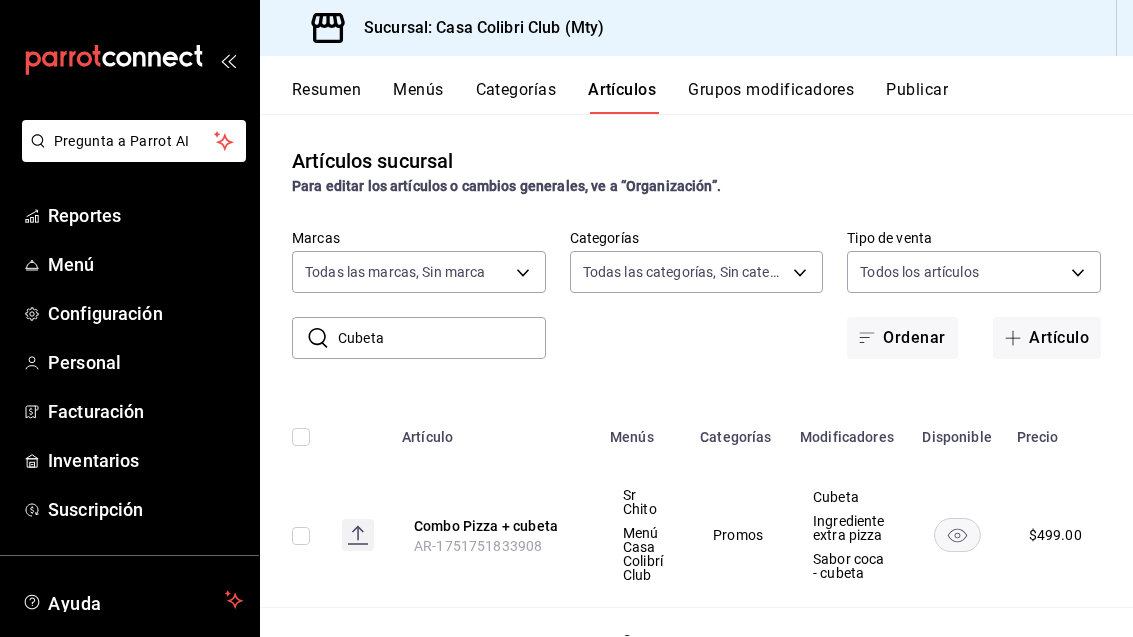 scroll, scrollTop: 64, scrollLeft: 0, axis: vertical 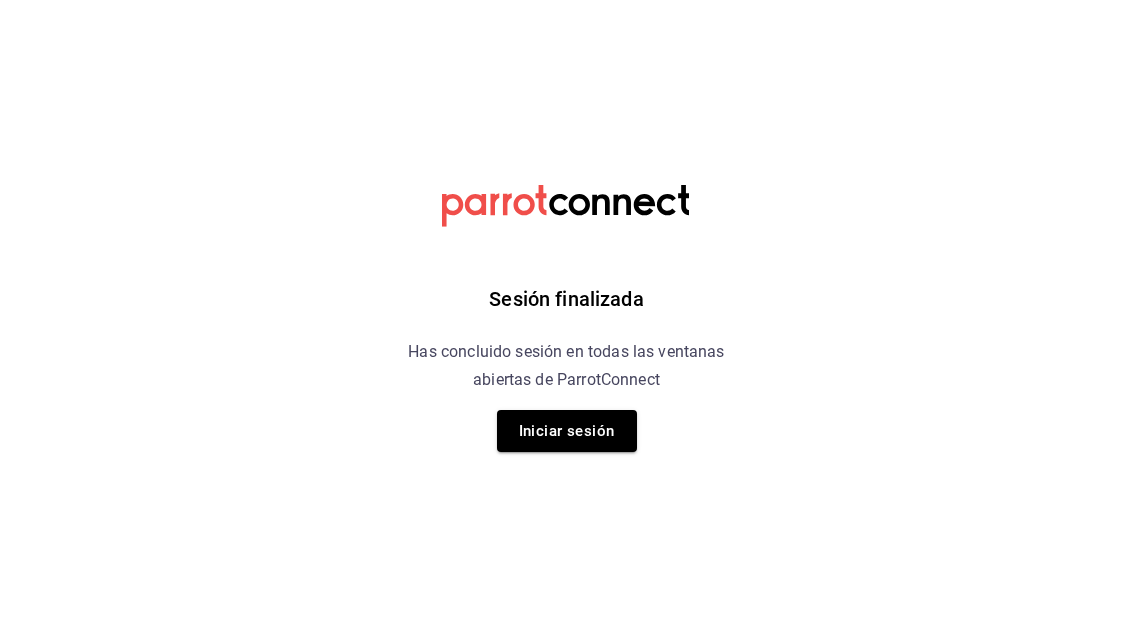 click on "Iniciar sesión" at bounding box center [567, 431] 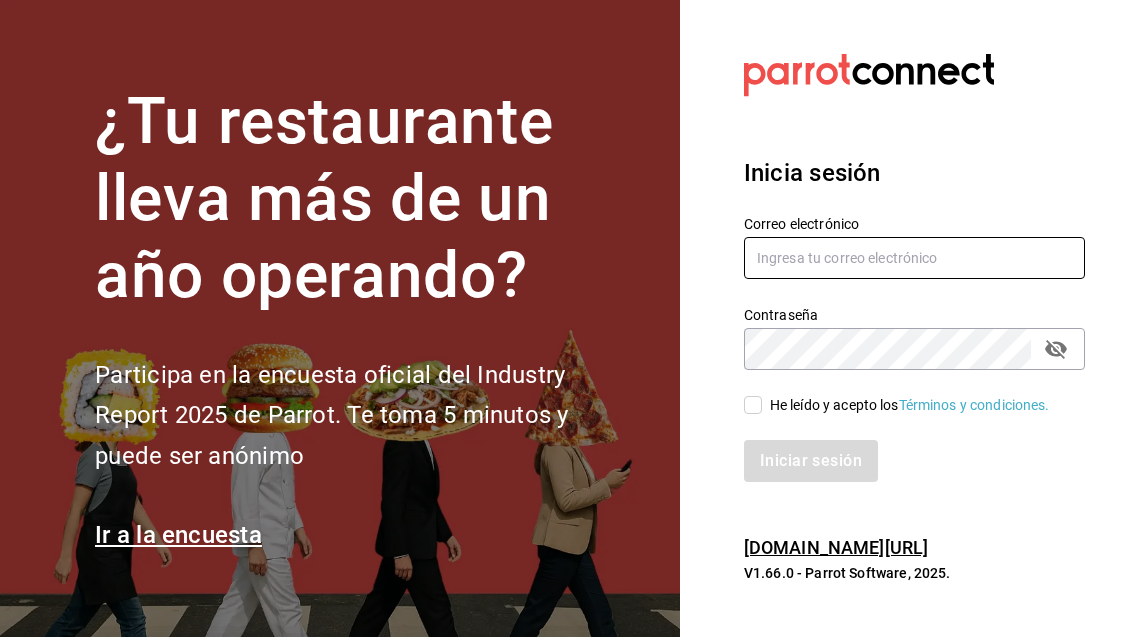 click at bounding box center (914, 258) 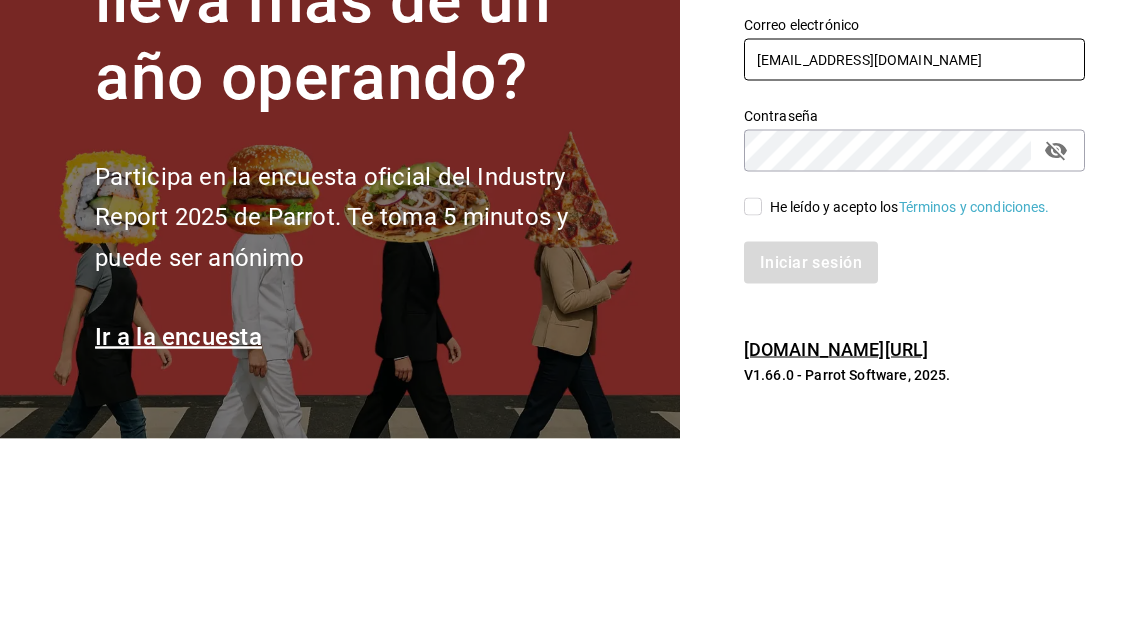 type on "[EMAIL_ADDRESS][DOMAIN_NAME]" 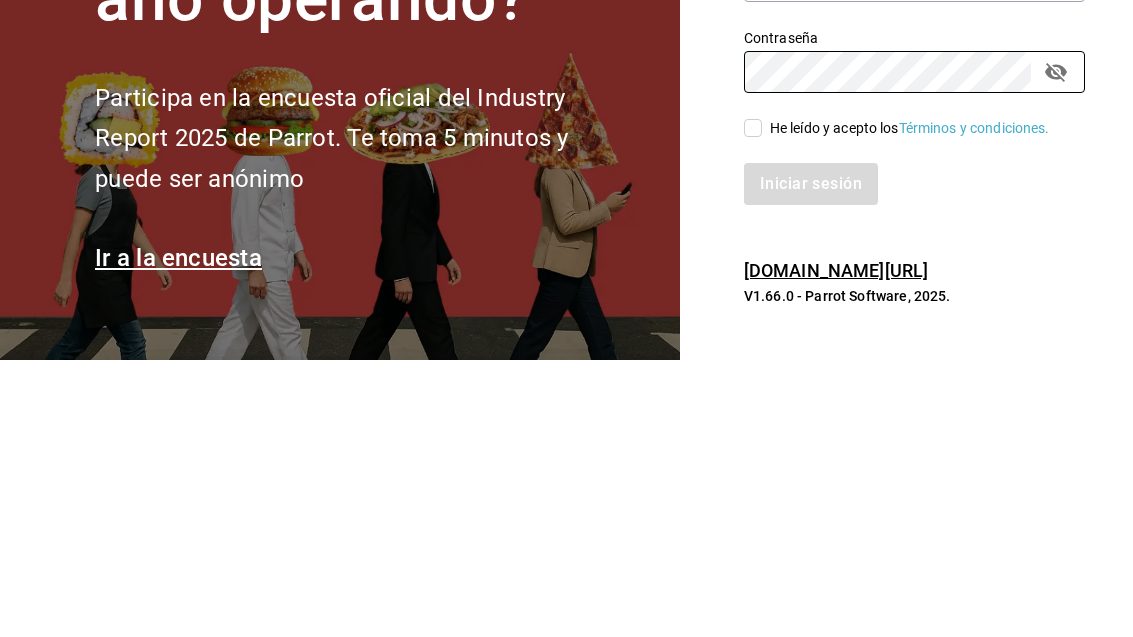 click on "He leído y acepto los  Términos y condiciones." at bounding box center [910, 405] 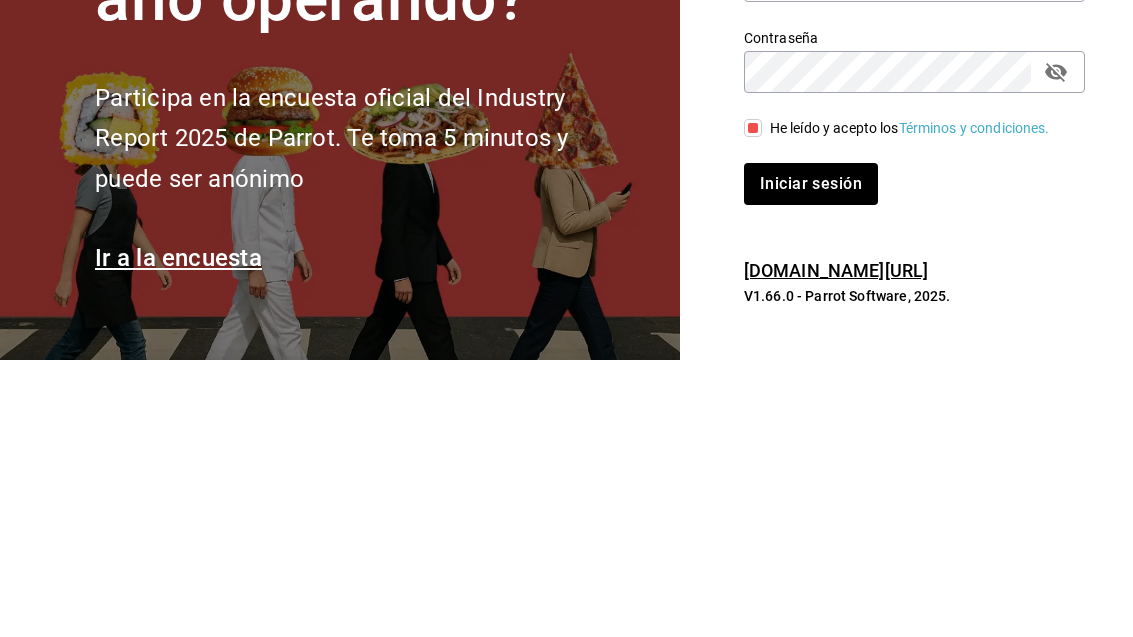 scroll, scrollTop: 64, scrollLeft: 0, axis: vertical 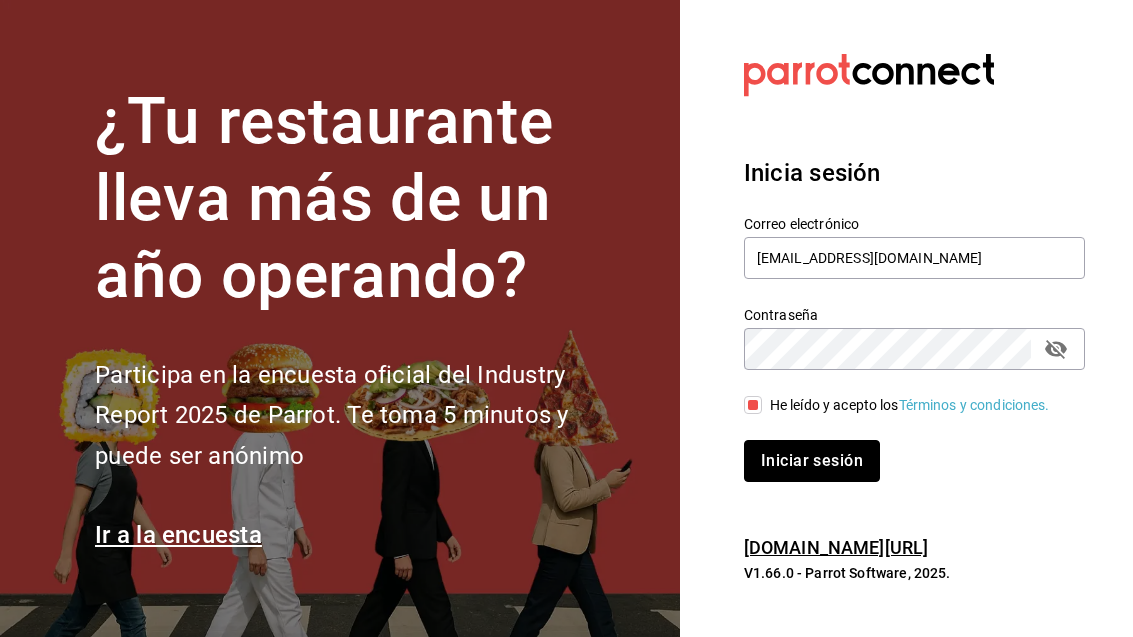 click on "Iniciar sesión" at bounding box center [812, 461] 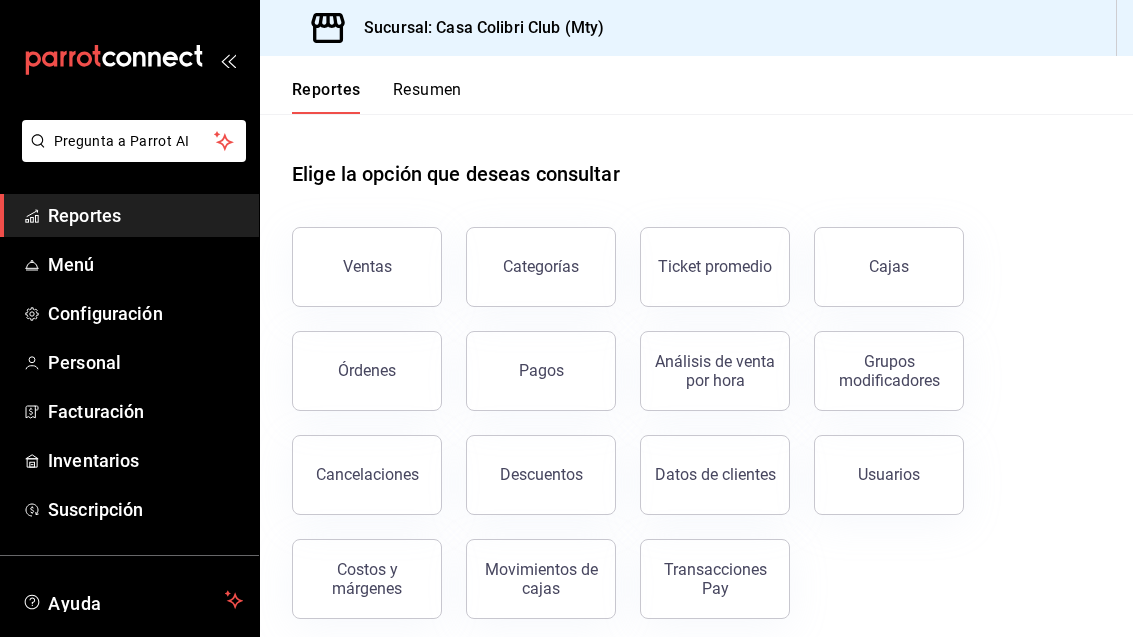 scroll, scrollTop: 64, scrollLeft: 0, axis: vertical 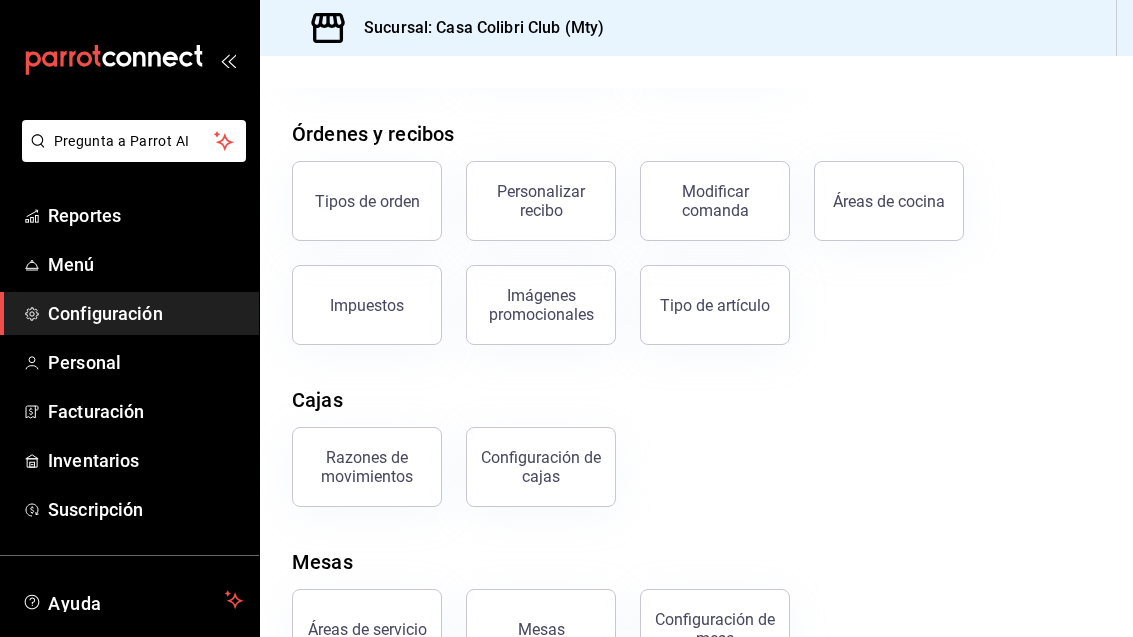 click on "Mesas" at bounding box center [541, 629] 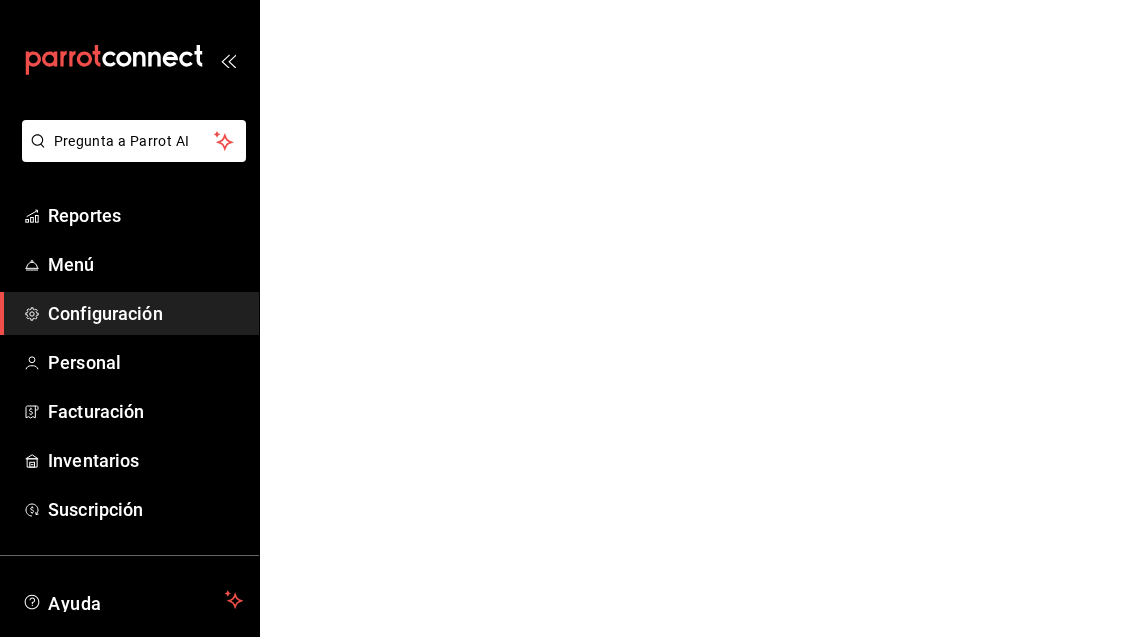 scroll, scrollTop: 0, scrollLeft: 0, axis: both 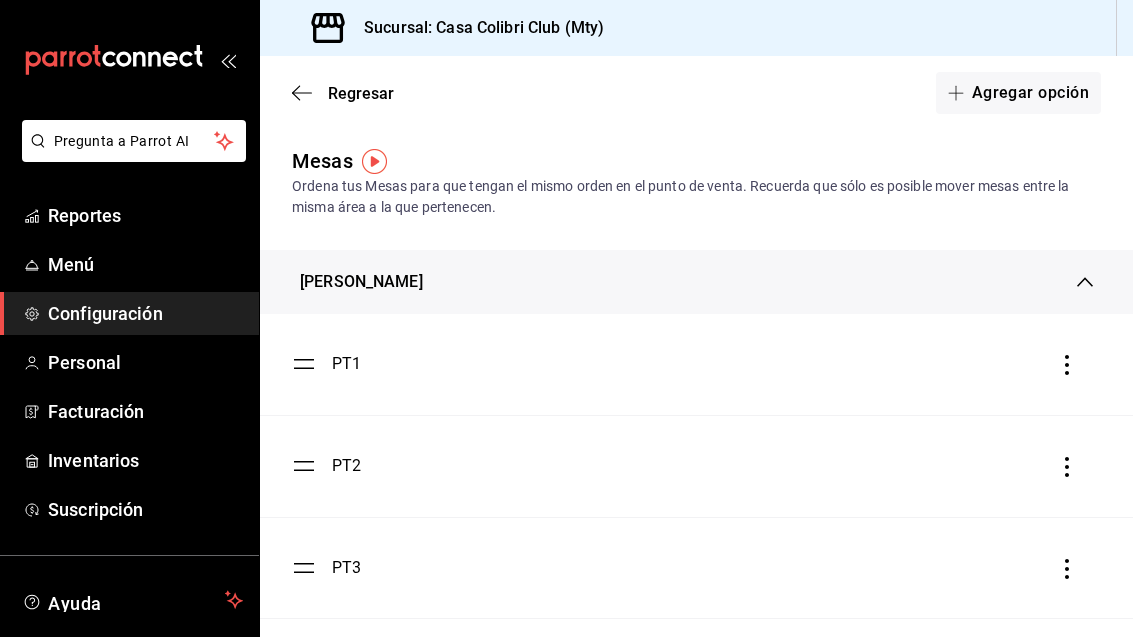 click on "Agregar opción" at bounding box center [1018, 93] 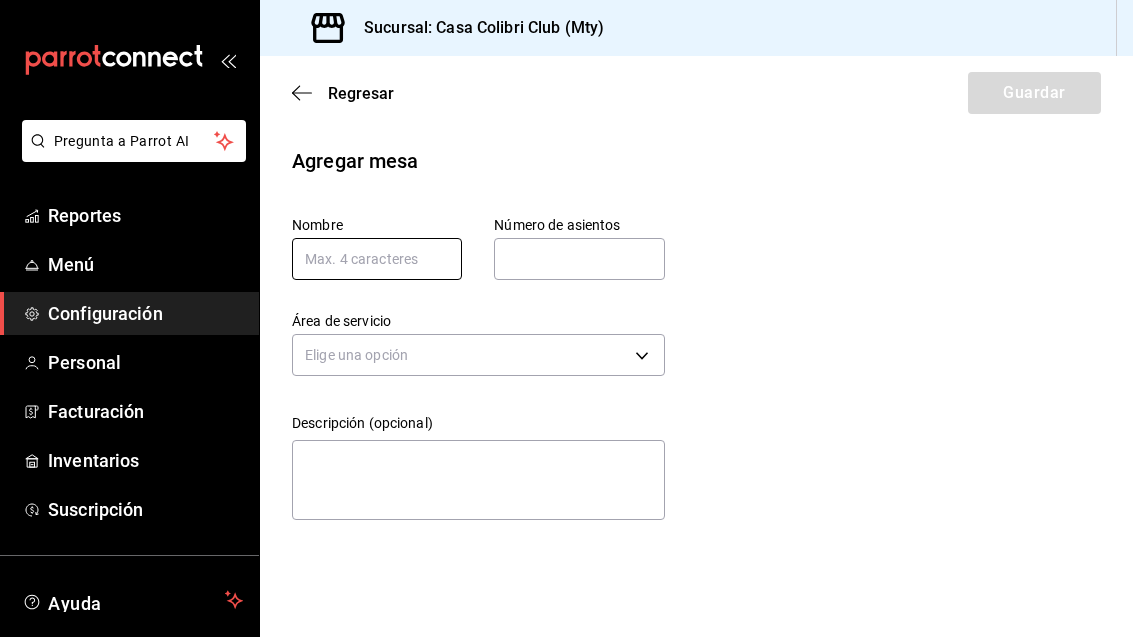 click at bounding box center [377, 259] 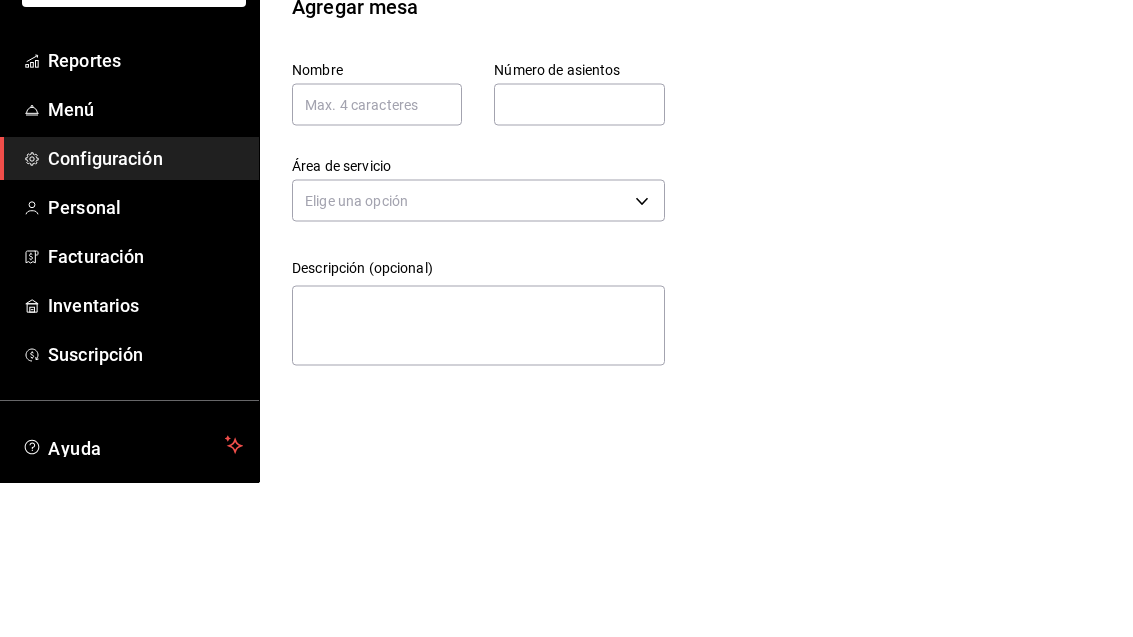 click at bounding box center [579, 259] 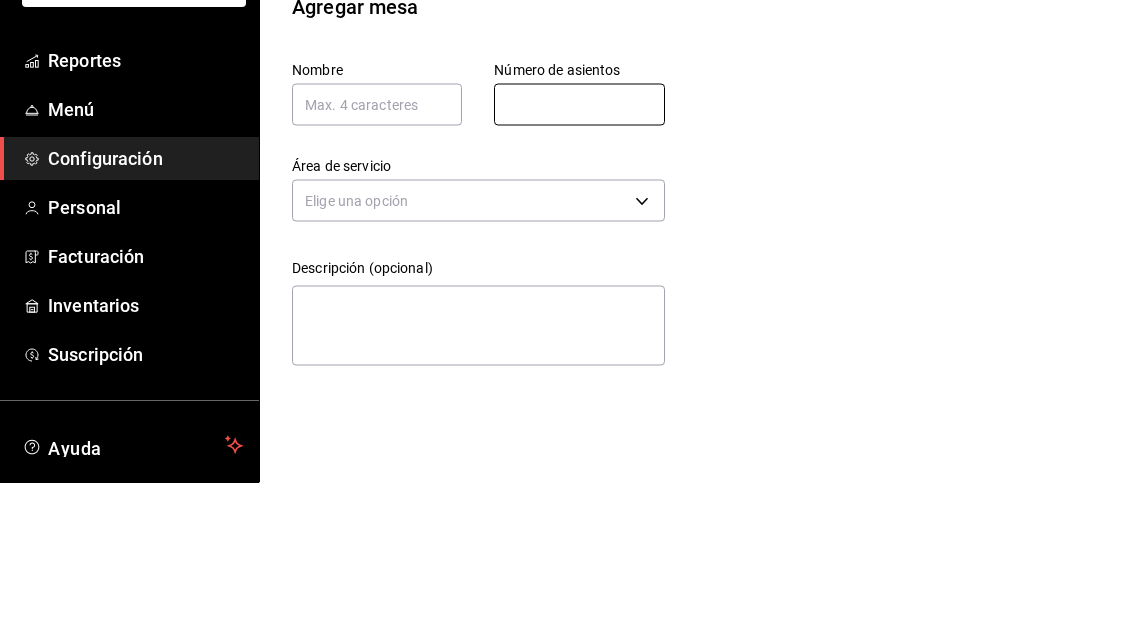 type on "1" 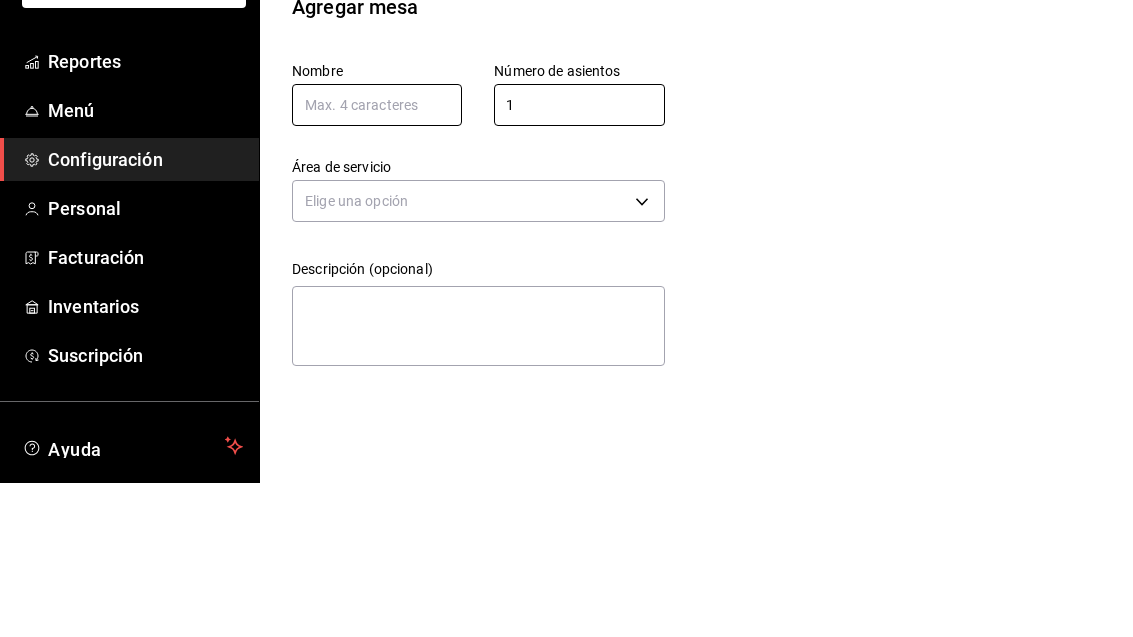 click at bounding box center (377, 259) 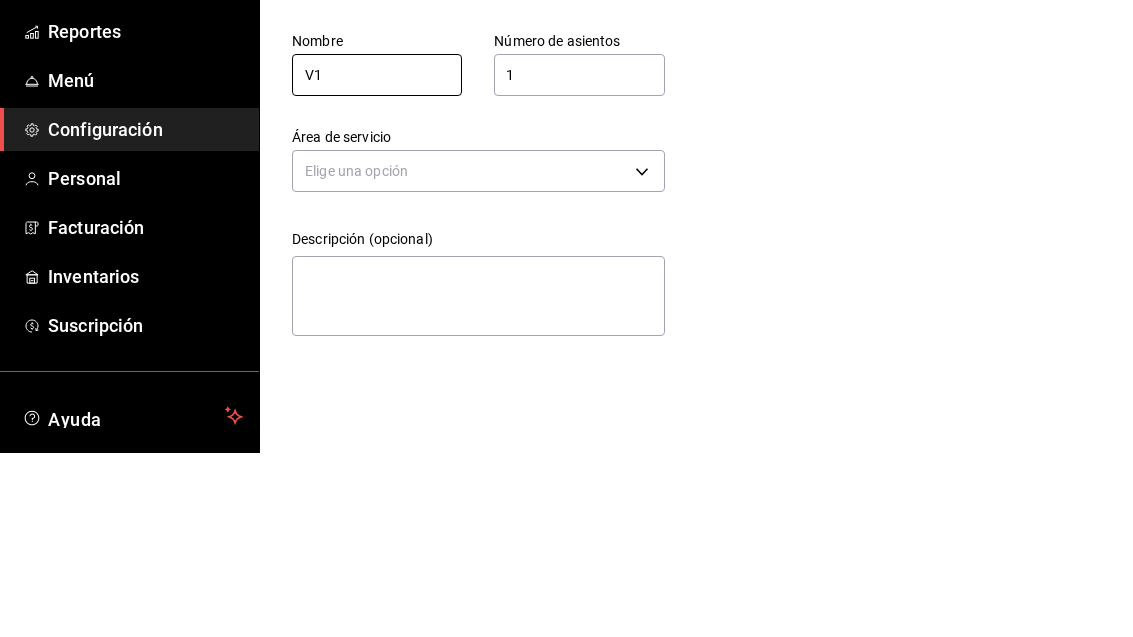 type on "V1" 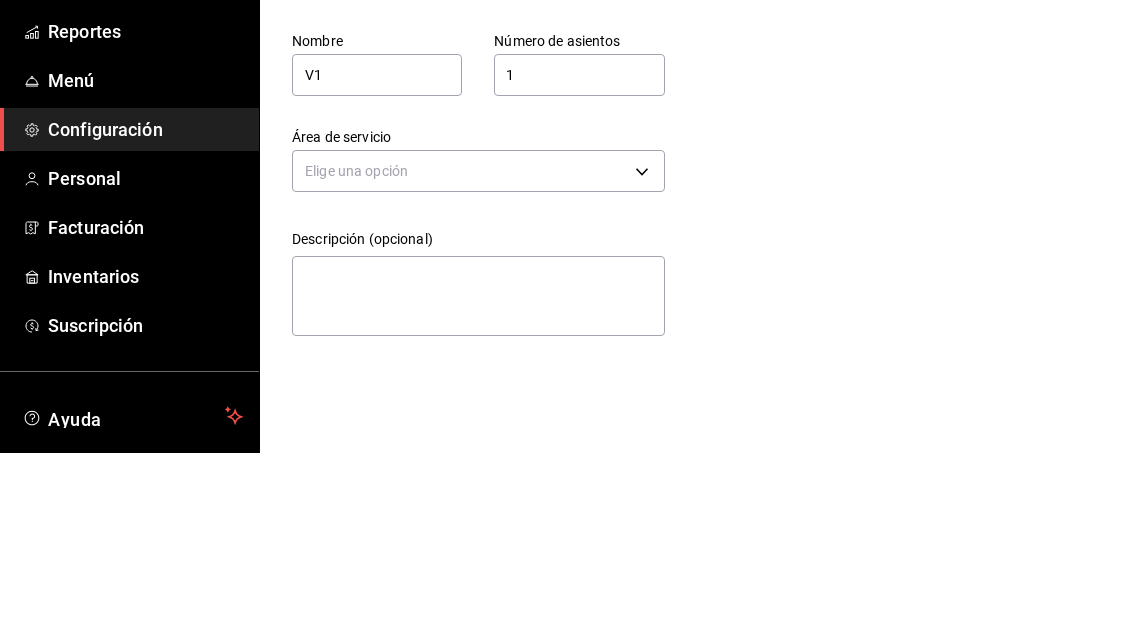 click on "Pregunta a Parrot AI Reportes   Menú   Configuración   Personal   Facturación   Inventarios   Suscripción   Ayuda Recomienda Parrot   Adolfo Flores   Sugerir nueva función   Sucursal: Casa Colibri Club (Mty) Regresar Guardar Agregar mesa Nombre V1 Número de asientos 1 Número de asientos Área de servicio Elige una opción Descripción (opcional) x GANA 1 MES GRATIS EN TU SUSCRIPCIÓN AQUÍ ¿Recuerdas cómo empezó tu restaurante?
Hoy puedes ayudar a un colega a tener el mismo cambio que tú viviste.
Recomienda Parrot directamente desde tu Portal Administrador.
Es fácil y rápido.
🎁 Por cada restaurante que se una, ganas 1 mes gratis. Ver video tutorial Ir a video Pregunta a Parrot AI Reportes   Menú   Configuración   Personal   Facturación   Inventarios   Suscripción   Ayuda Recomienda Parrot   Adolfo Flores   Sugerir nueva función   Visitar centro de ayuda (81) 2046 6363 soporte@parrotsoftware.io Visitar centro de ayuda (81) 2046 6363 soporte@parrotsoftware.io" at bounding box center [566, 318] 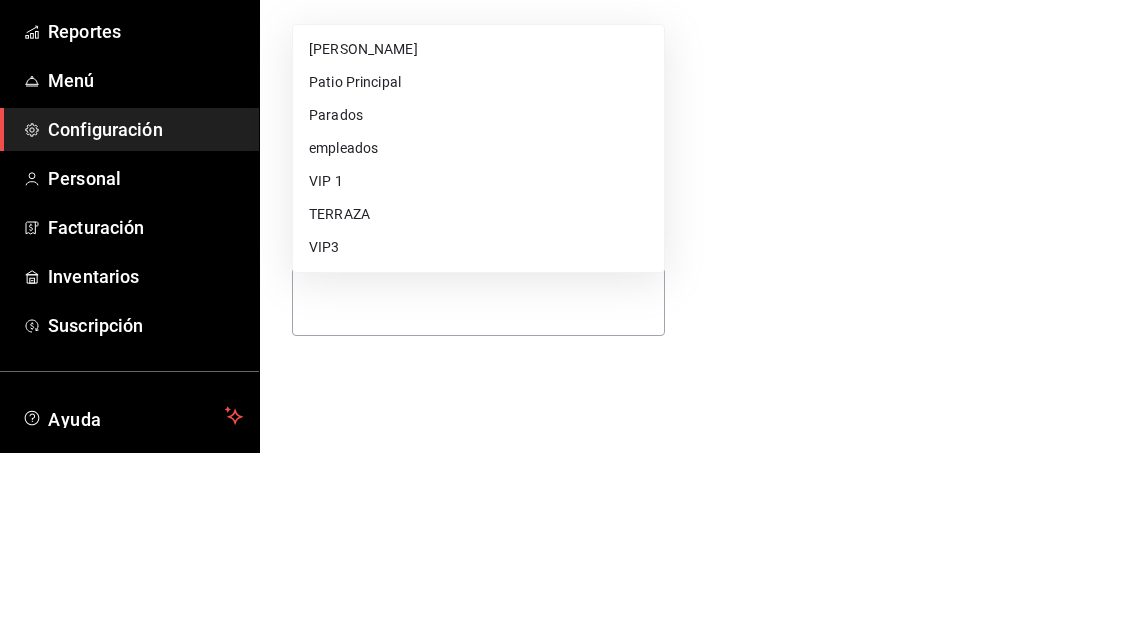 scroll, scrollTop: 64, scrollLeft: 0, axis: vertical 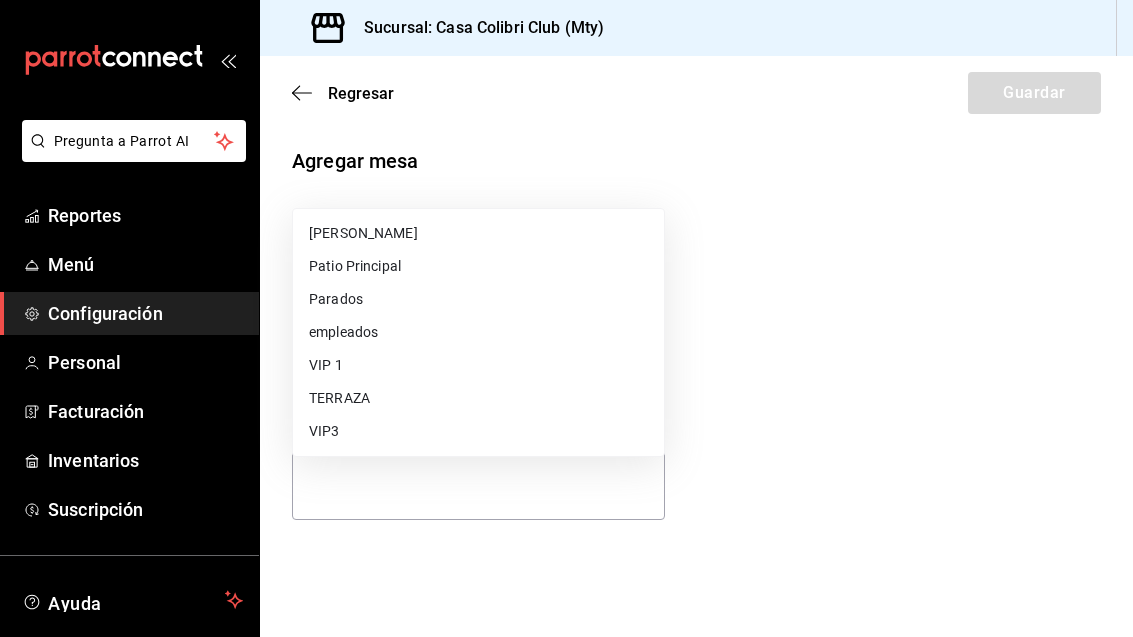 click on "VIP3" at bounding box center (478, 431) 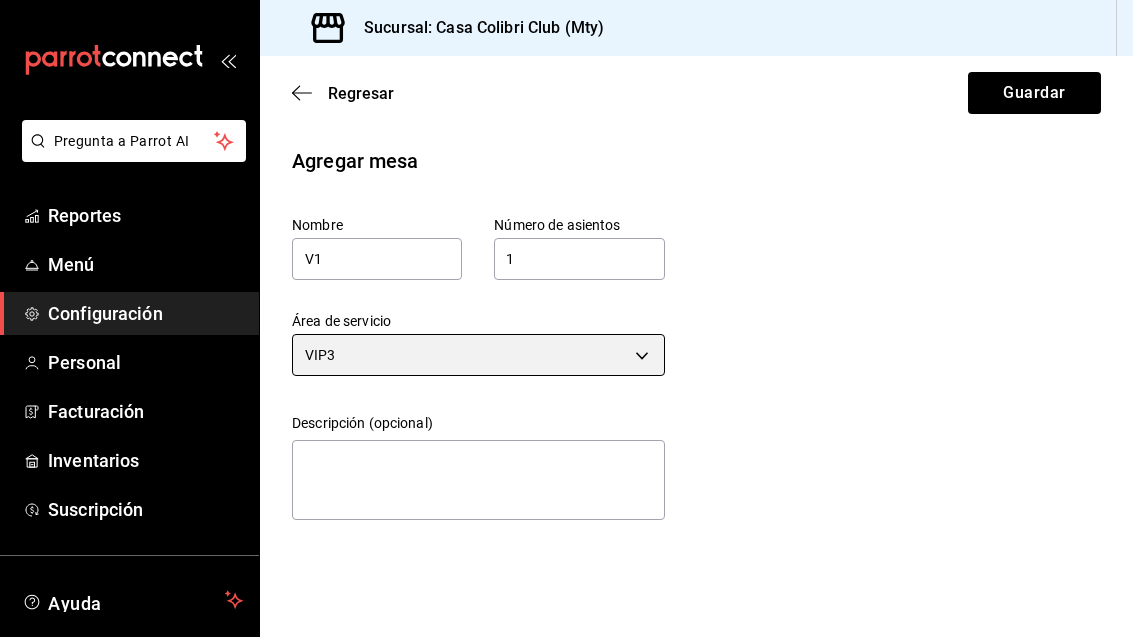 scroll, scrollTop: 0, scrollLeft: 0, axis: both 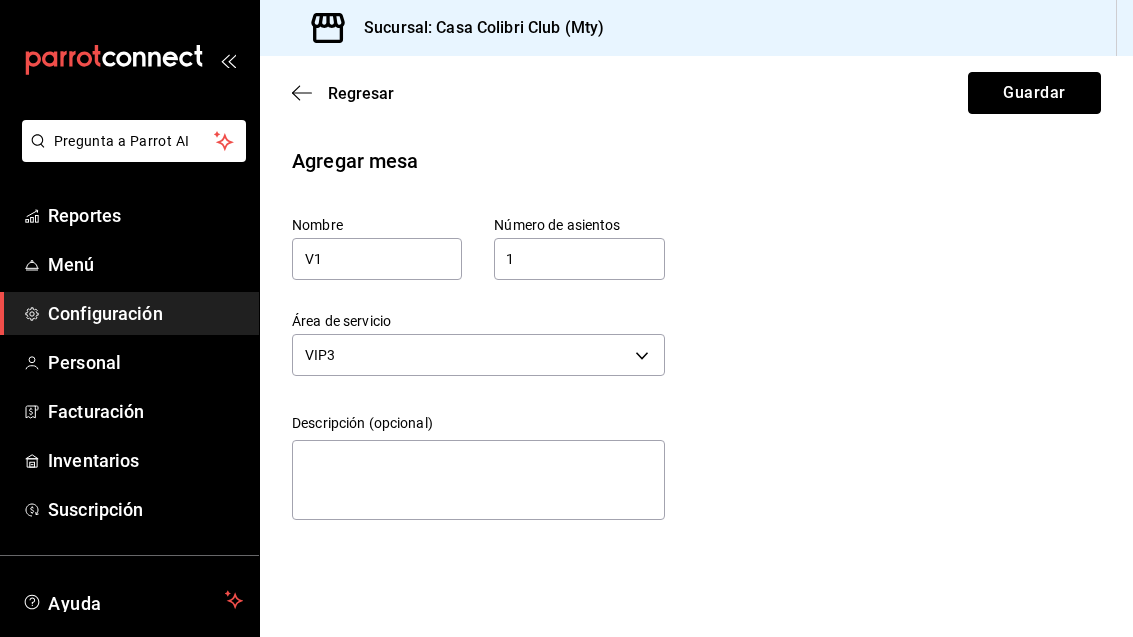 click on "Guardar" at bounding box center [1034, 93] 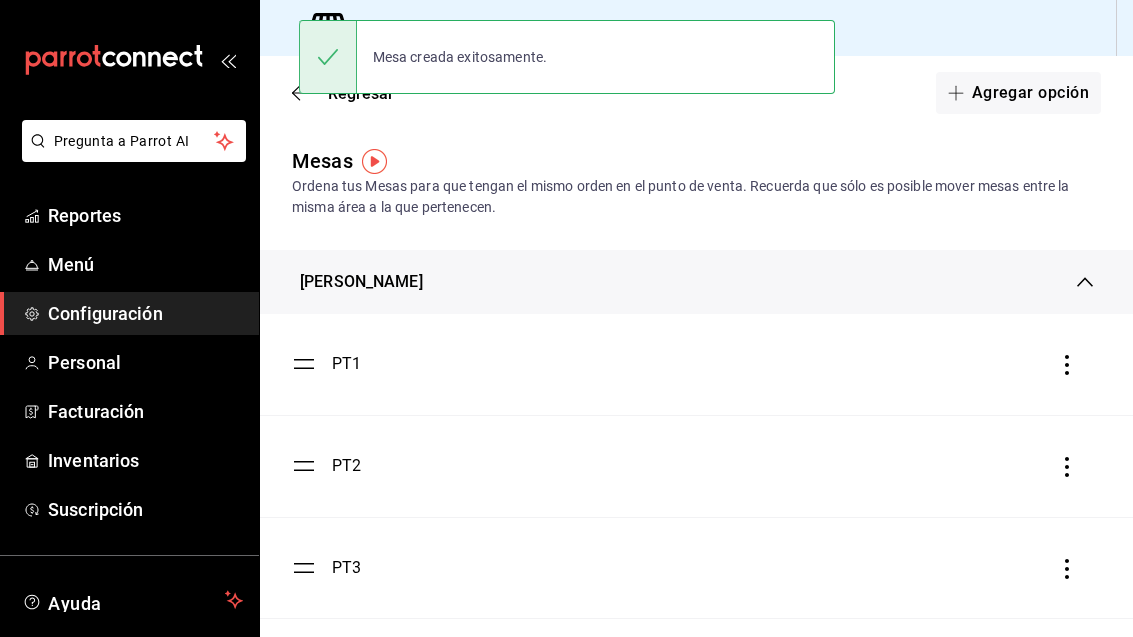 click on "Agregar opción" at bounding box center (1018, 93) 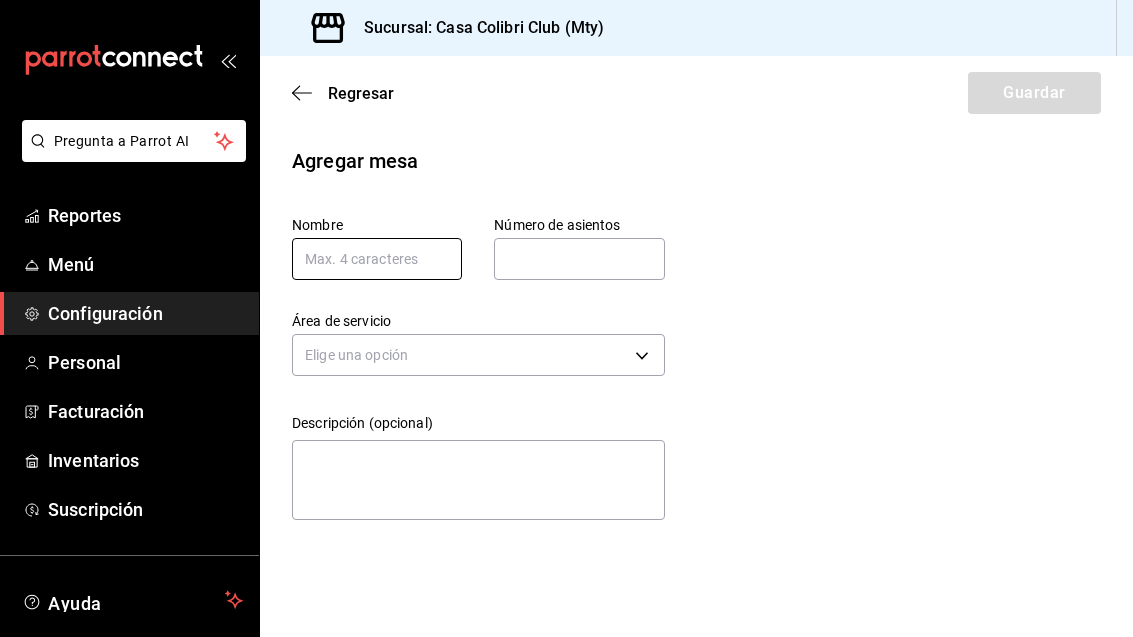 click at bounding box center (377, 259) 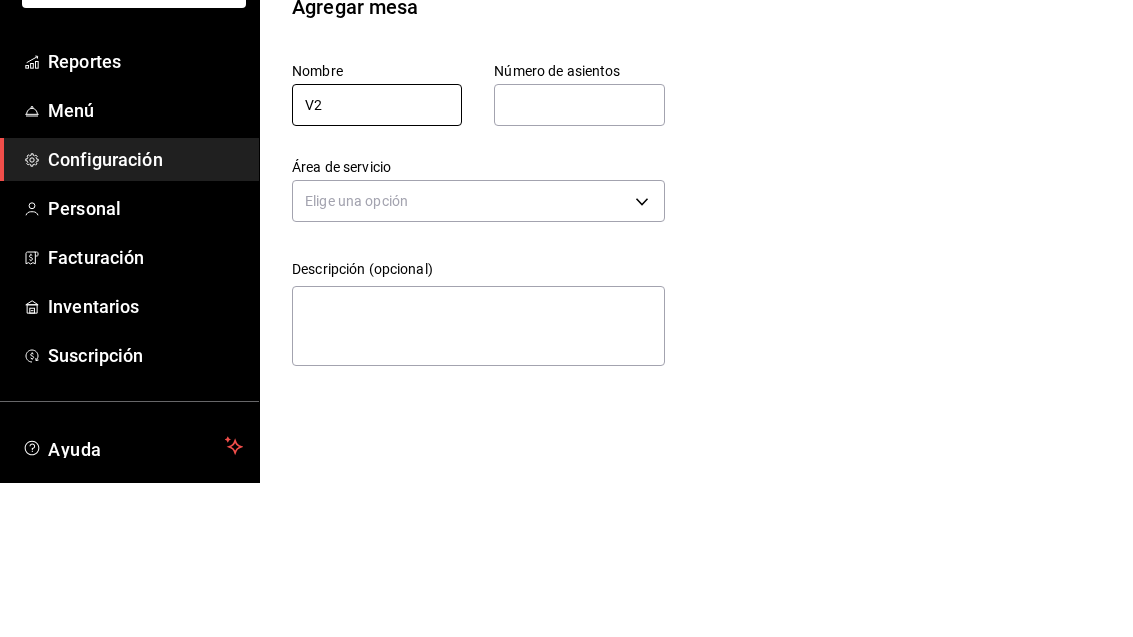 type on "V2" 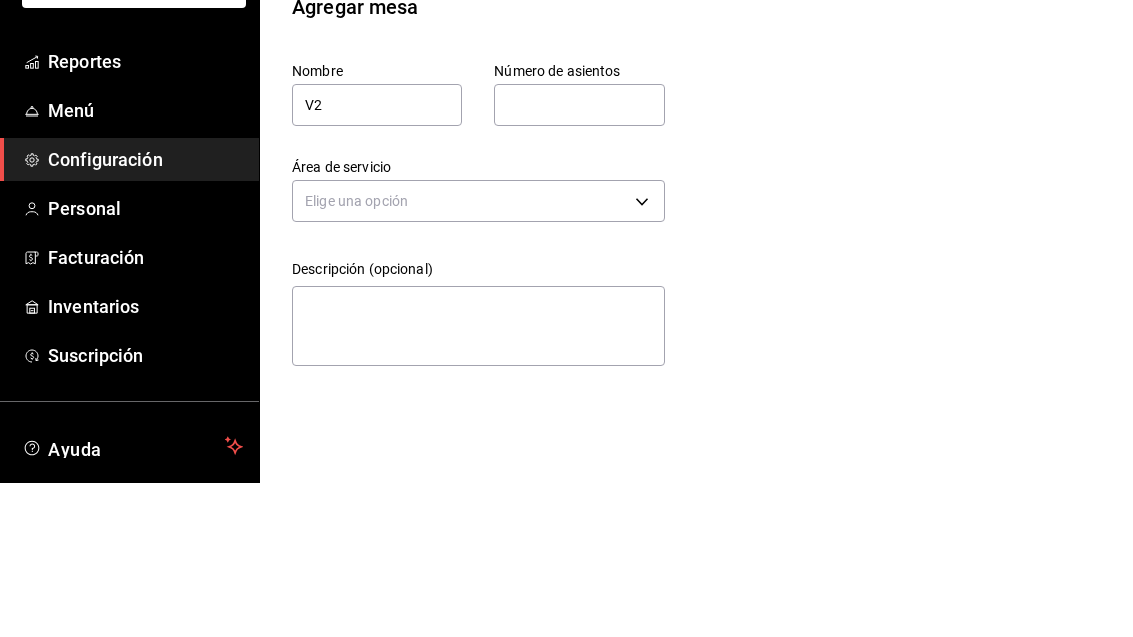 click at bounding box center (579, 259) 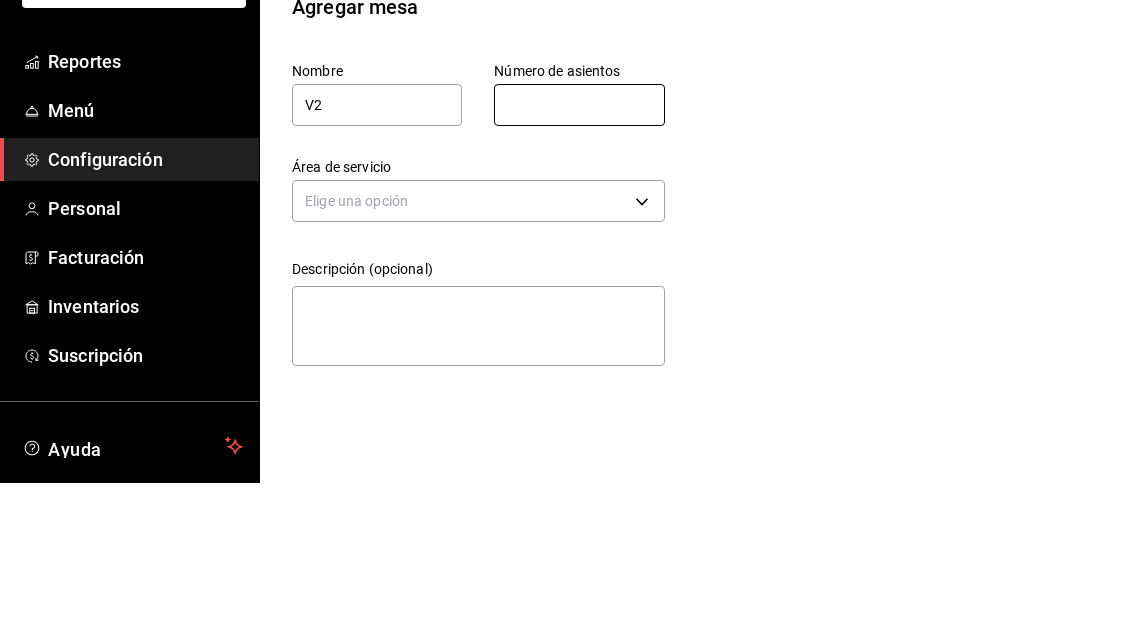 type on "1" 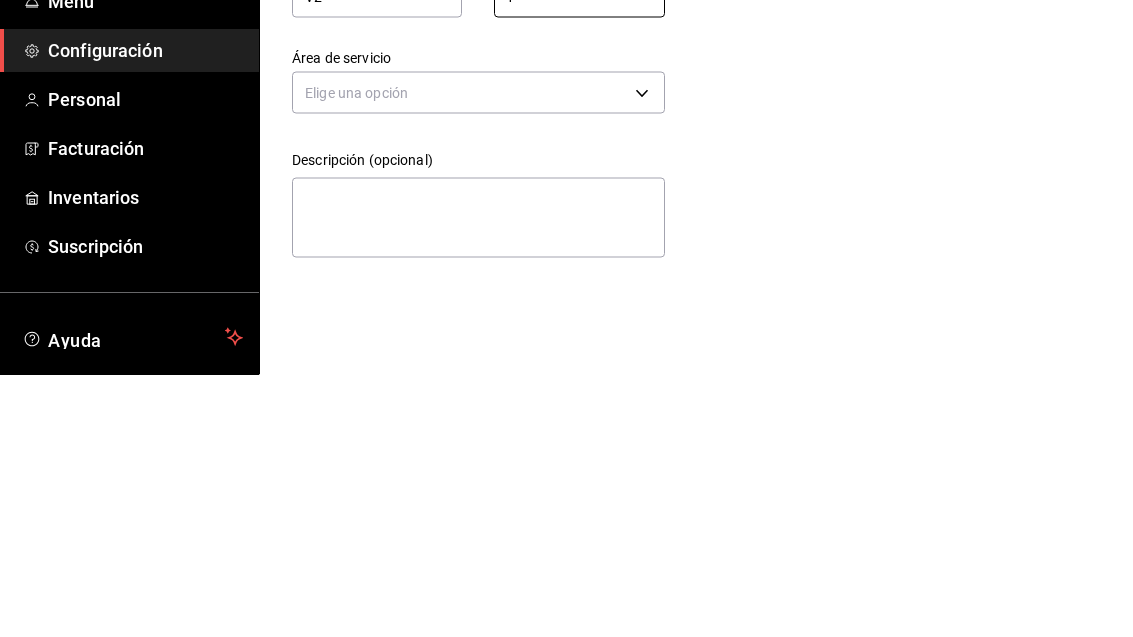 click on "Pregunta a Parrot AI Reportes   Menú   Configuración   Personal   Facturación   Inventarios   Suscripción   Ayuda Recomienda Parrot   Adolfo Flores   Sugerir nueva función   Sucursal: Casa Colibri Club (Mty) Regresar Guardar Agregar mesa Nombre V2 Número de asientos 1 Número de asientos Área de servicio Elige una opción Descripción (opcional) x GANA 1 MES GRATIS EN TU SUSCRIPCIÓN AQUÍ ¿Recuerdas cómo empezó tu restaurante?
Hoy puedes ayudar a un colega a tener el mismo cambio que tú viviste.
Recomienda Parrot directamente desde tu Portal Administrador.
Es fácil y rápido.
🎁 Por cada restaurante que se una, ganas 1 mes gratis. Ver video tutorial Ir a video Pregunta a Parrot AI Reportes   Menú   Configuración   Personal   Facturación   Inventarios   Suscripción   Ayuda Recomienda Parrot   Adolfo Flores   Sugerir nueva función   Visitar centro de ayuda (81) 2046 6363 soporte@parrotsoftware.io Visitar centro de ayuda (81) 2046 6363 soporte@parrotsoftware.io" at bounding box center [566, 318] 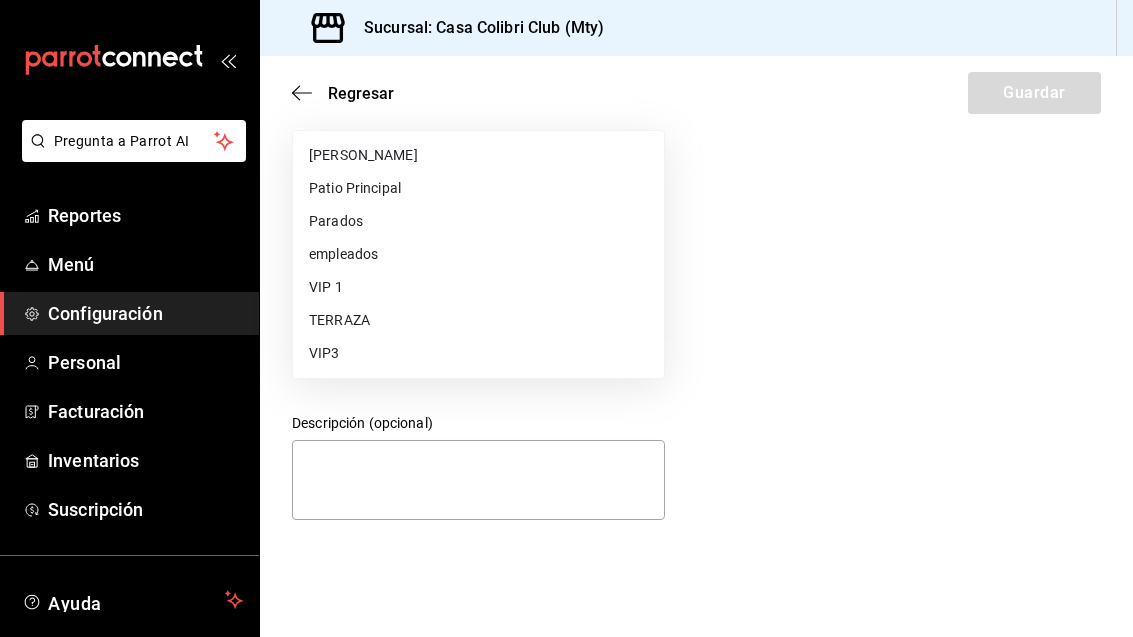 click on "VIP3" at bounding box center [478, 353] 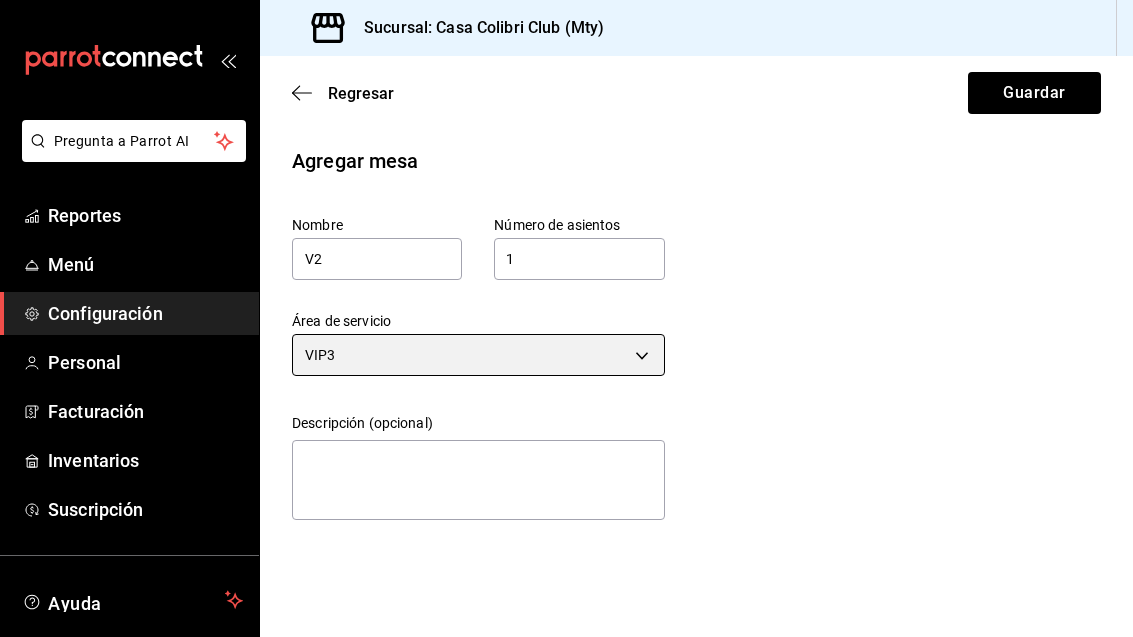scroll, scrollTop: 0, scrollLeft: 0, axis: both 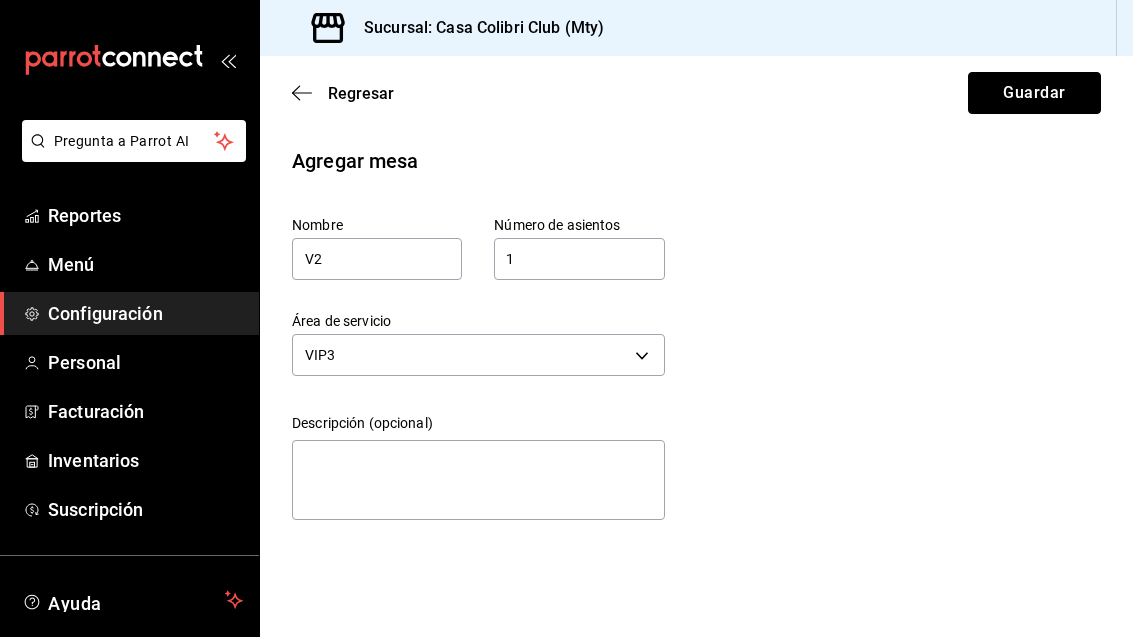 click on "Guardar" at bounding box center (1034, 93) 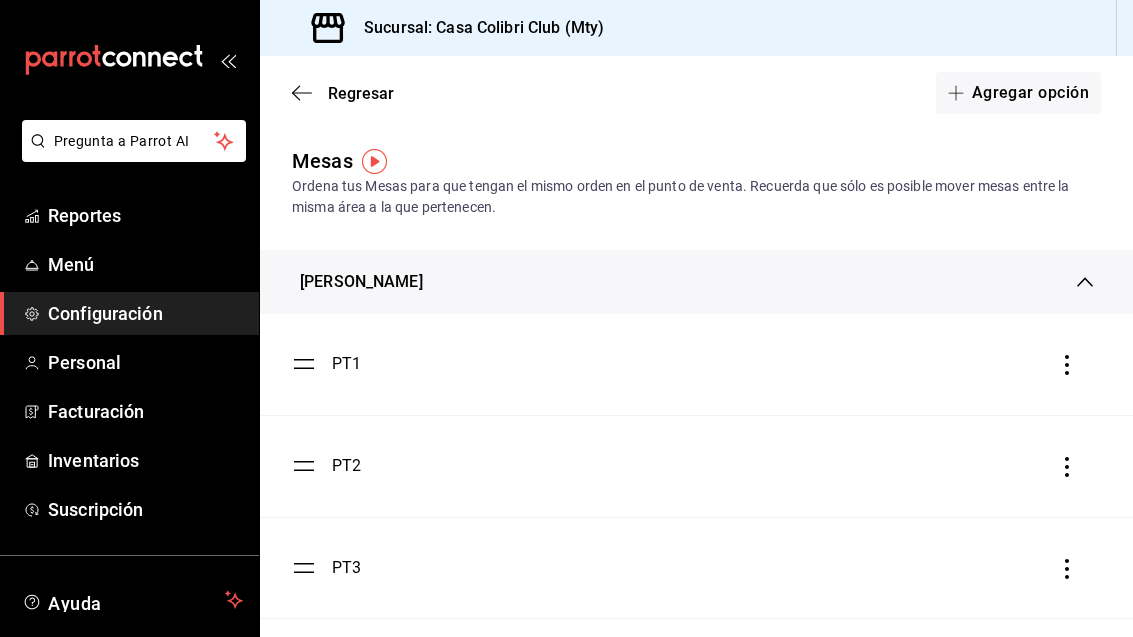 click on "Agregar opción" at bounding box center [1018, 93] 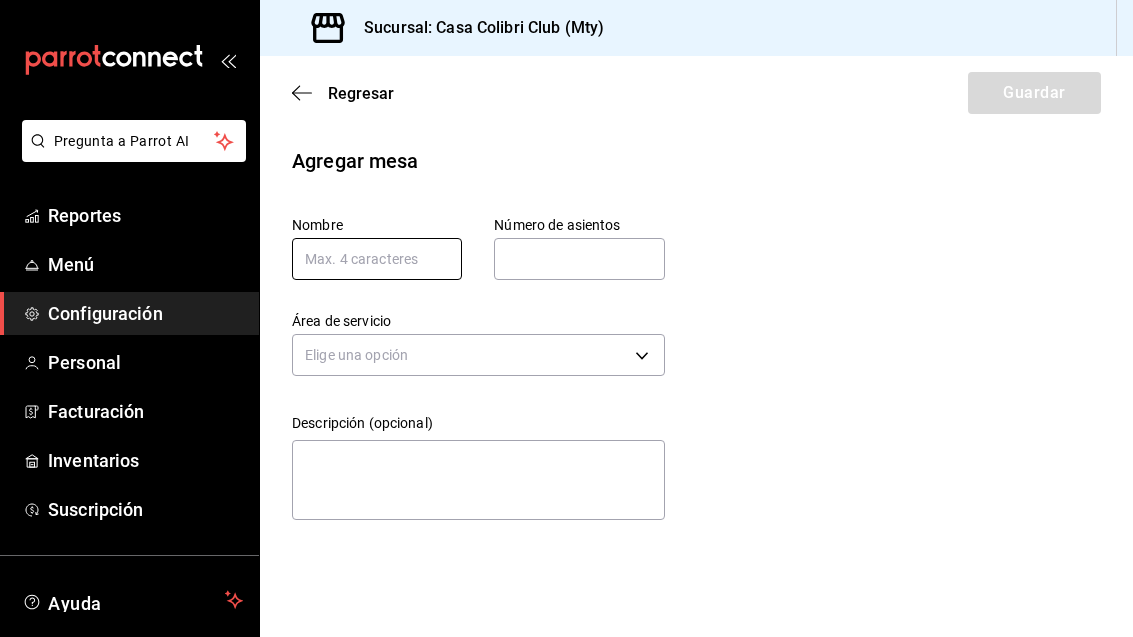 click at bounding box center [377, 259] 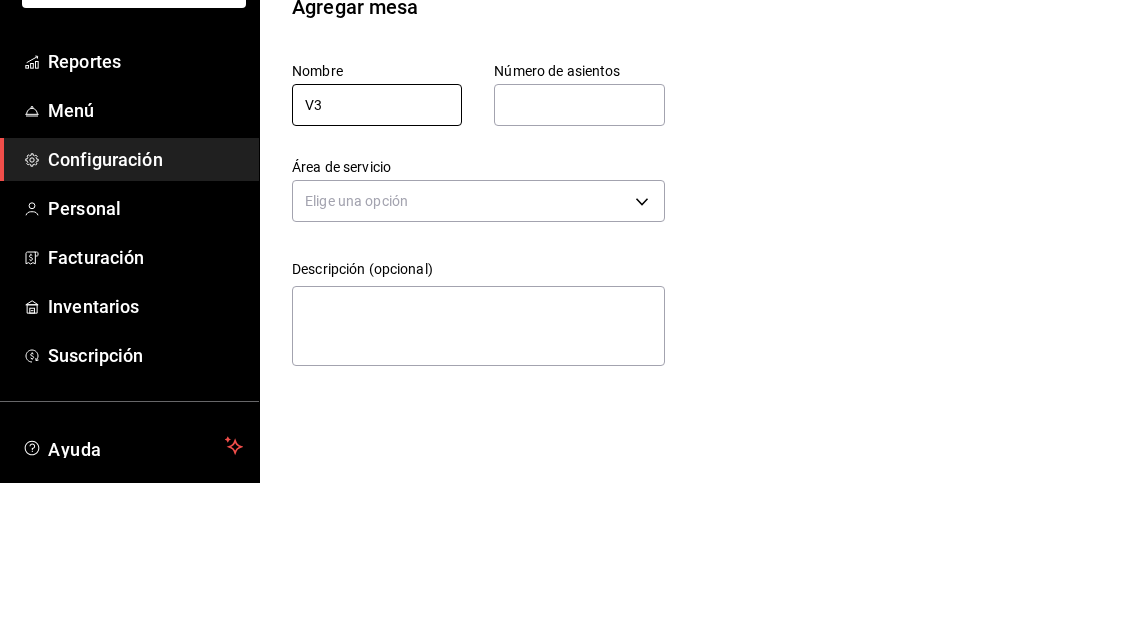 type on "V3" 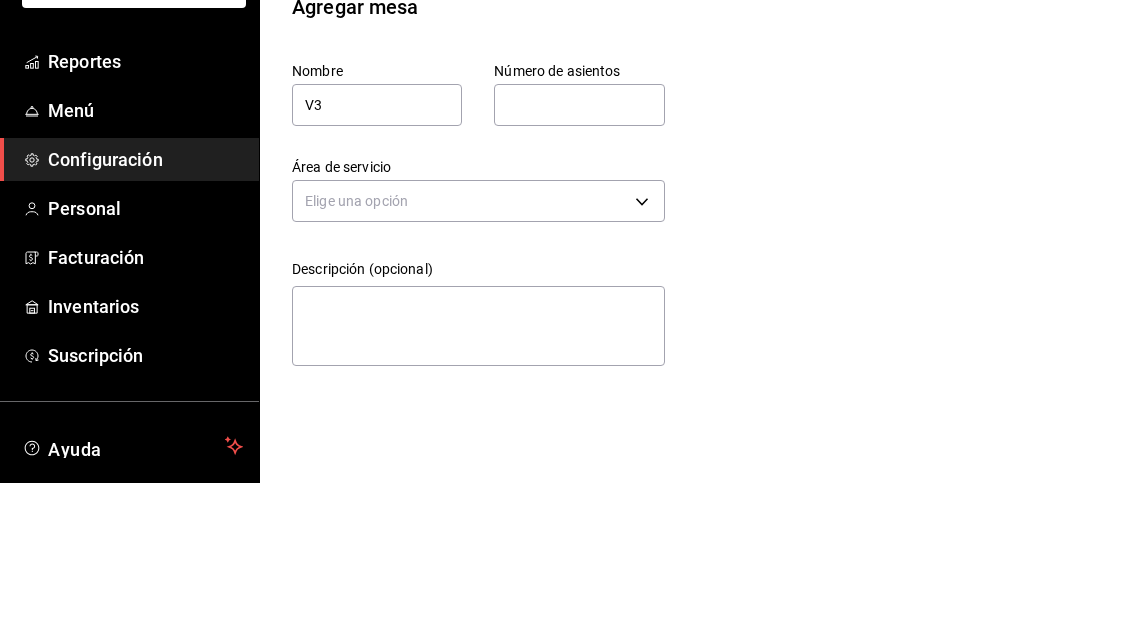 click at bounding box center (579, 259) 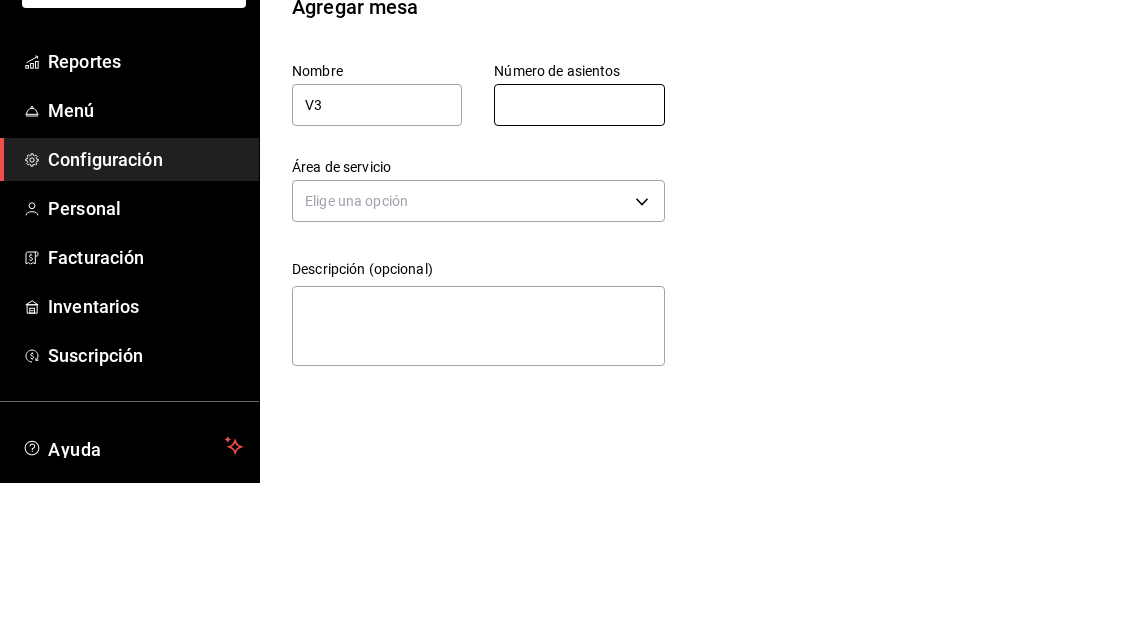 type on "1" 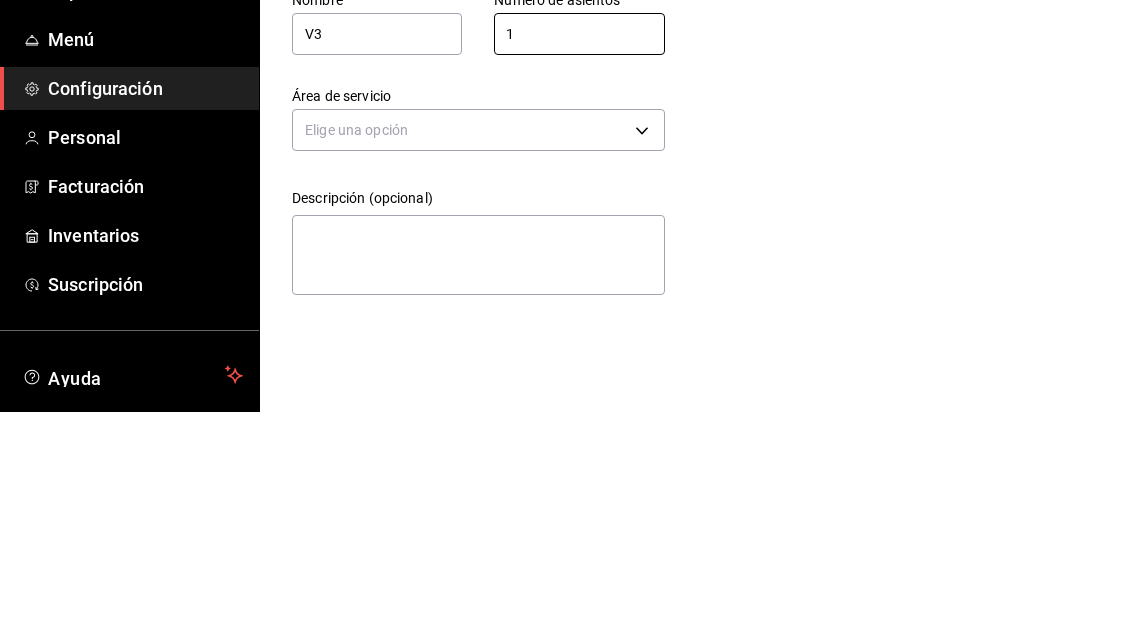 click on "Pregunta a Parrot AI Reportes   Menú   Configuración   Personal   Facturación   Inventarios   Suscripción   Ayuda Recomienda Parrot   Adolfo Flores   Sugerir nueva función   Sucursal: Casa Colibri Club (Mty) Regresar Guardar Agregar mesa Nombre V3 Número de asientos 1 Número de asientos Área de servicio Elige una opción Descripción (opcional) x GANA 1 MES GRATIS EN TU SUSCRIPCIÓN AQUÍ ¿Recuerdas cómo empezó tu restaurante?
Hoy puedes ayudar a un colega a tener el mismo cambio que tú viviste.
Recomienda Parrot directamente desde tu Portal Administrador.
Es fácil y rápido.
🎁 Por cada restaurante que se una, ganas 1 mes gratis. Ver video tutorial Ir a video Pregunta a Parrot AI Reportes   Menú   Configuración   Personal   Facturación   Inventarios   Suscripción   Ayuda Recomienda Parrot   Adolfo Flores   Sugerir nueva función   Visitar centro de ayuda (81) 2046 6363 soporte@parrotsoftware.io Visitar centro de ayuda (81) 2046 6363 soporte@parrotsoftware.io" at bounding box center [566, 318] 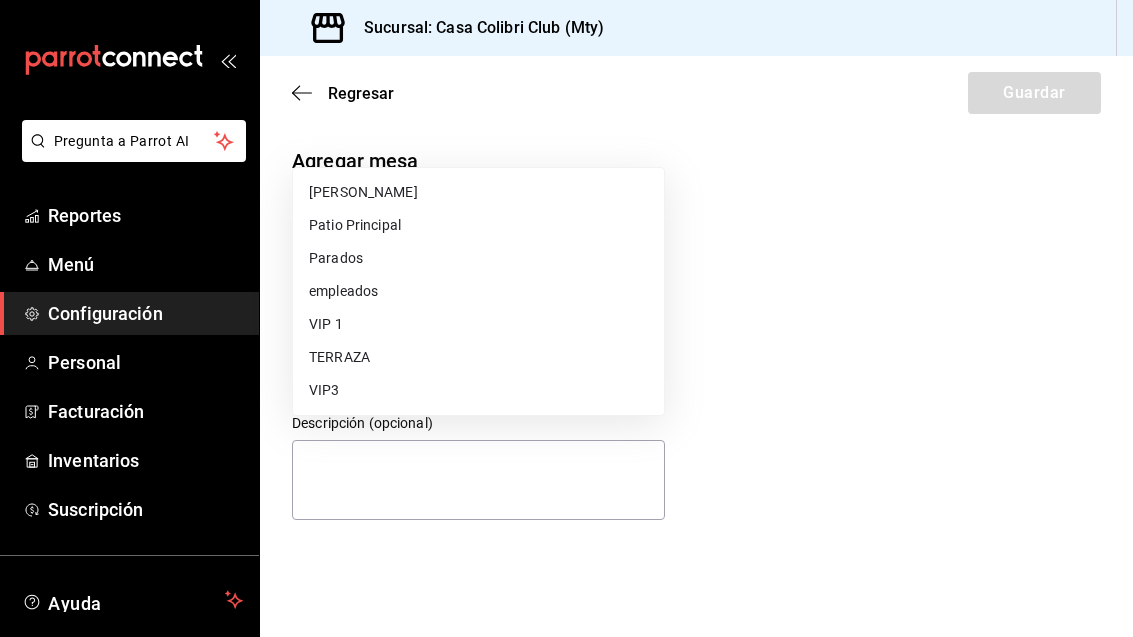 click on "VIP3" at bounding box center (478, 390) 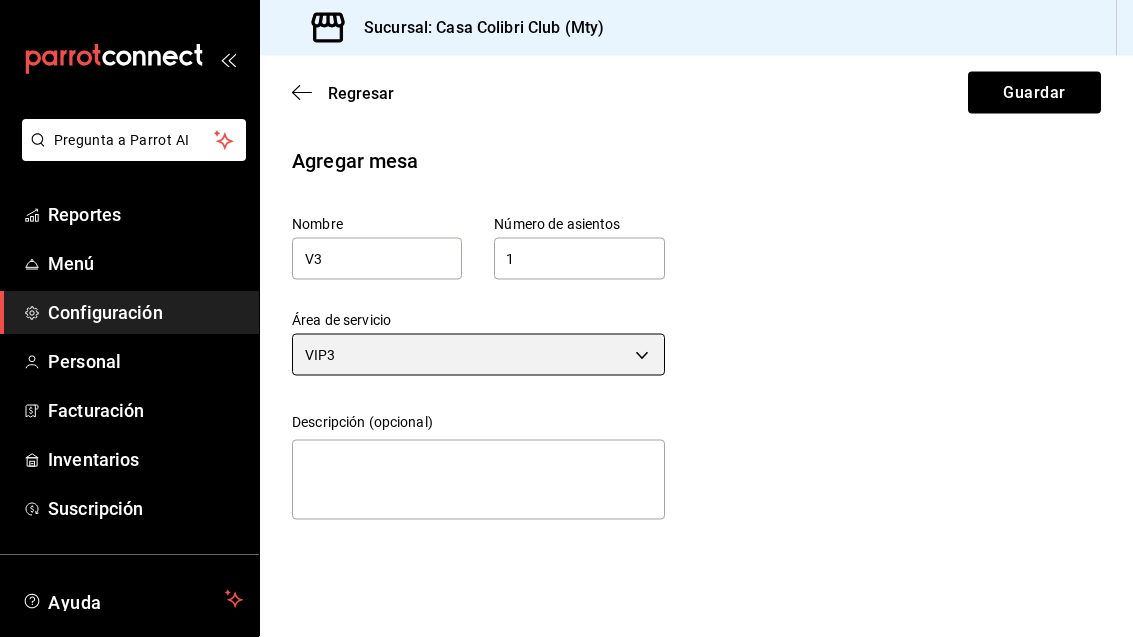 scroll, scrollTop: 0, scrollLeft: 0, axis: both 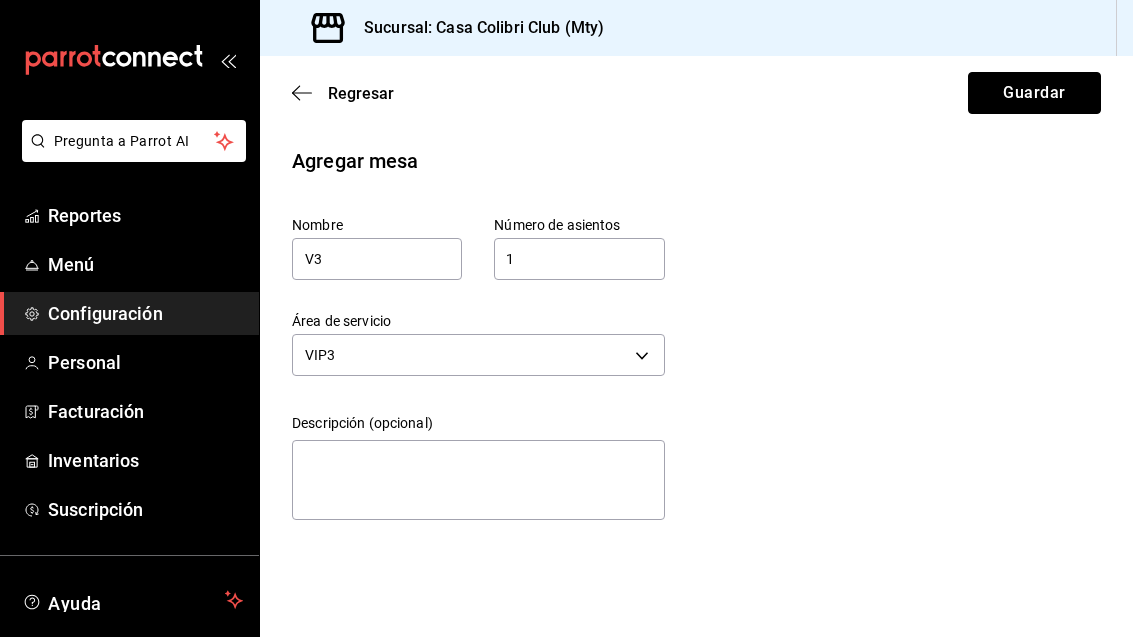 click on "Guardar" at bounding box center (1034, 93) 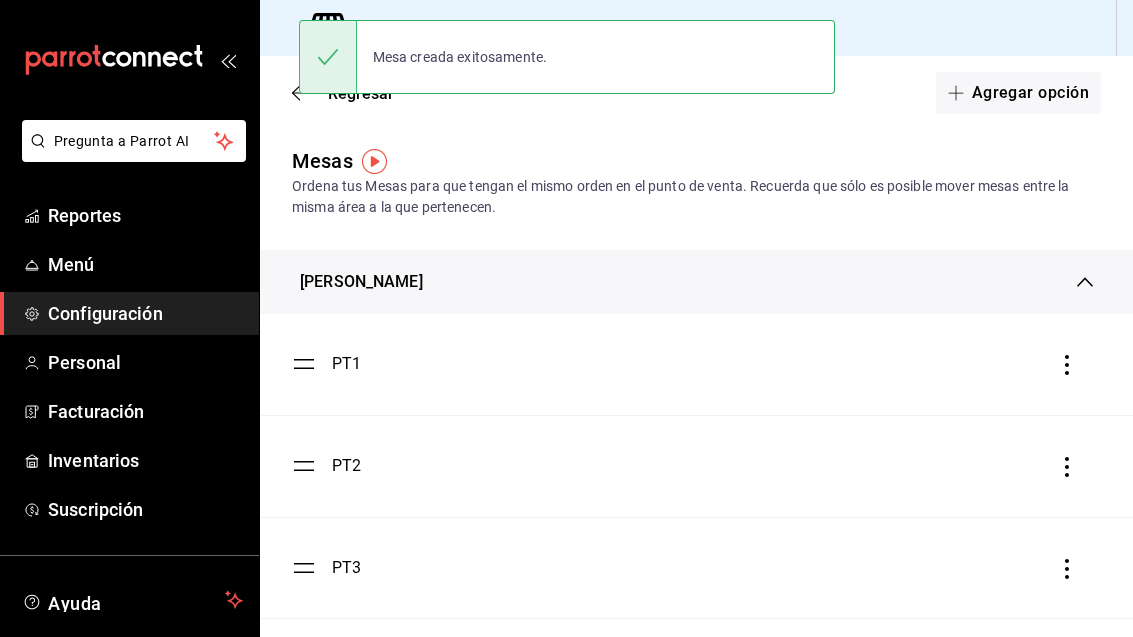 click on "Agregar opción" at bounding box center (1018, 93) 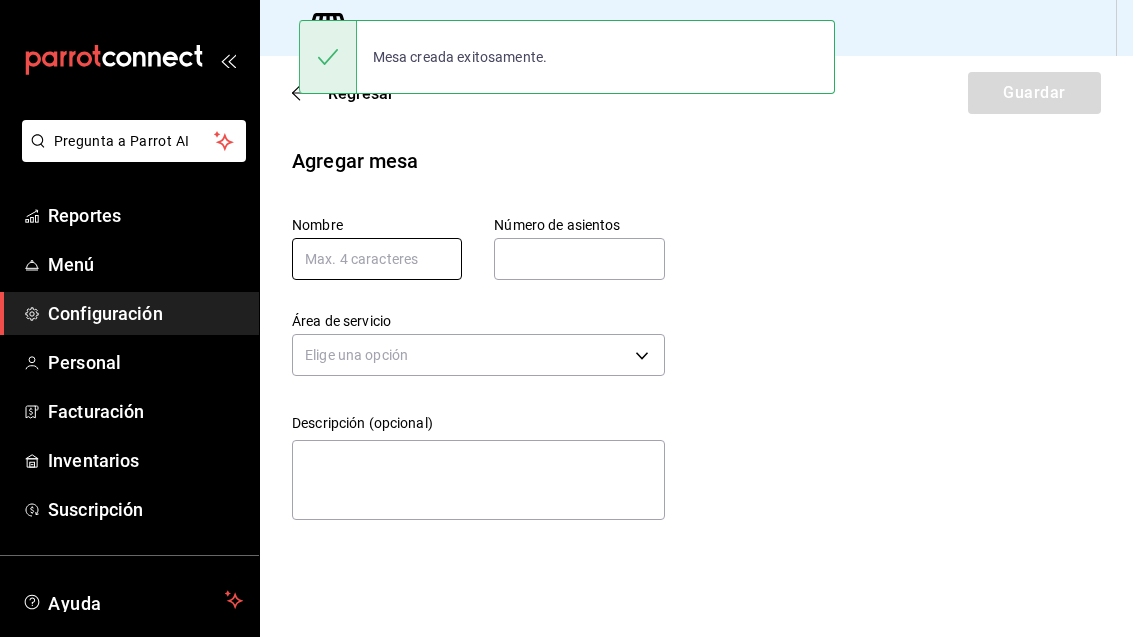 click at bounding box center (377, 259) 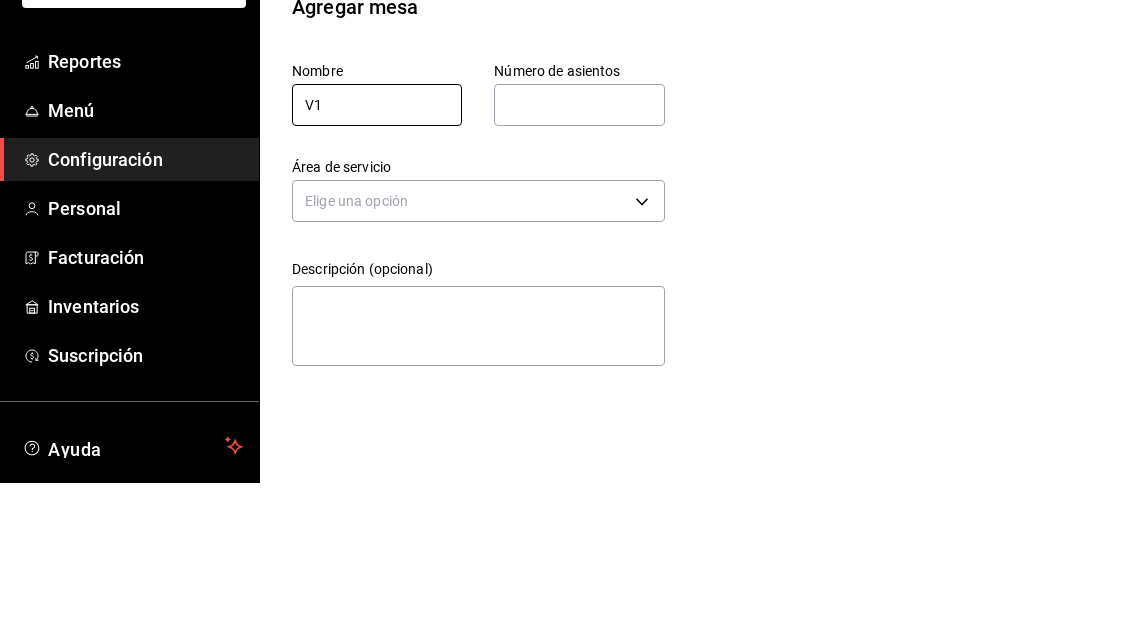 type on "V1" 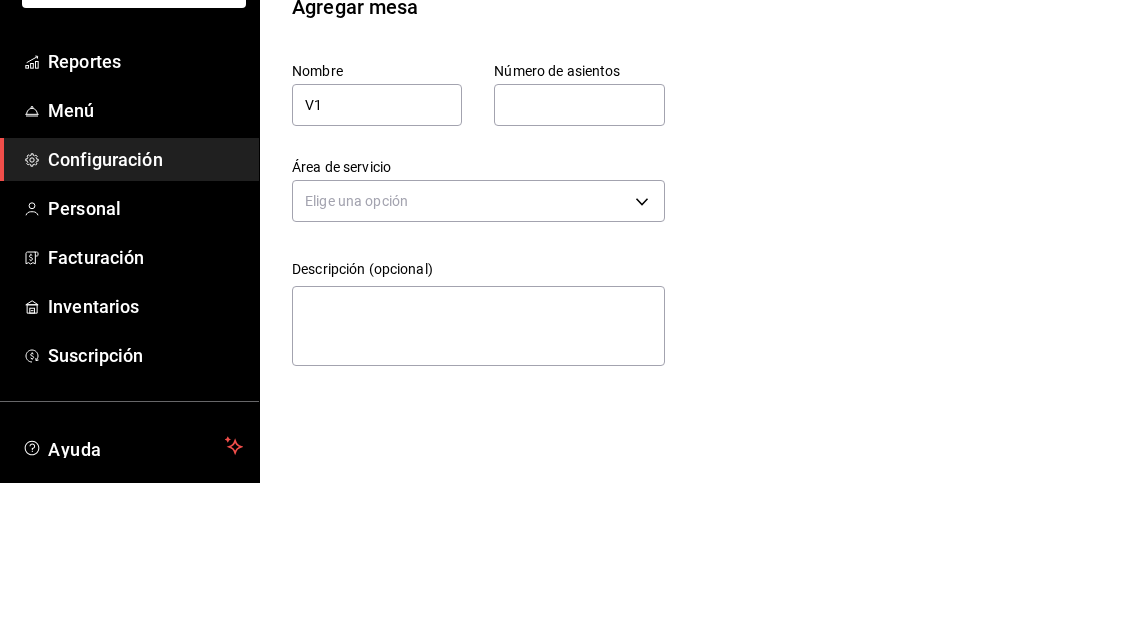 click at bounding box center (579, 259) 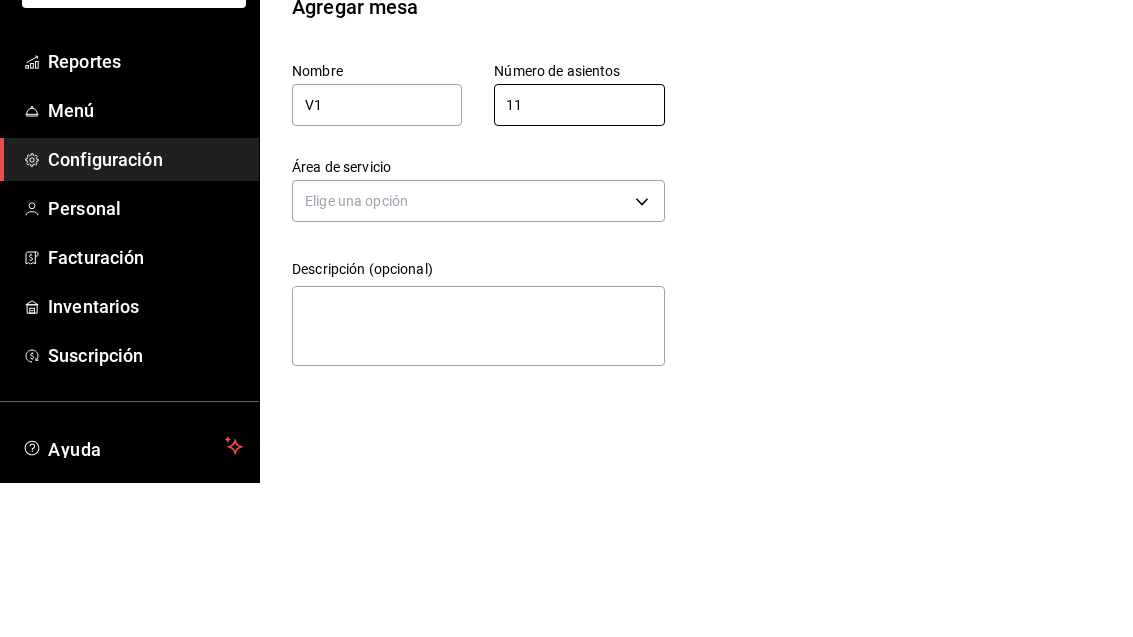 type on "1" 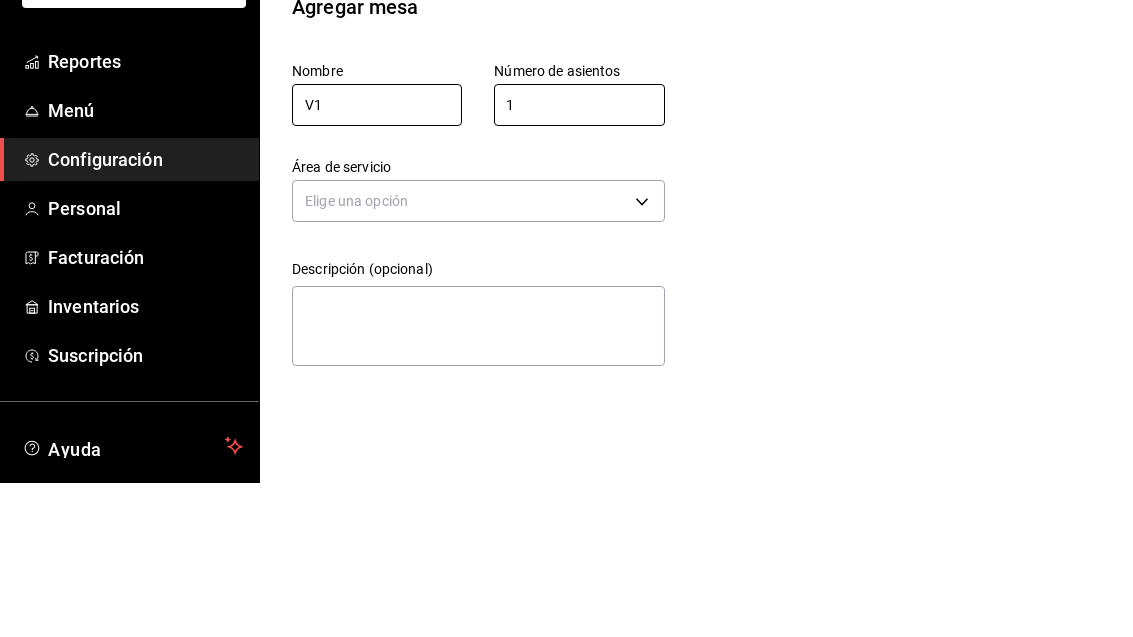 click on "V1" at bounding box center (377, 259) 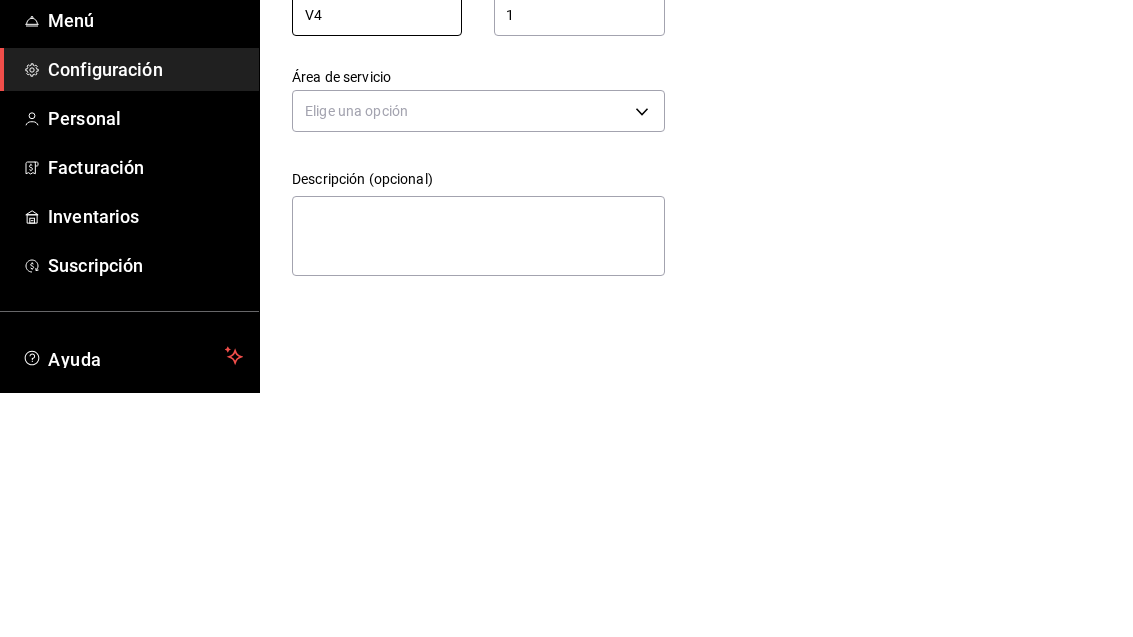 type on "V4" 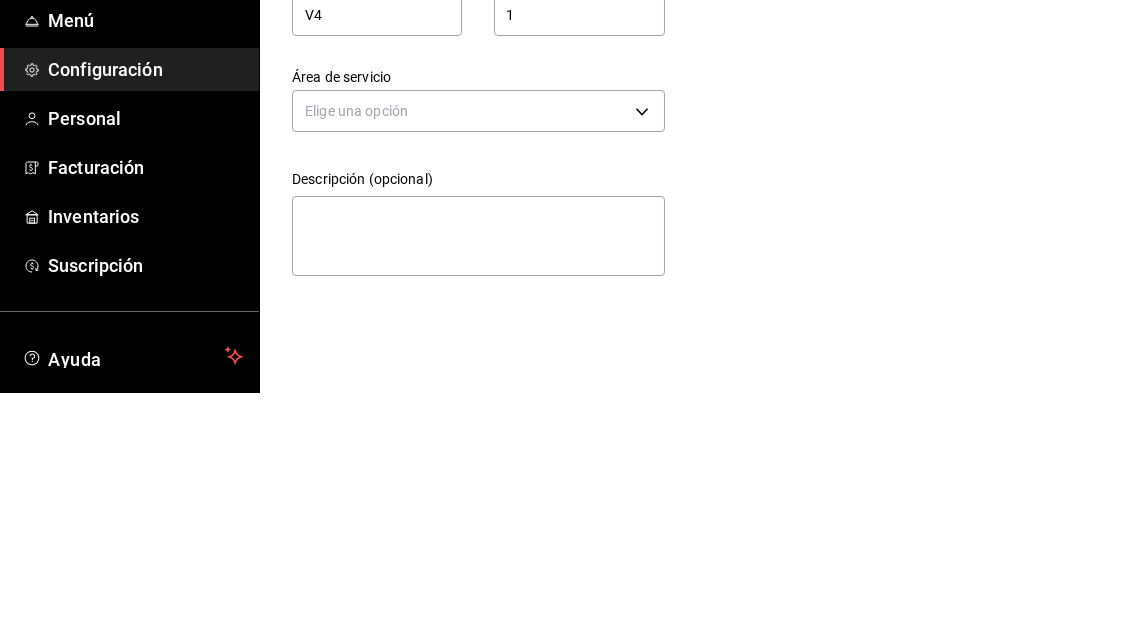 click on "Pregunta a Parrot AI Reportes   Menú   Configuración   Personal   Facturación   Inventarios   Suscripción   Ayuda Recomienda Parrot   Adolfo Flores   Sugerir nueva función   Sucursal: Casa Colibri Club (Mty) Regresar Guardar Agregar mesa Nombre V4 Número de asientos 1 Número de asientos Área de servicio Elige una opción Descripción (opcional) x GANA 1 MES GRATIS EN TU SUSCRIPCIÓN AQUÍ ¿Recuerdas cómo empezó tu restaurante?
Hoy puedes ayudar a un colega a tener el mismo cambio que tú viviste.
Recomienda Parrot directamente desde tu Portal Administrador.
Es fácil y rápido.
🎁 Por cada restaurante que se una, ganas 1 mes gratis. Ver video tutorial Ir a video Pregunta a Parrot AI Reportes   Menú   Configuración   Personal   Facturación   Inventarios   Suscripción   Ayuda Recomienda Parrot   Adolfo Flores   Sugerir nueva función   Visitar centro de ayuda (81) 2046 6363 soporte@parrotsoftware.io Visitar centro de ayuda (81) 2046 6363 soporte@parrotsoftware.io" at bounding box center (566, 318) 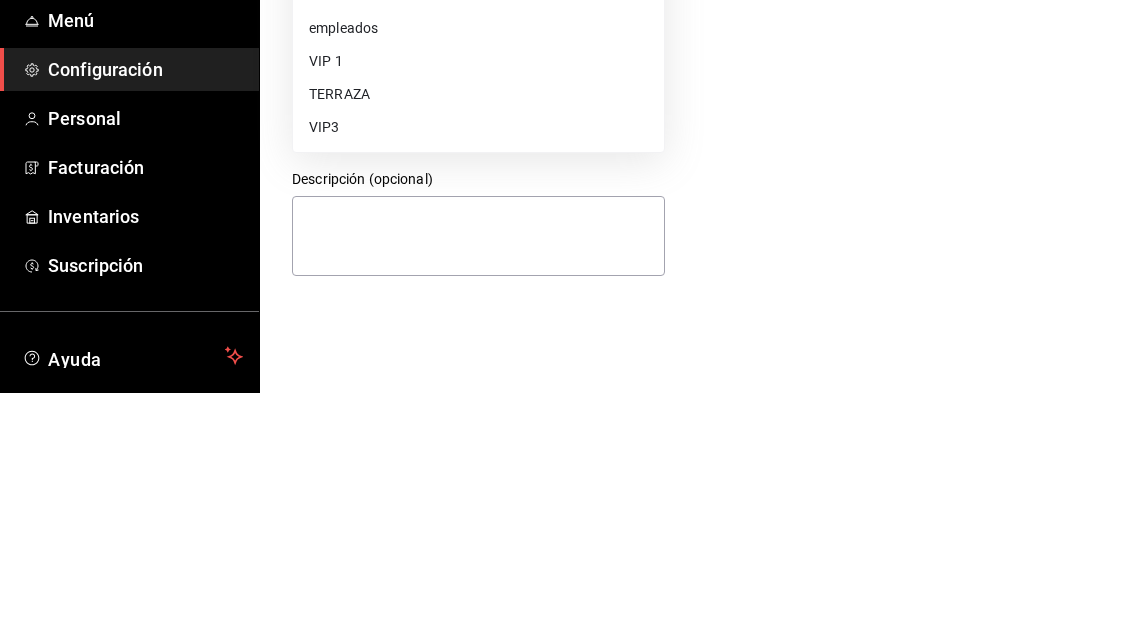 scroll, scrollTop: 64, scrollLeft: 0, axis: vertical 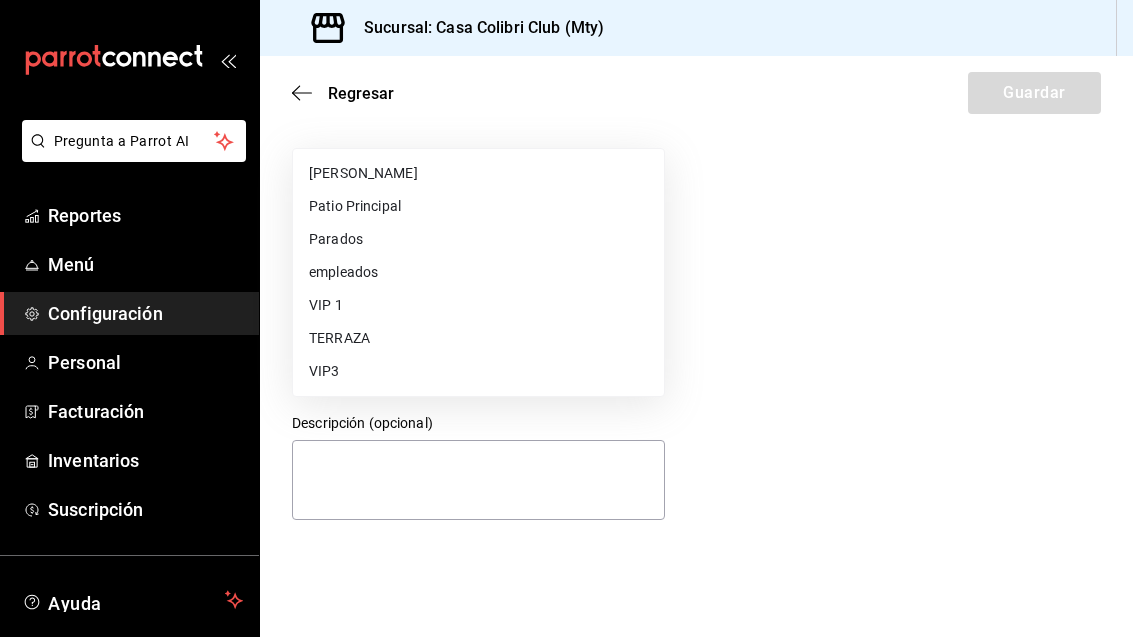click on "VIP3" at bounding box center (478, 371) 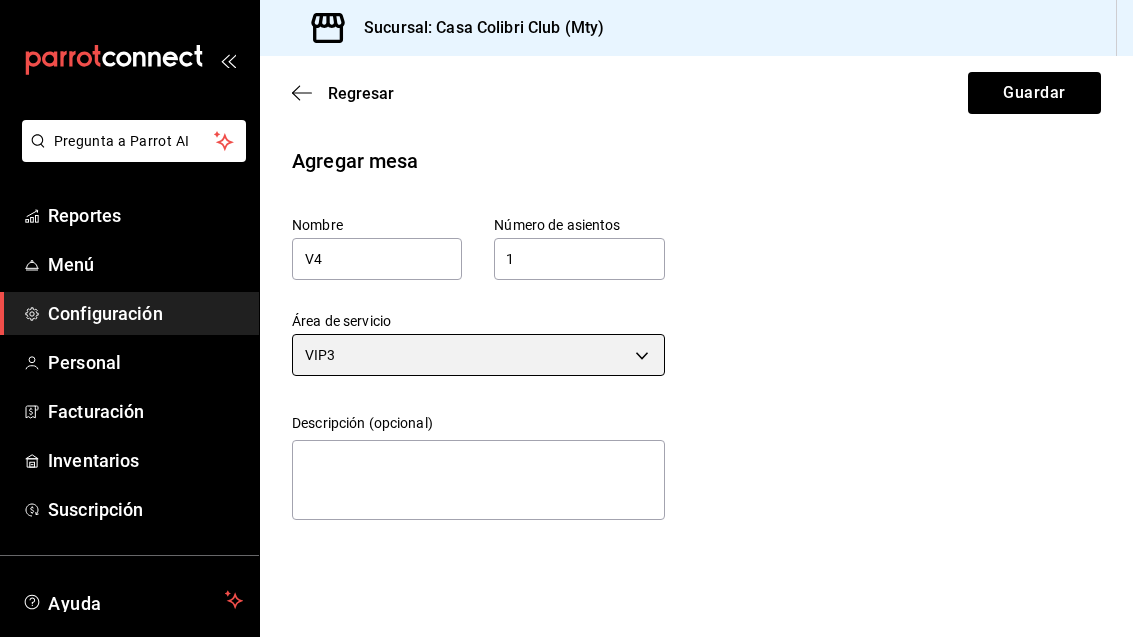 scroll, scrollTop: 0, scrollLeft: 0, axis: both 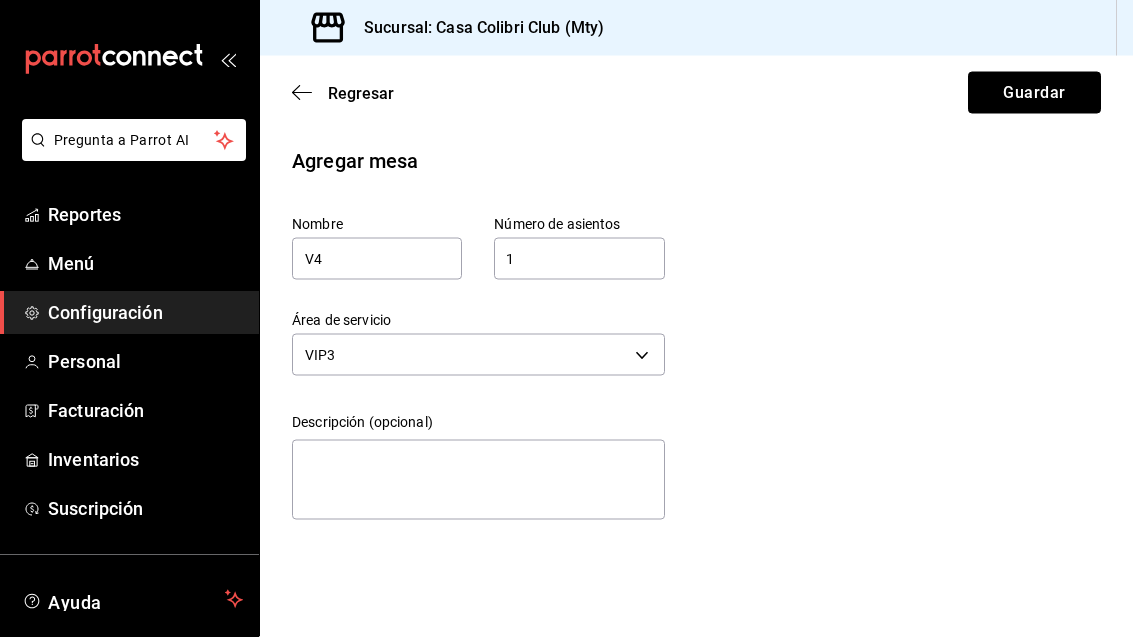 click on "Guardar" at bounding box center [1034, 93] 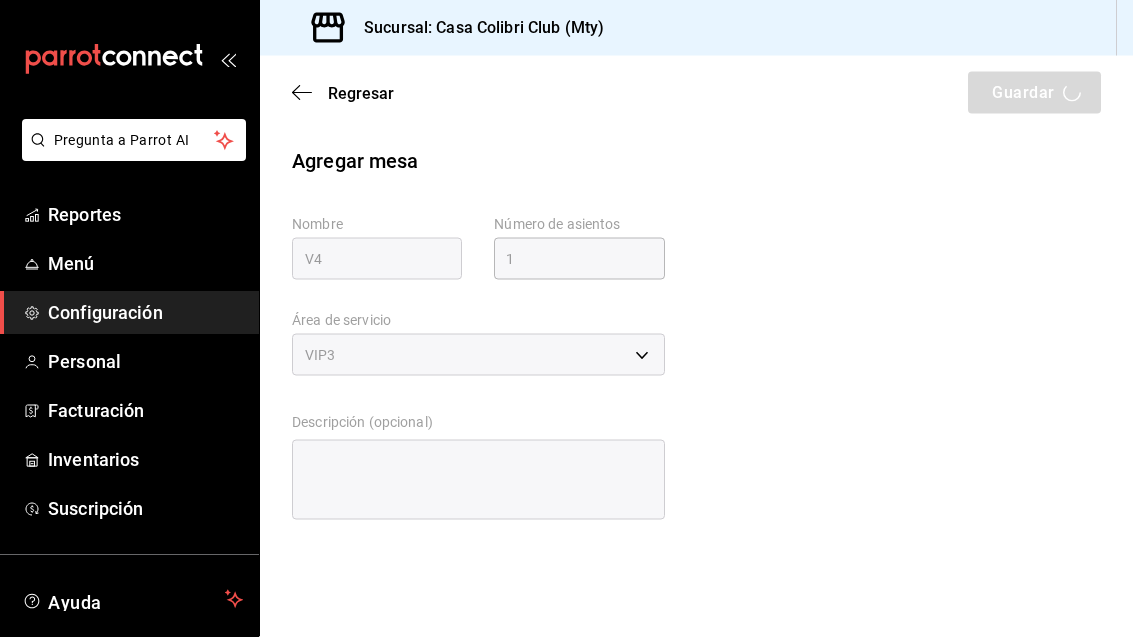 scroll, scrollTop: 5, scrollLeft: 0, axis: vertical 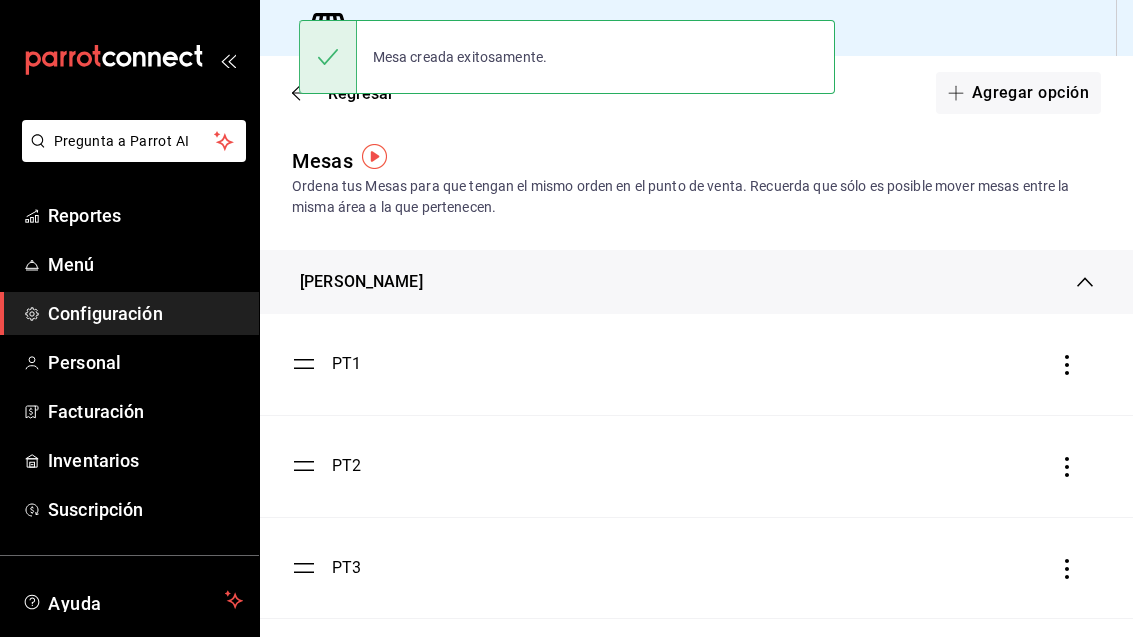 click on "Agregar opción" at bounding box center [1018, 93] 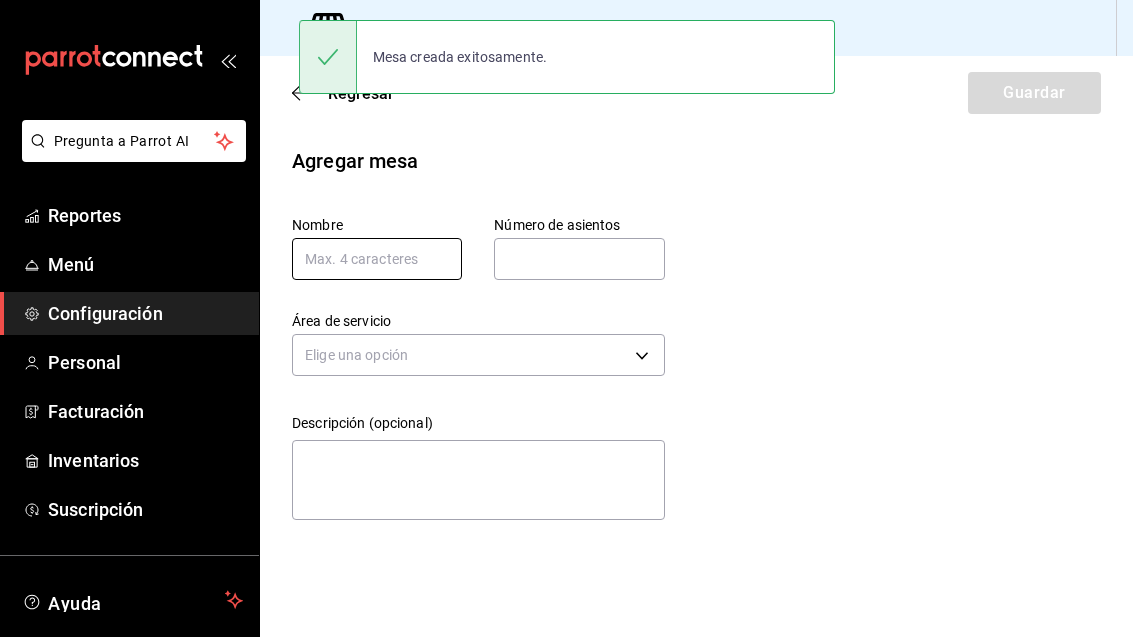 click at bounding box center (377, 259) 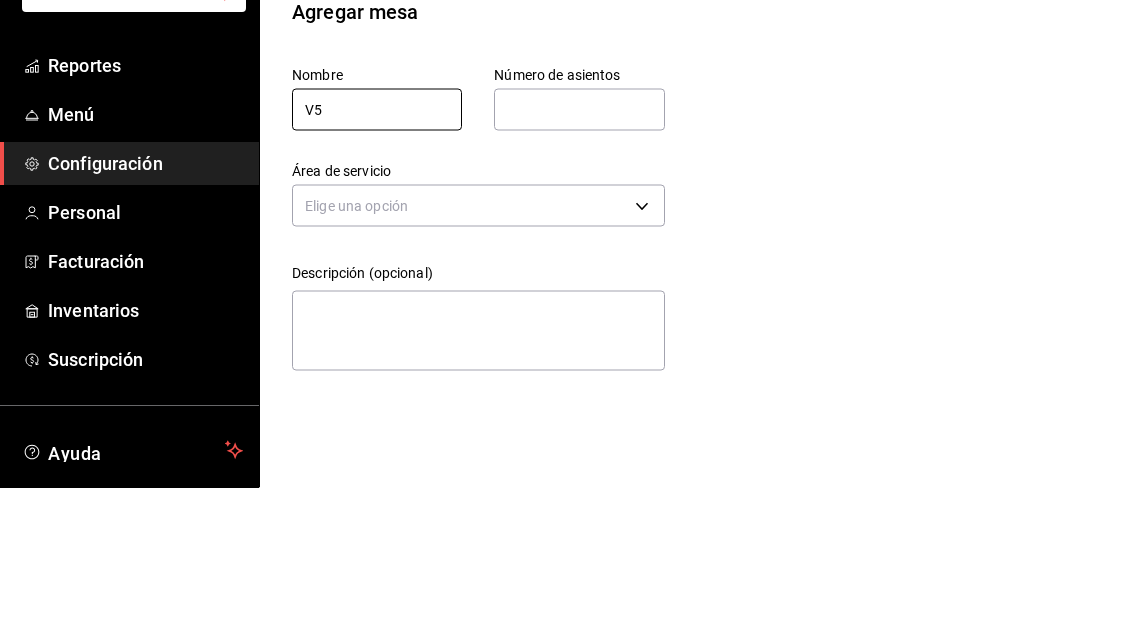 type on "V5" 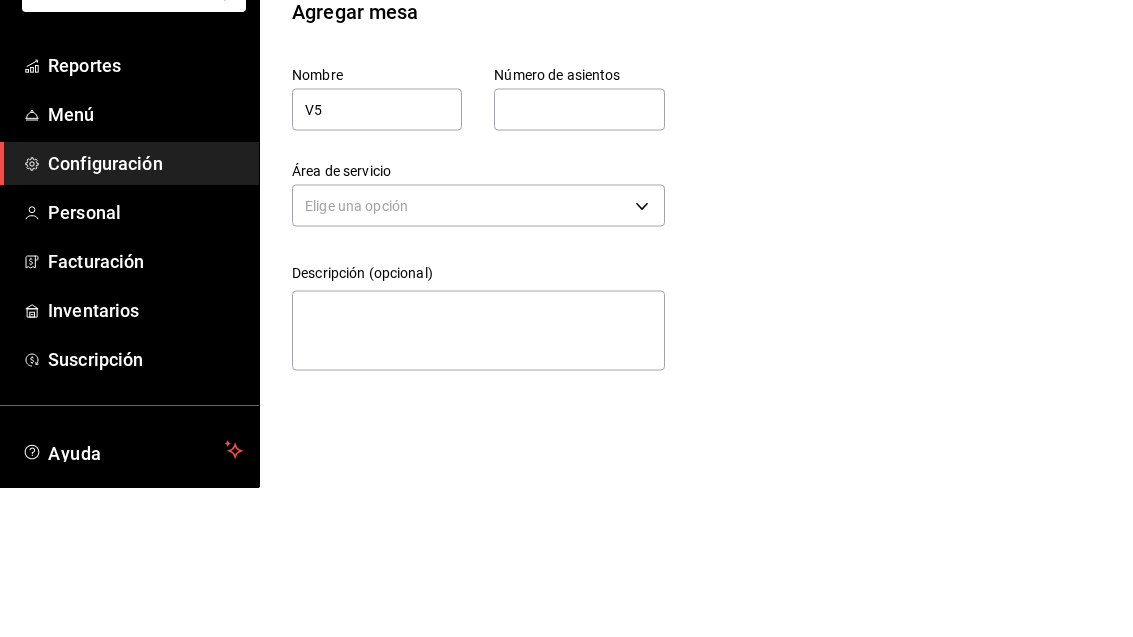 click at bounding box center [579, 259] 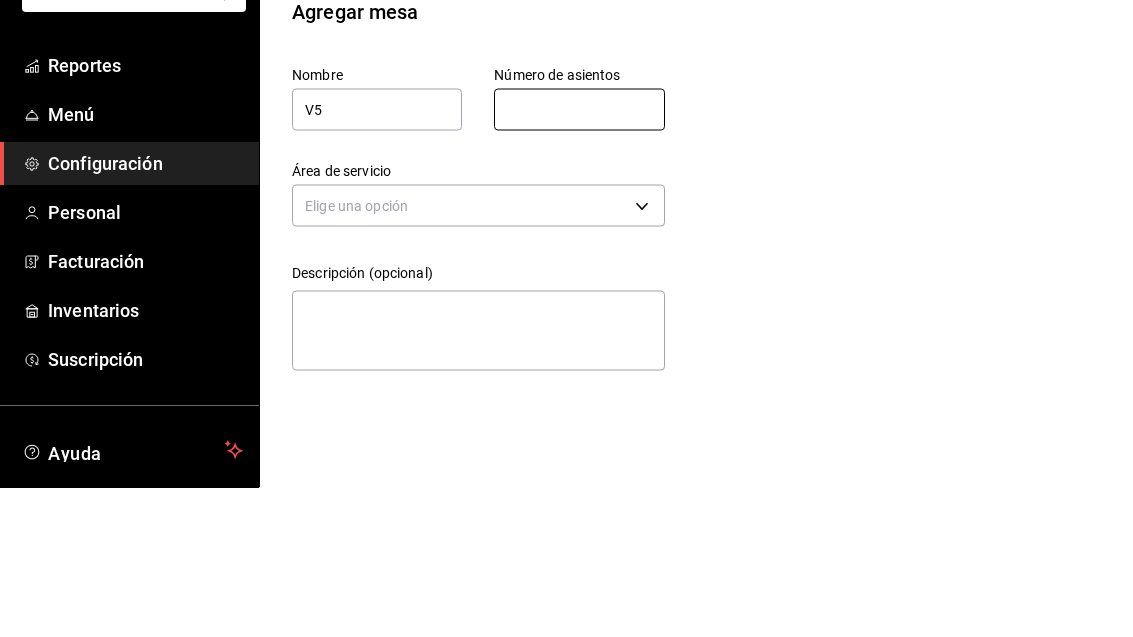 type on "1" 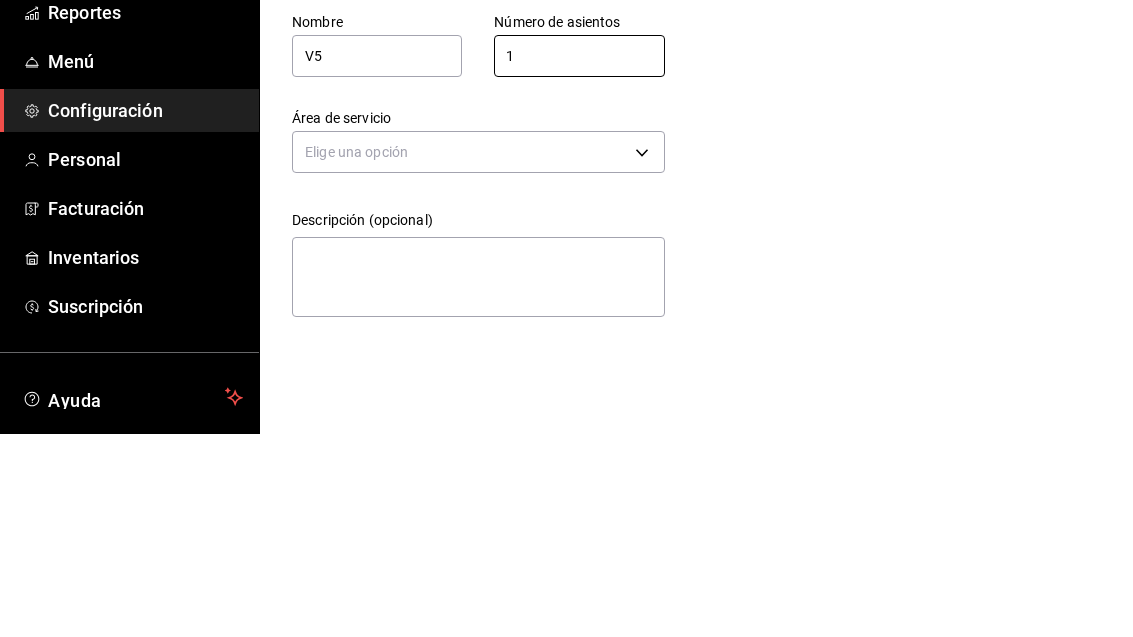 click on "Pregunta a Parrot AI Reportes   Menú   Configuración   Personal   Facturación   Inventarios   Suscripción   Ayuda Recomienda Parrot   Adolfo Flores   Sugerir nueva función   Sucursal: Casa Colibri Club (Mty) Regresar Guardar Agregar mesa Nombre V5 Número de asientos 1 Número de asientos Área de servicio Elige una opción Descripción (opcional) x GANA 1 MES GRATIS EN TU SUSCRIPCIÓN AQUÍ ¿Recuerdas cómo empezó tu restaurante?
Hoy puedes ayudar a un colega a tener el mismo cambio que tú viviste.
Recomienda Parrot directamente desde tu Portal Administrador.
Es fácil y rápido.
🎁 Por cada restaurante que se una, ganas 1 mes gratis. Ver video tutorial Ir a video Pregunta a Parrot AI Reportes   Menú   Configuración   Personal   Facturación   Inventarios   Suscripción   Ayuda Recomienda Parrot   Adolfo Flores   Sugerir nueva función   Visitar centro de ayuda (81) 2046 6363 soporte@parrotsoftware.io Visitar centro de ayuda (81) 2046 6363 soporte@parrotsoftware.io" at bounding box center (566, 318) 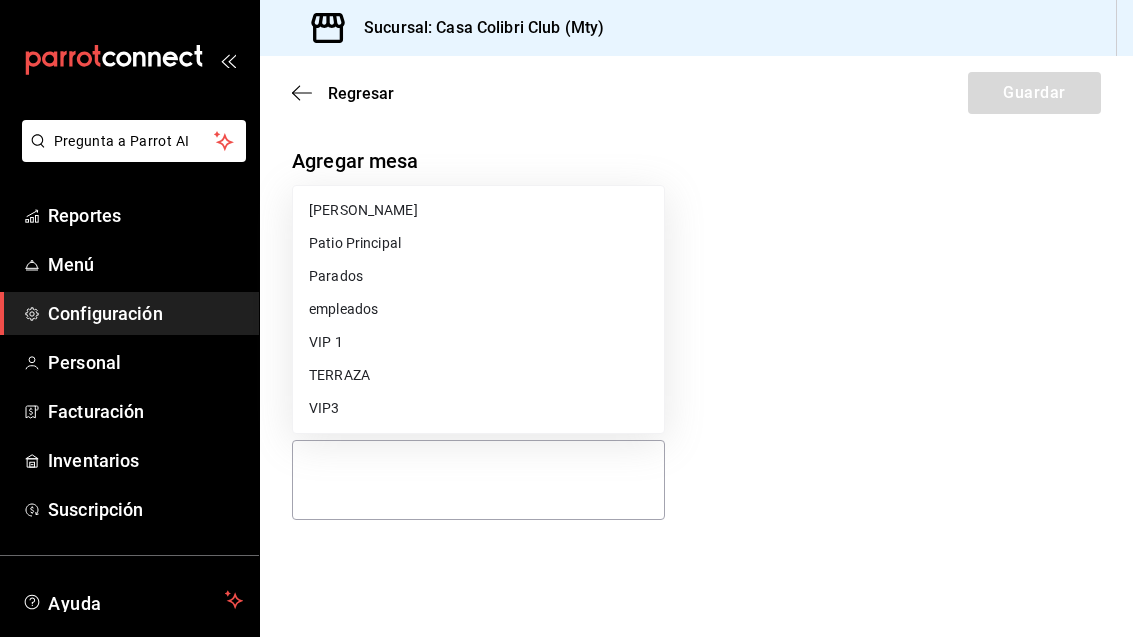 click on "VIP3" at bounding box center [478, 408] 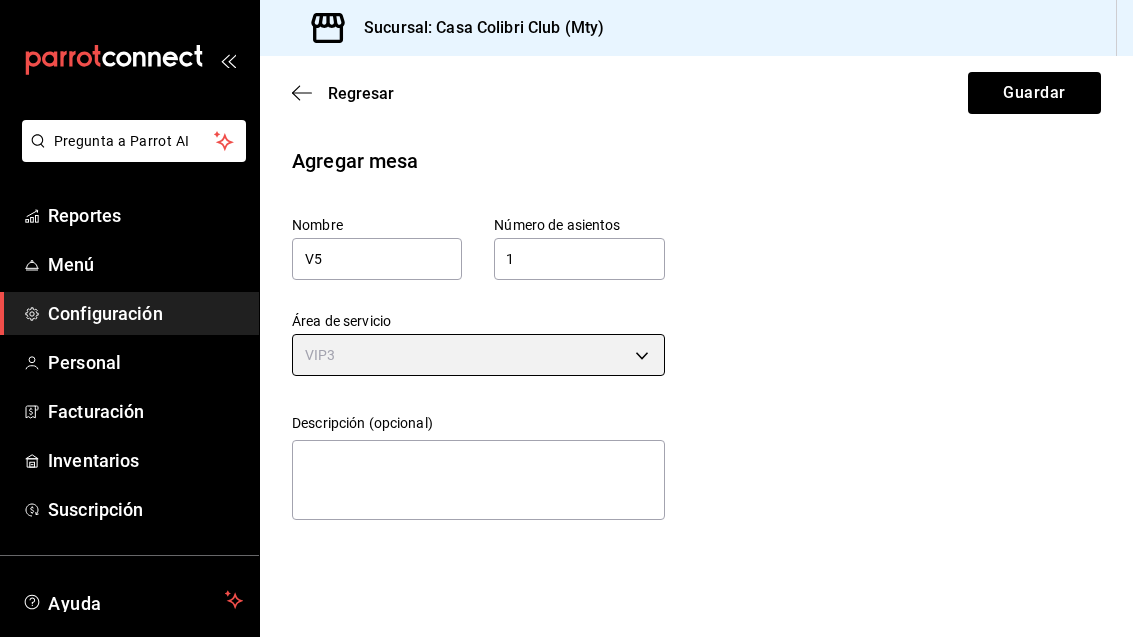 type on "d75123e1-f2e1-492c-8f57-ef733d837ead" 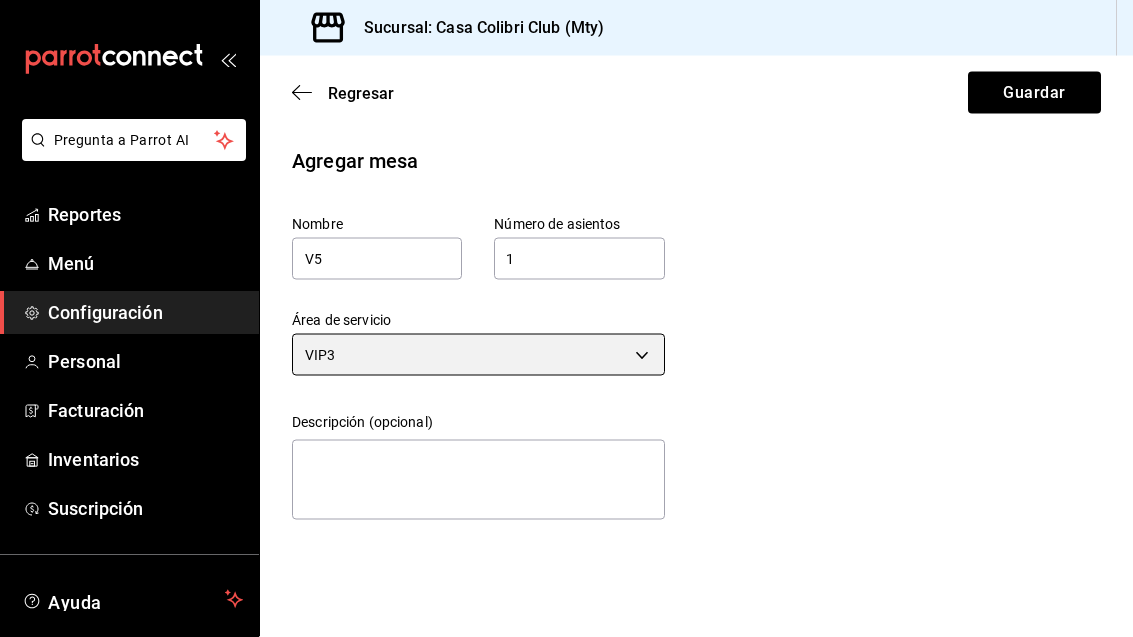 scroll, scrollTop: 0, scrollLeft: 0, axis: both 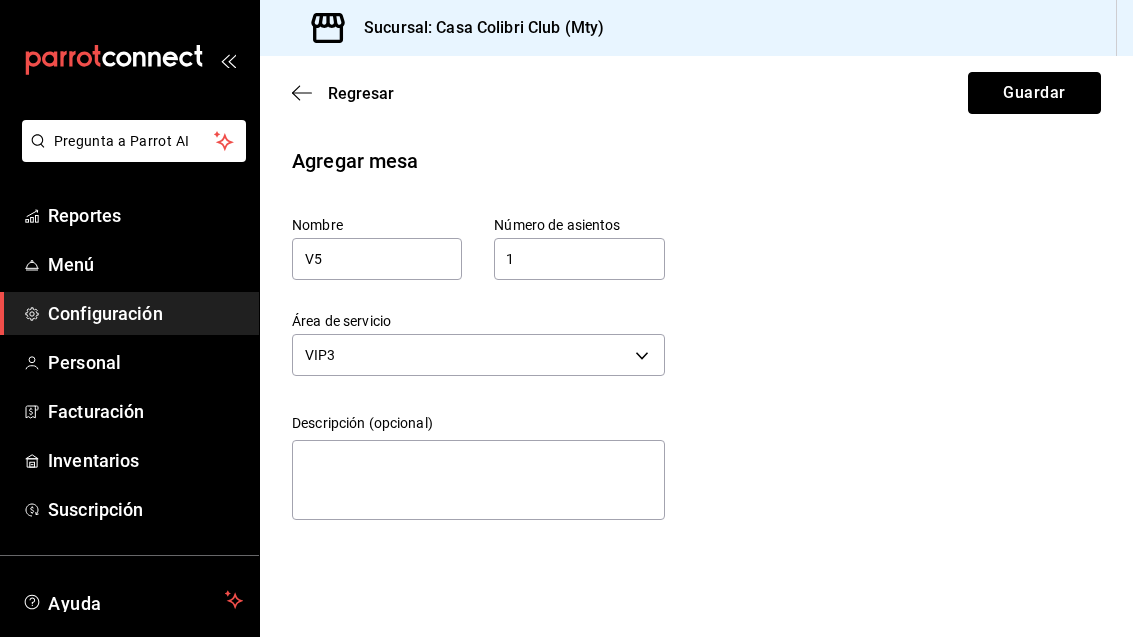 click on "Guardar" at bounding box center [1034, 93] 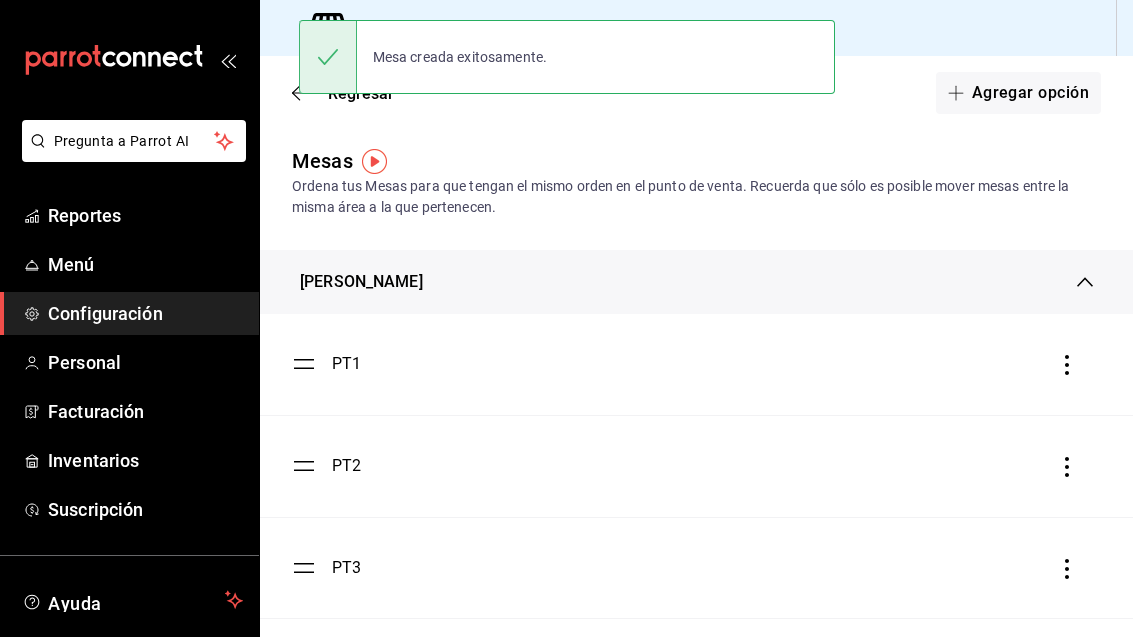 click on "Agregar opción" at bounding box center [1018, 93] 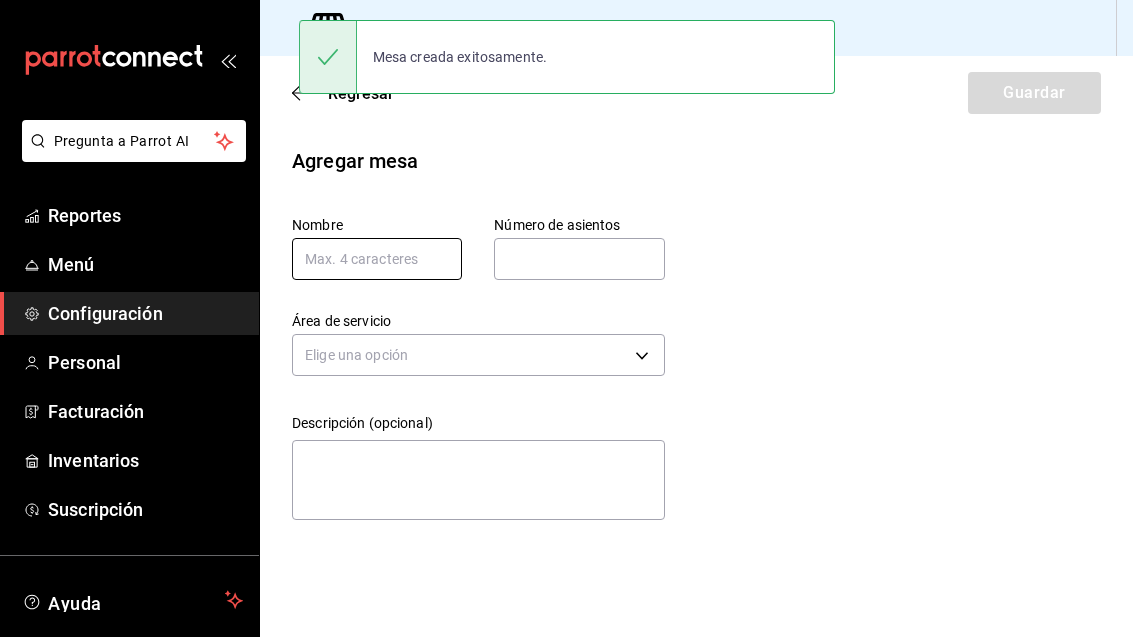 click at bounding box center [377, 259] 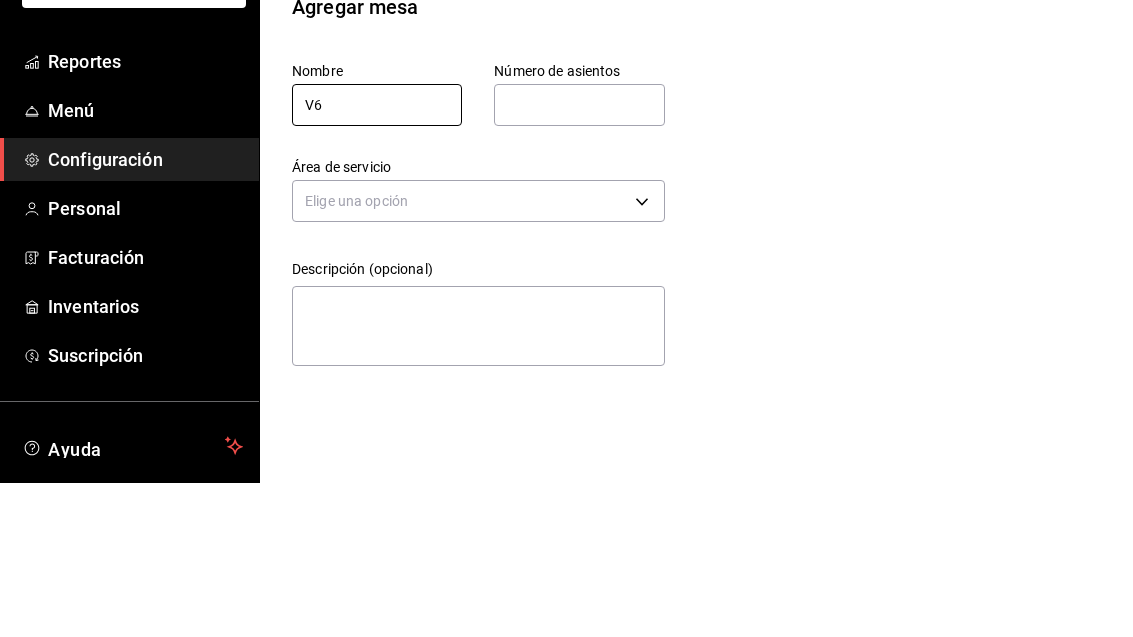 type on "V6" 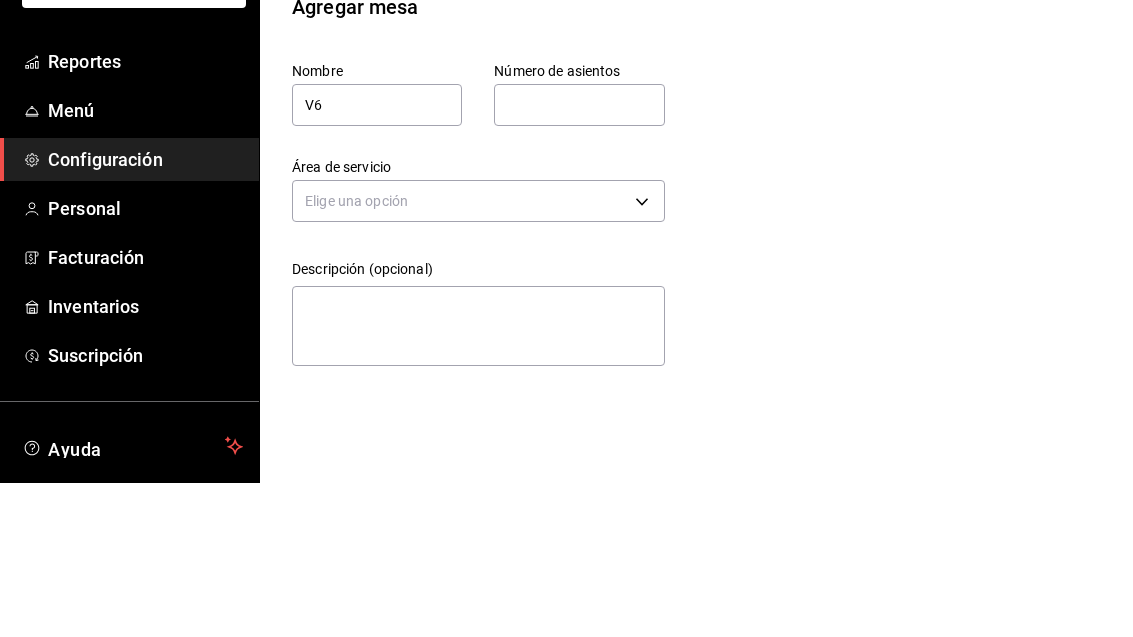click at bounding box center [579, 259] 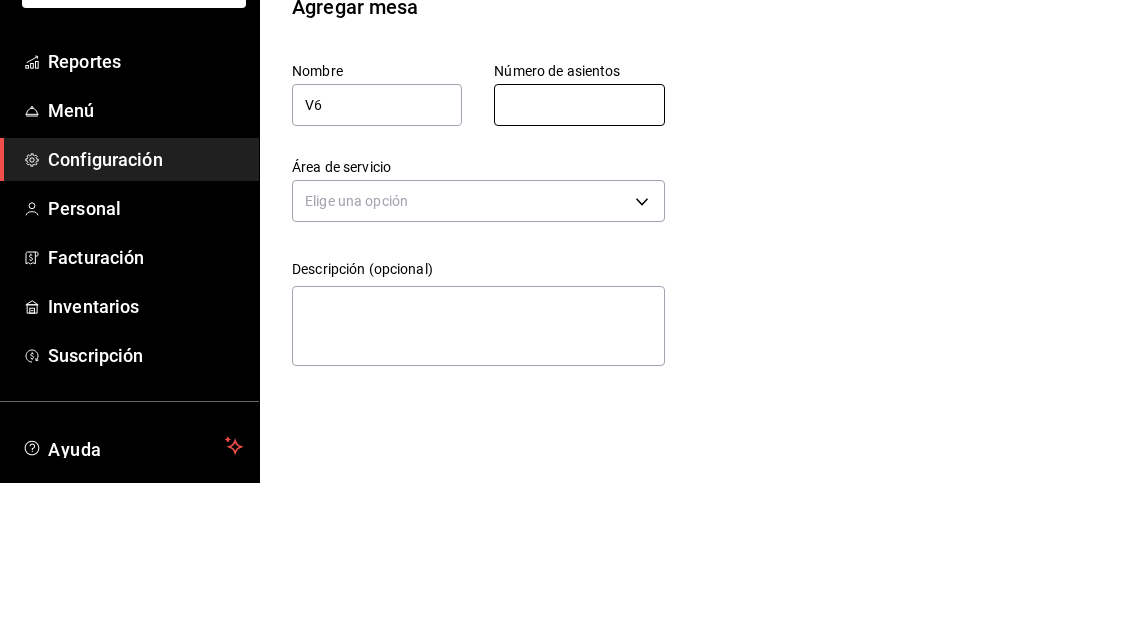 type on "1" 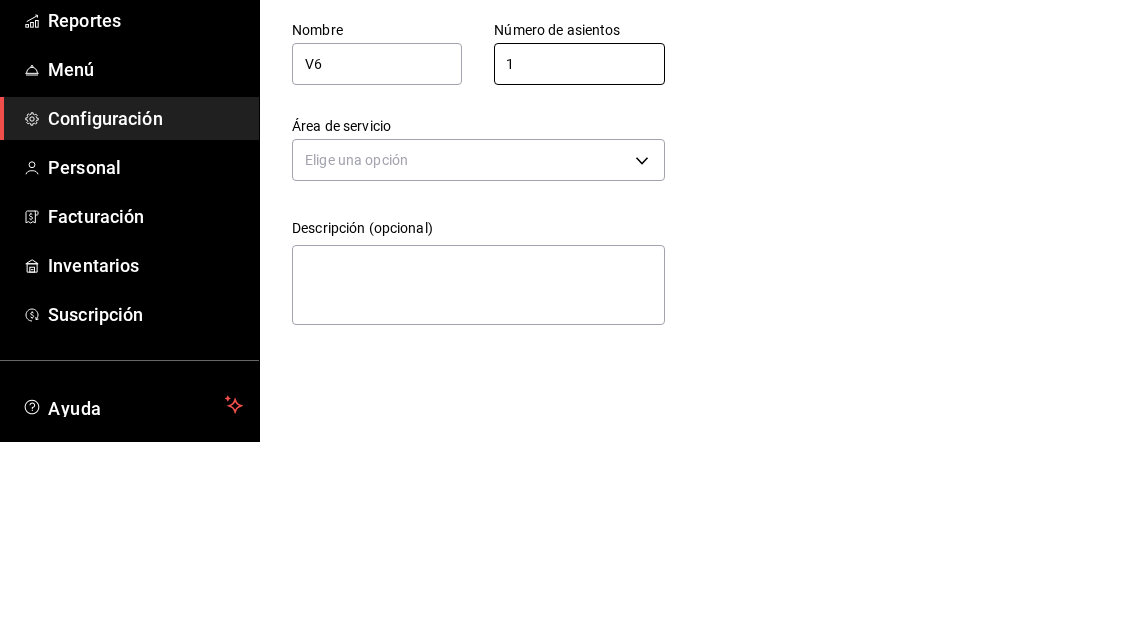 click on "Pregunta a Parrot AI Reportes   Menú   Configuración   Personal   Facturación   Inventarios   Suscripción   Ayuda Recomienda Parrot   Adolfo Flores   Sugerir nueva función   Sucursal: Casa Colibri Club (Mty) Regresar Guardar Agregar mesa Nombre V6 Número de asientos 1 Número de asientos Área de servicio Elige una opción Descripción (opcional) x GANA 1 MES GRATIS EN TU SUSCRIPCIÓN AQUÍ ¿Recuerdas cómo empezó tu restaurante?
Hoy puedes ayudar a un colega a tener el mismo cambio que tú viviste.
Recomienda Parrot directamente desde tu Portal Administrador.
Es fácil y rápido.
🎁 Por cada restaurante que se una, ganas 1 mes gratis. Ver video tutorial Ir a video Pregunta a Parrot AI Reportes   Menú   Configuración   Personal   Facturación   Inventarios   Suscripción   Ayuda Recomienda Parrot   Adolfo Flores   Sugerir nueva función   Visitar centro de ayuda (81) 2046 6363 soporte@parrotsoftware.io Visitar centro de ayuda (81) 2046 6363 soporte@parrotsoftware.io" at bounding box center (566, 318) 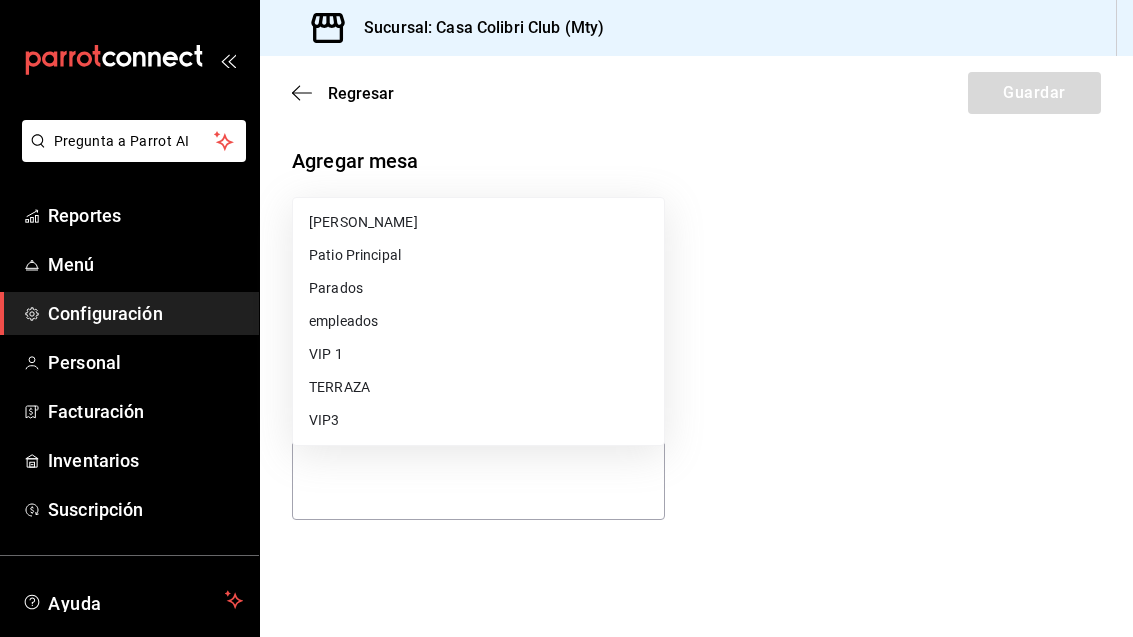 click on "VIP3" at bounding box center [478, 420] 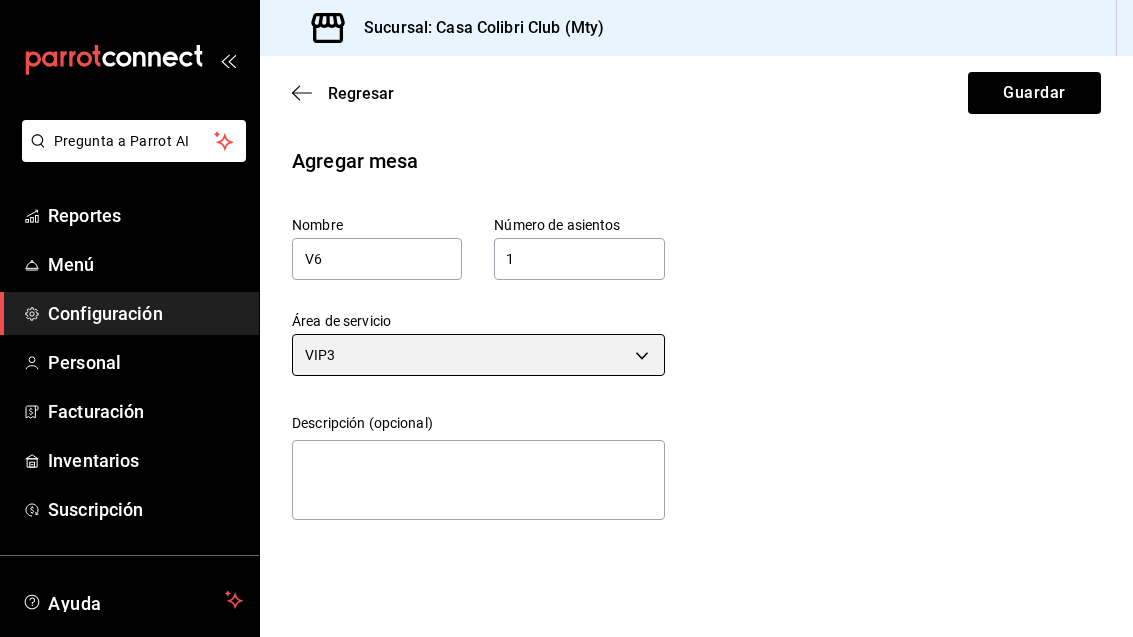 scroll, scrollTop: 0, scrollLeft: 0, axis: both 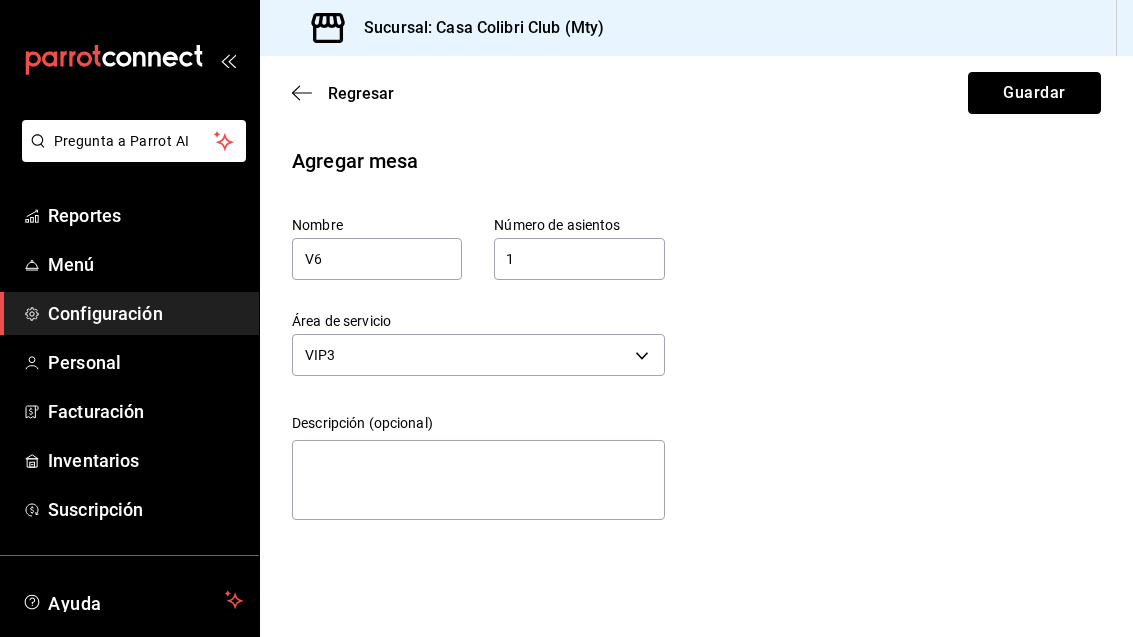 click on "Guardar" at bounding box center [1034, 93] 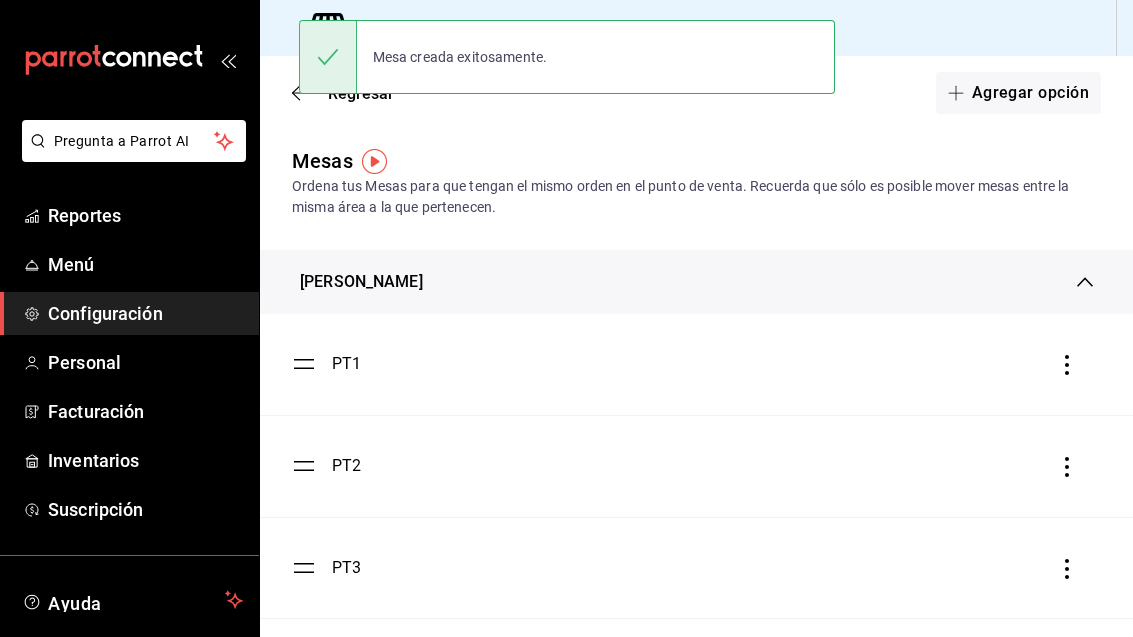 click on "Agregar opción" at bounding box center (1018, 93) 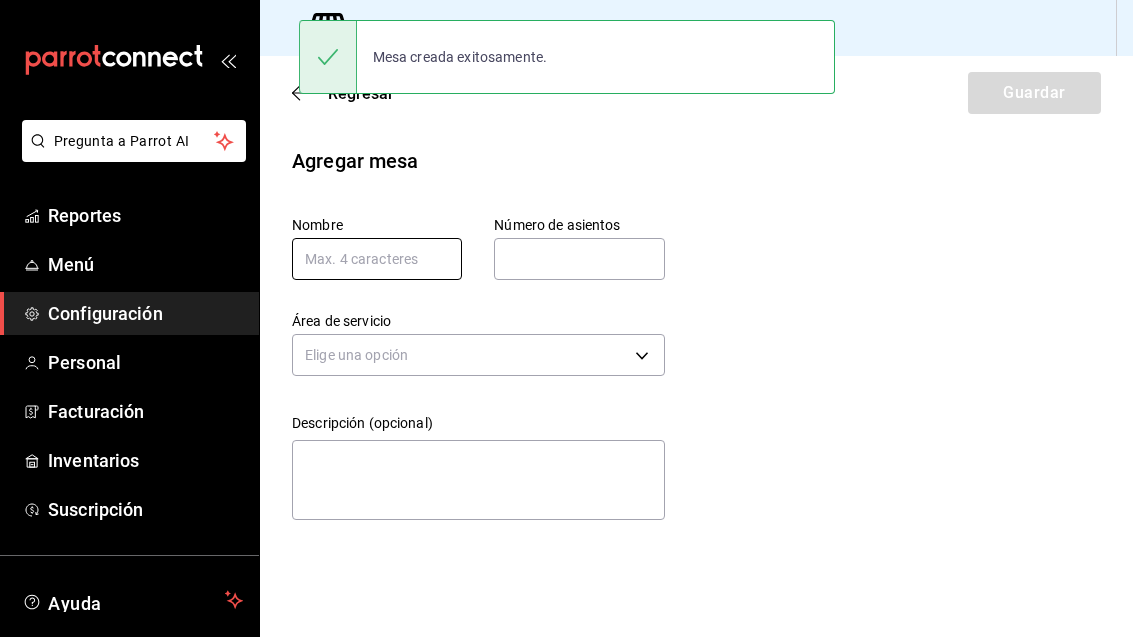 click at bounding box center (377, 259) 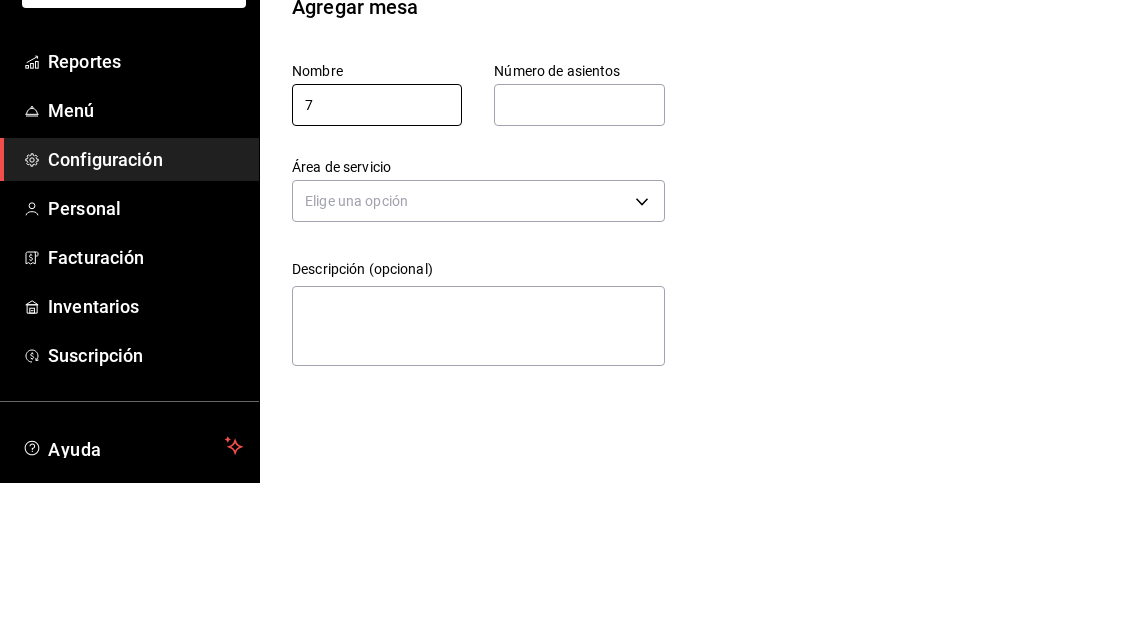 type on "7" 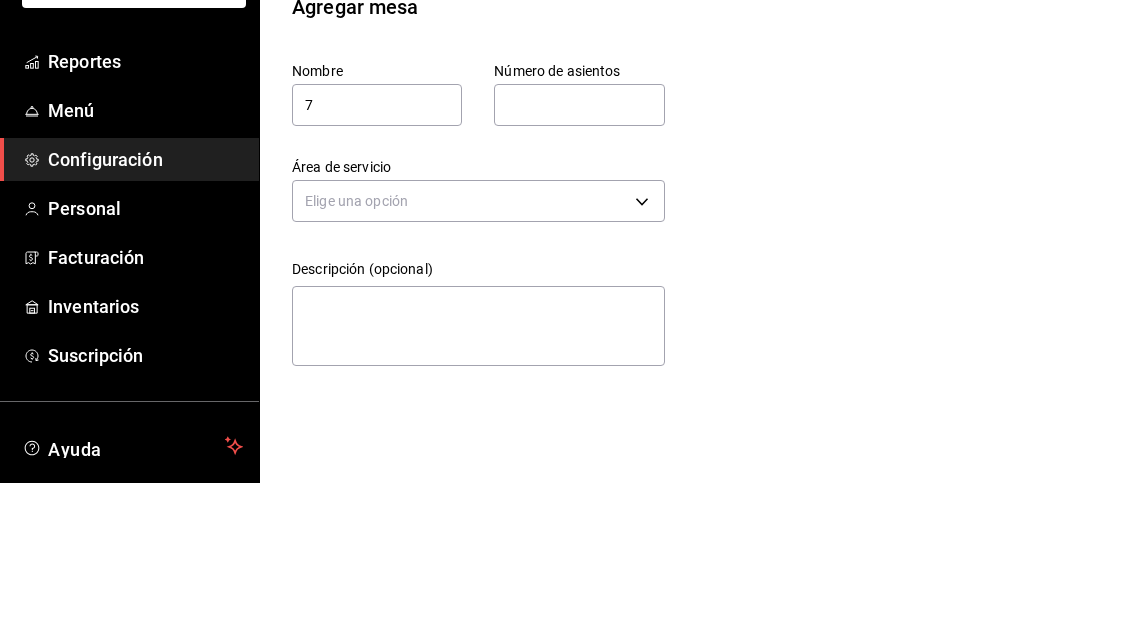 click at bounding box center [579, 259] 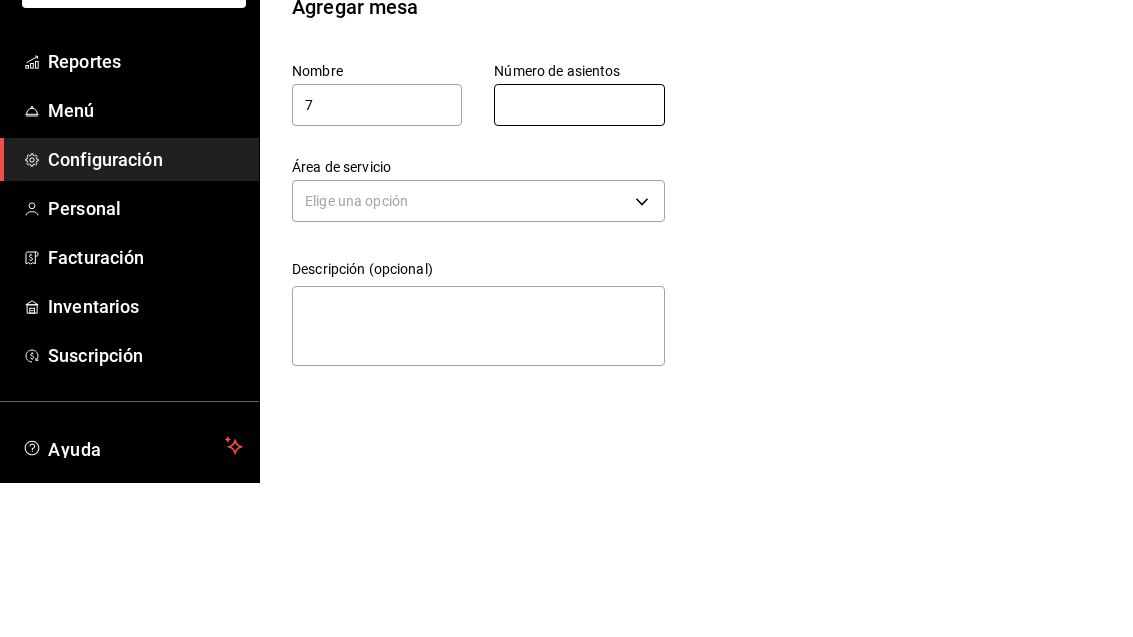type on "1" 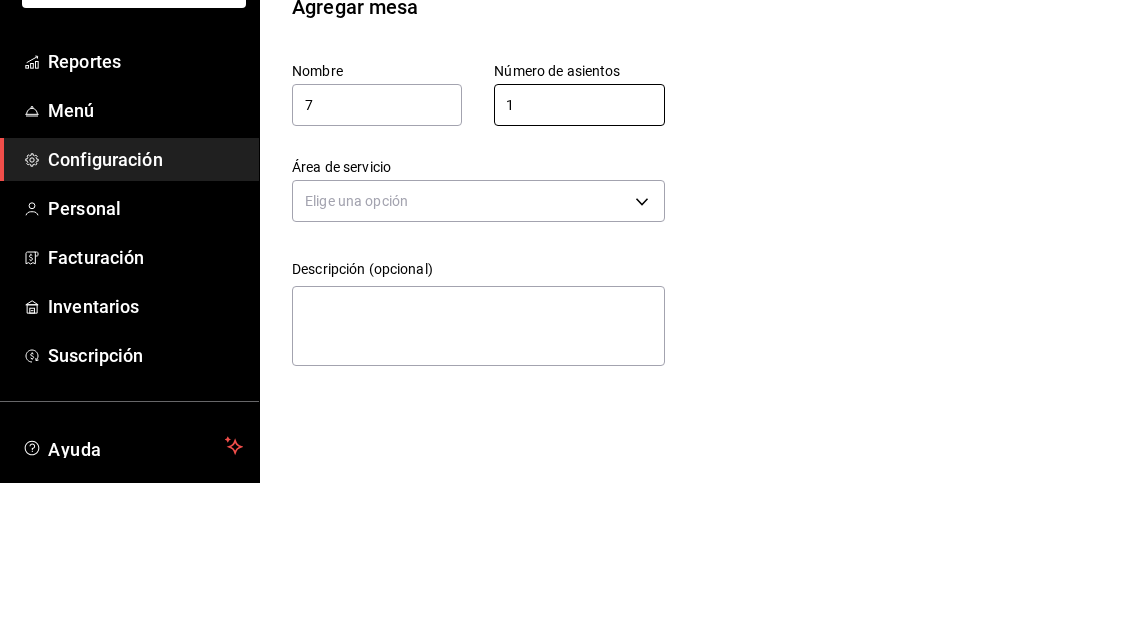 click on "Pregunta a Parrot AI Reportes   Menú   Configuración   Personal   Facturación   Inventarios   Suscripción   Ayuda Recomienda Parrot   Adolfo Flores   Sugerir nueva función   Sucursal: Casa Colibri Club (Mty) Regresar Guardar Agregar mesa Nombre 7 Número de asientos 1 Número de asientos Área de servicio Elige una opción Descripción (opcional) x GANA 1 MES GRATIS EN TU SUSCRIPCIÓN AQUÍ ¿Recuerdas cómo empezó tu restaurante?
Hoy puedes ayudar a un colega a tener el mismo cambio que tú viviste.
Recomienda Parrot directamente desde tu Portal Administrador.
Es fácil y rápido.
🎁 Por cada restaurante que se una, ganas 1 mes gratis. Ver video tutorial Ir a video Pregunta a Parrot AI Reportes   Menú   Configuración   Personal   Facturación   Inventarios   Suscripción   Ayuda Recomienda Parrot   Adolfo Flores   Sugerir nueva función   Visitar centro de ayuda (81) 2046 6363 soporte@parrotsoftware.io Visitar centro de ayuda (81) 2046 6363 soporte@parrotsoftware.io" at bounding box center (566, 318) 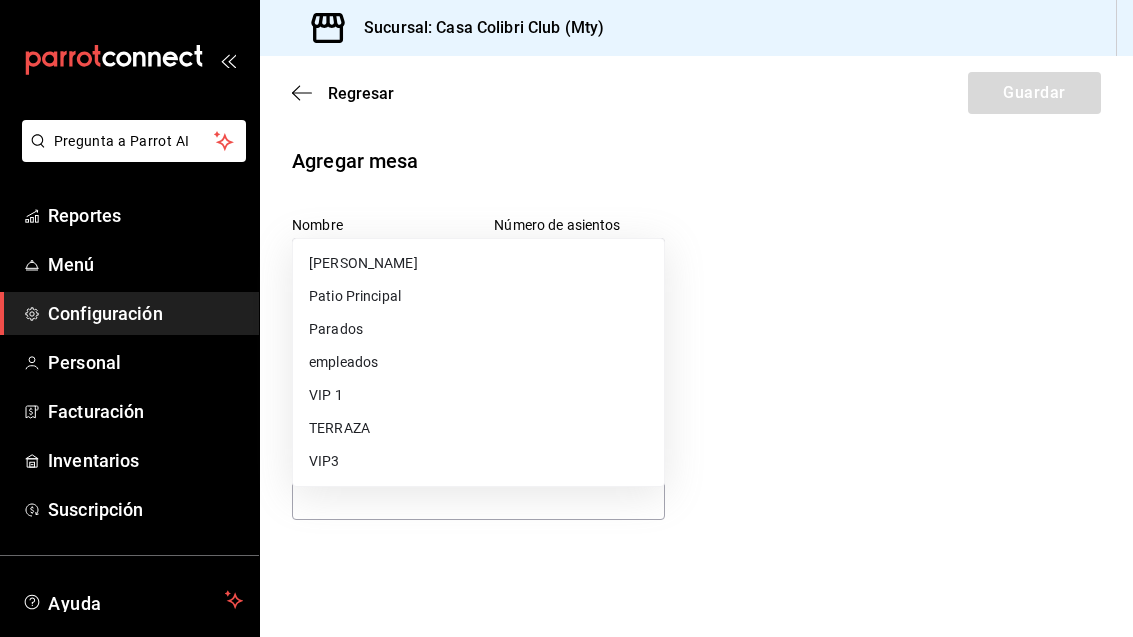 click on "VIP3" at bounding box center (478, 461) 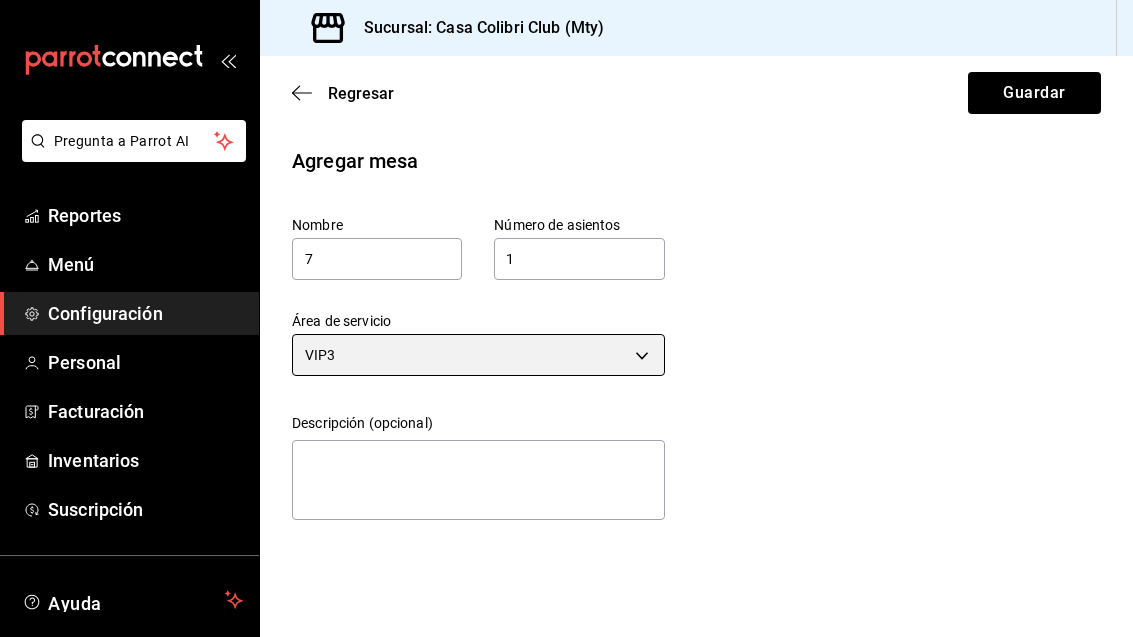scroll, scrollTop: 19, scrollLeft: 0, axis: vertical 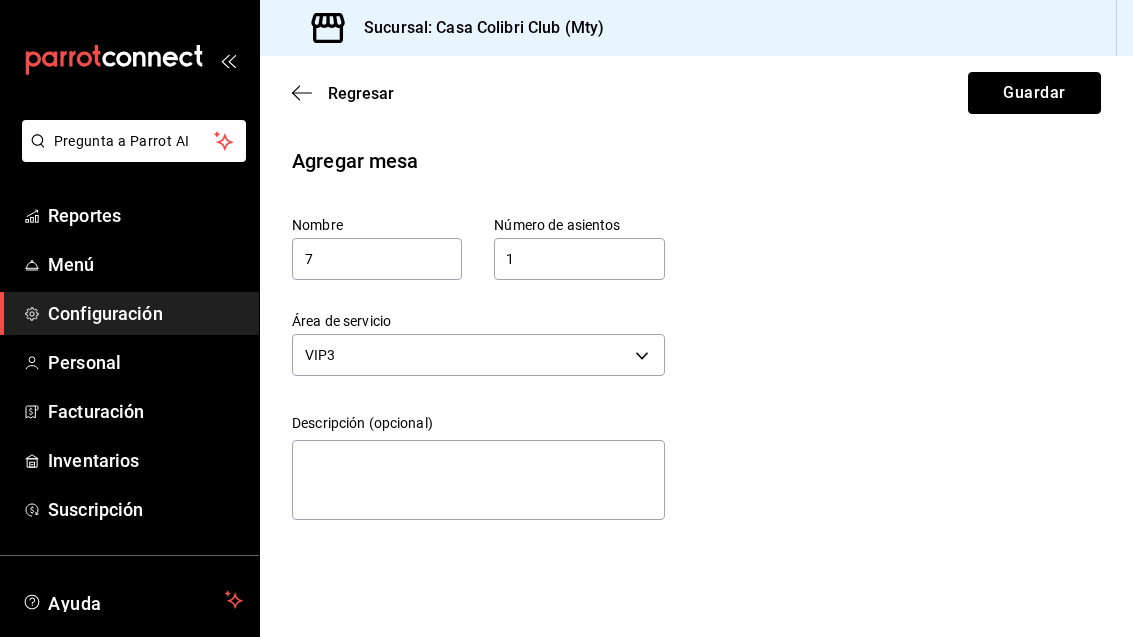 click on "Guardar" at bounding box center (1034, 93) 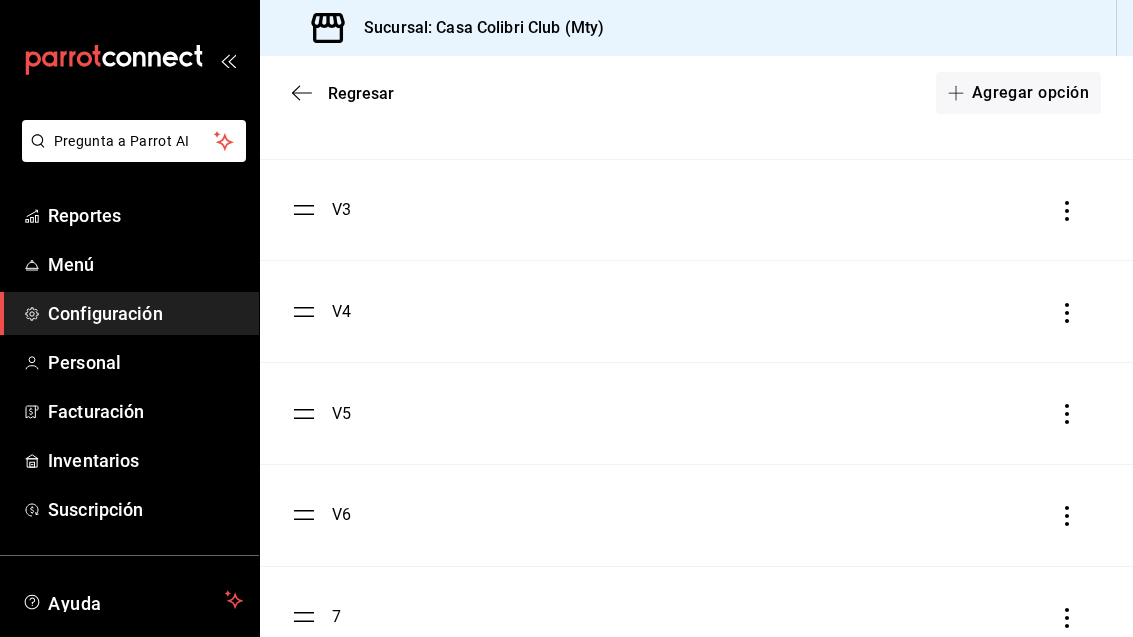 scroll, scrollTop: 7656, scrollLeft: 0, axis: vertical 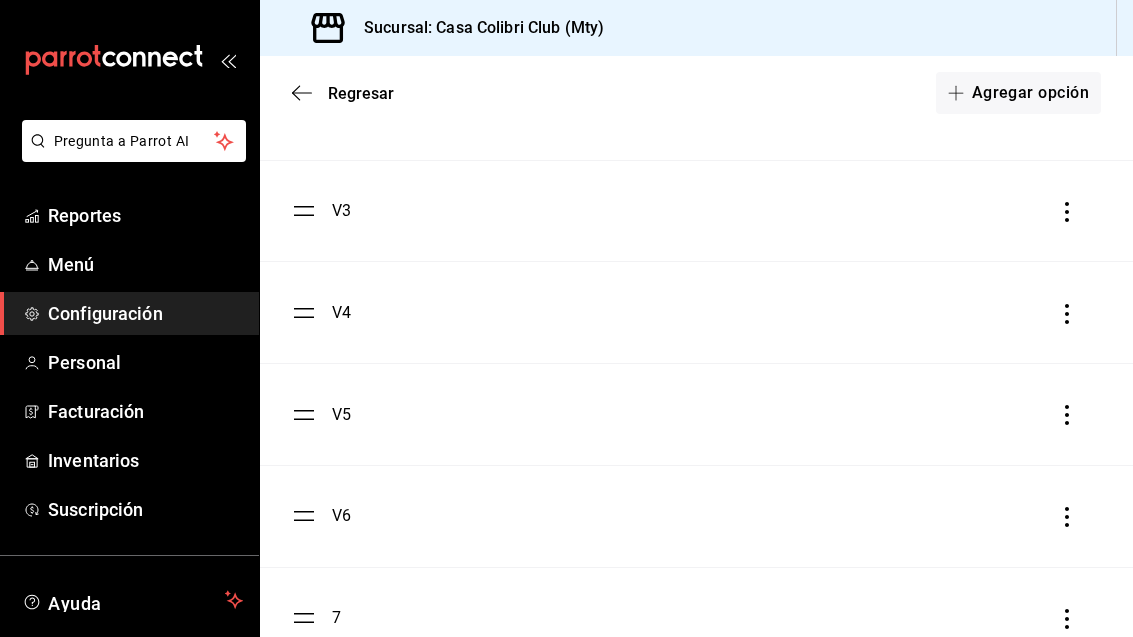 click on "7" at bounding box center [696, 618] 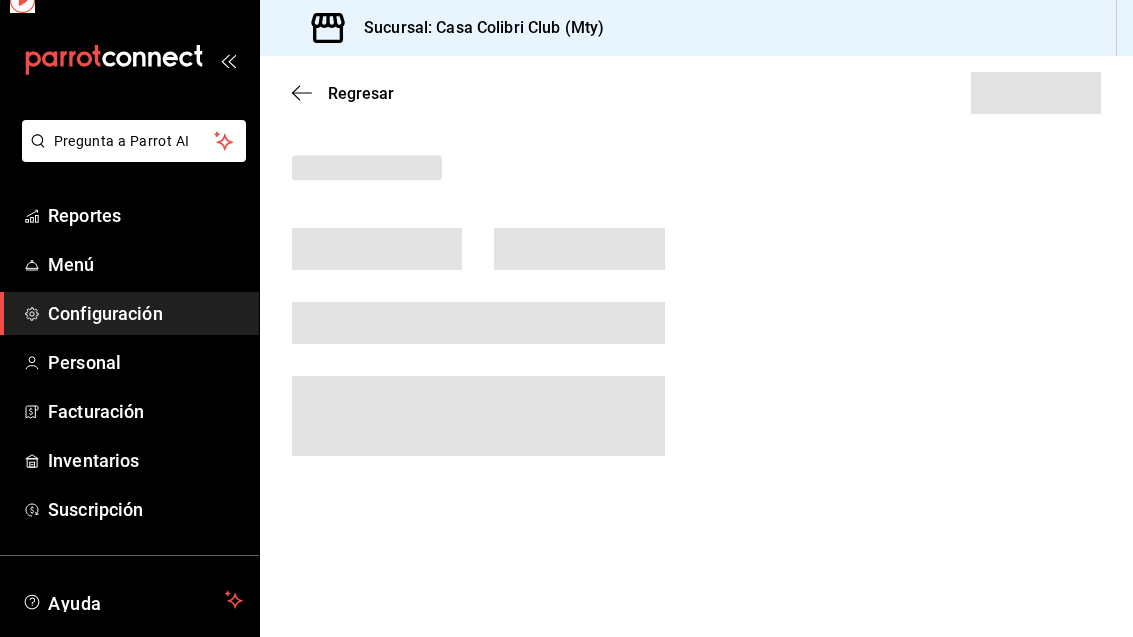 scroll, scrollTop: 0, scrollLeft: 0, axis: both 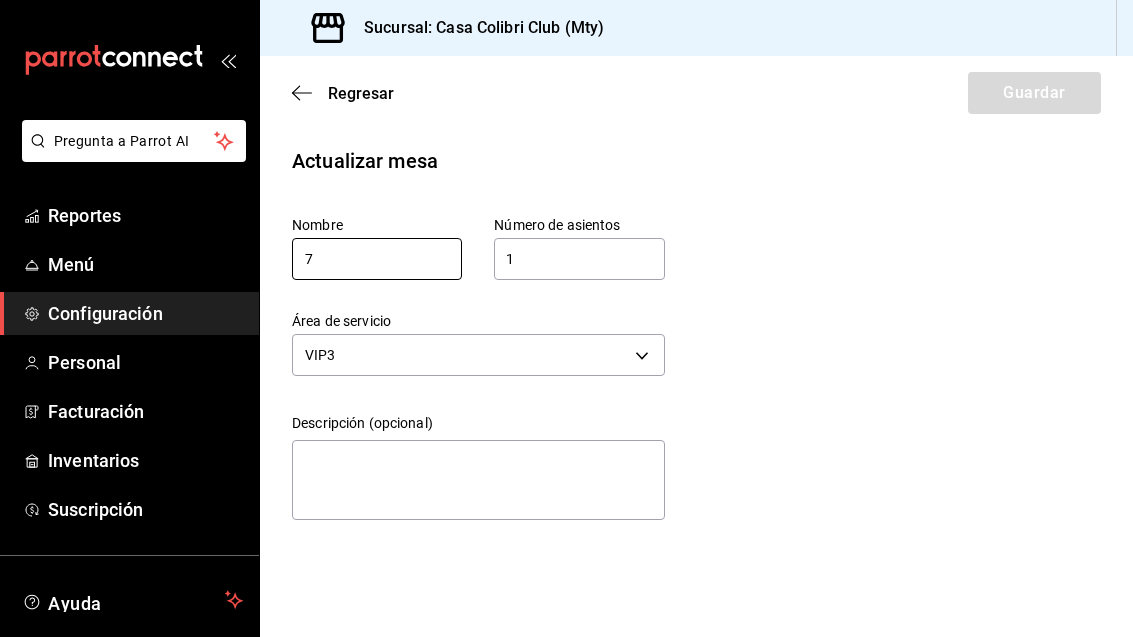 click on "7" at bounding box center (377, 259) 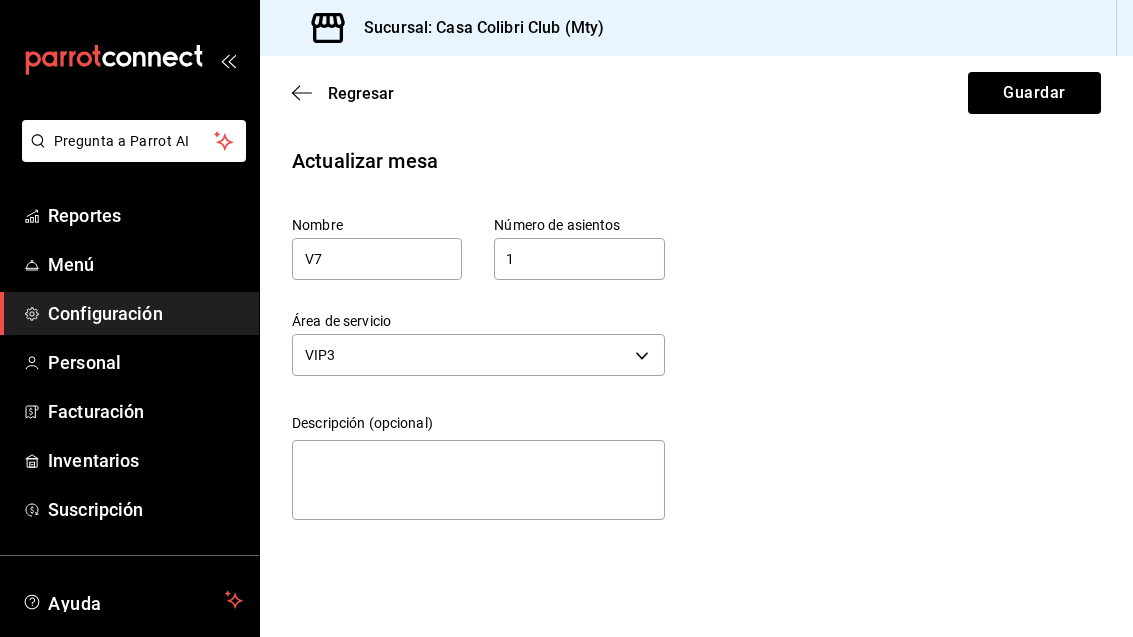 scroll, scrollTop: 0, scrollLeft: 0, axis: both 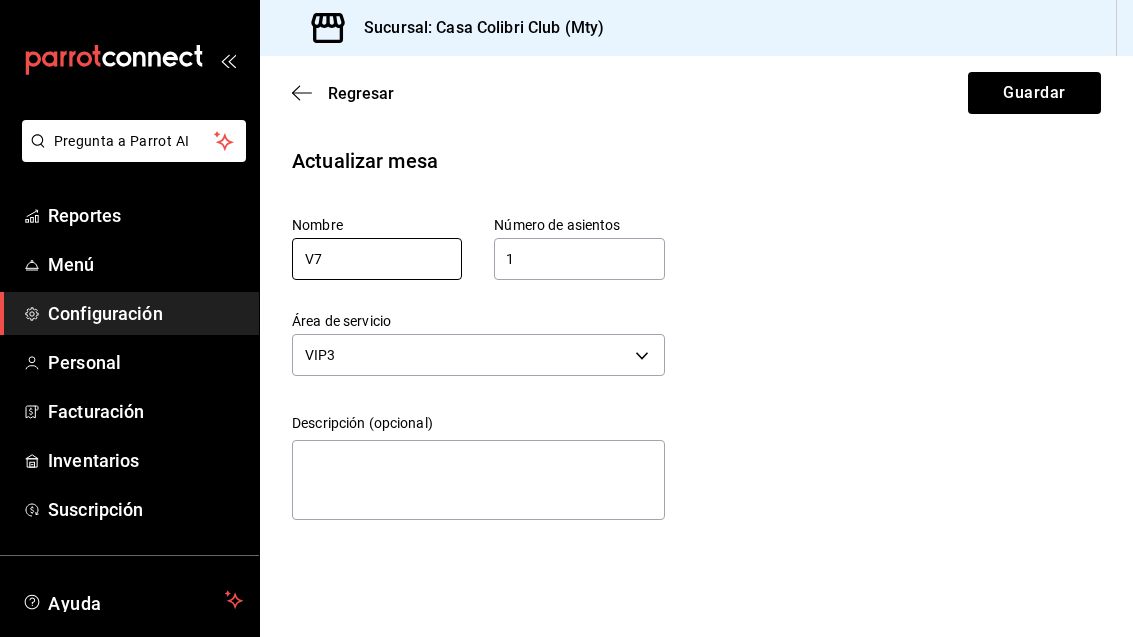 type on "V7" 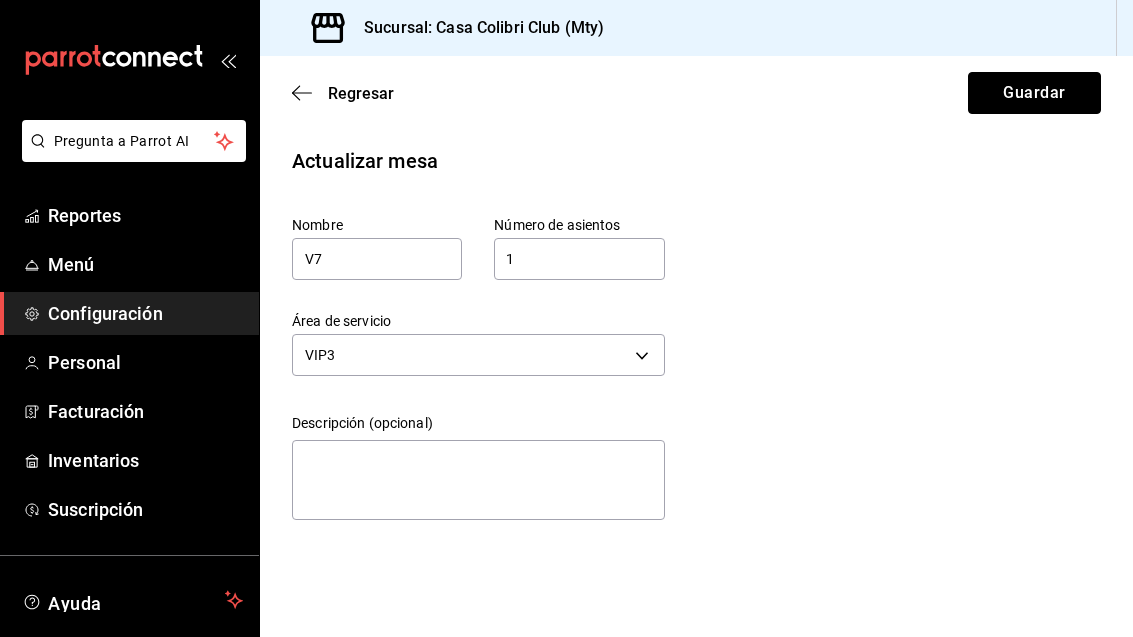 click on "Guardar" at bounding box center [1034, 93] 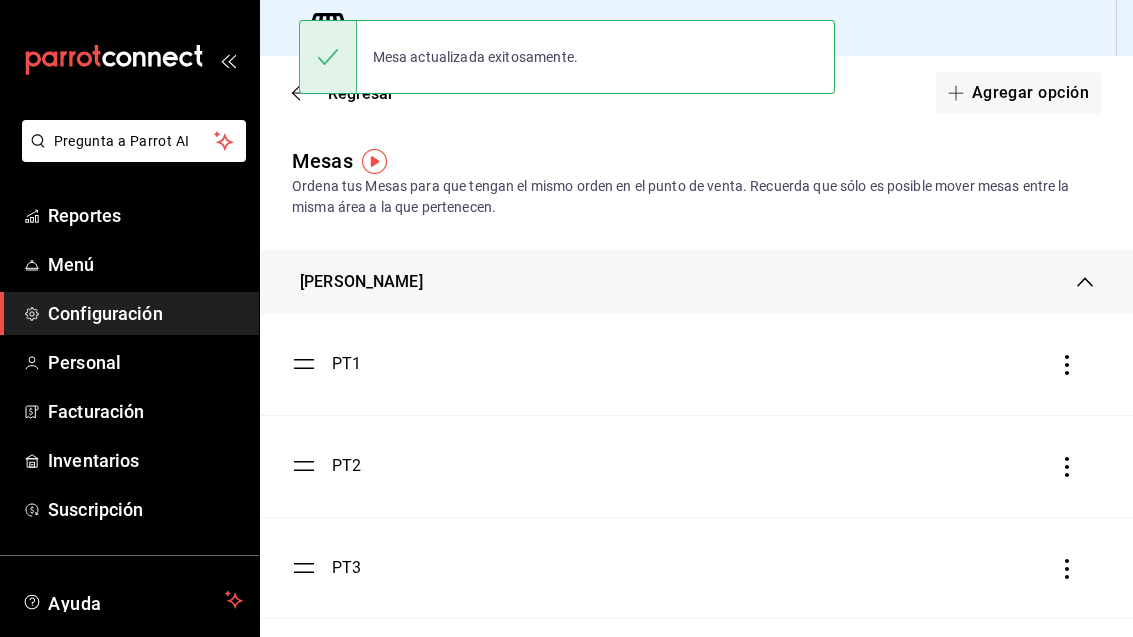 click on "Agregar opción" at bounding box center (1018, 93) 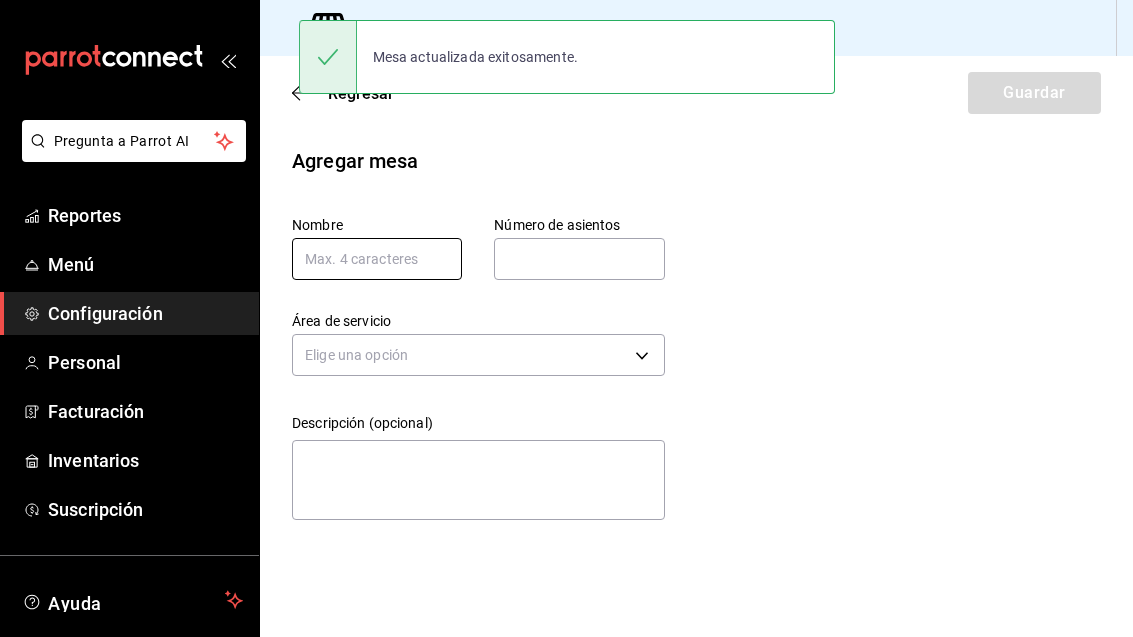 click at bounding box center [377, 259] 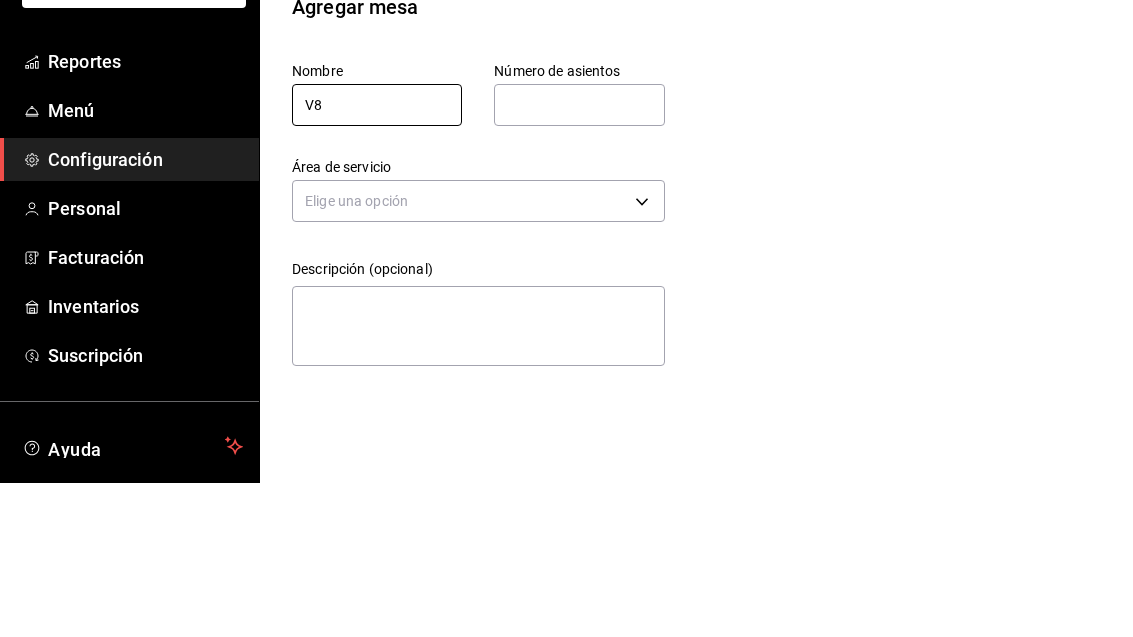 type on "V8" 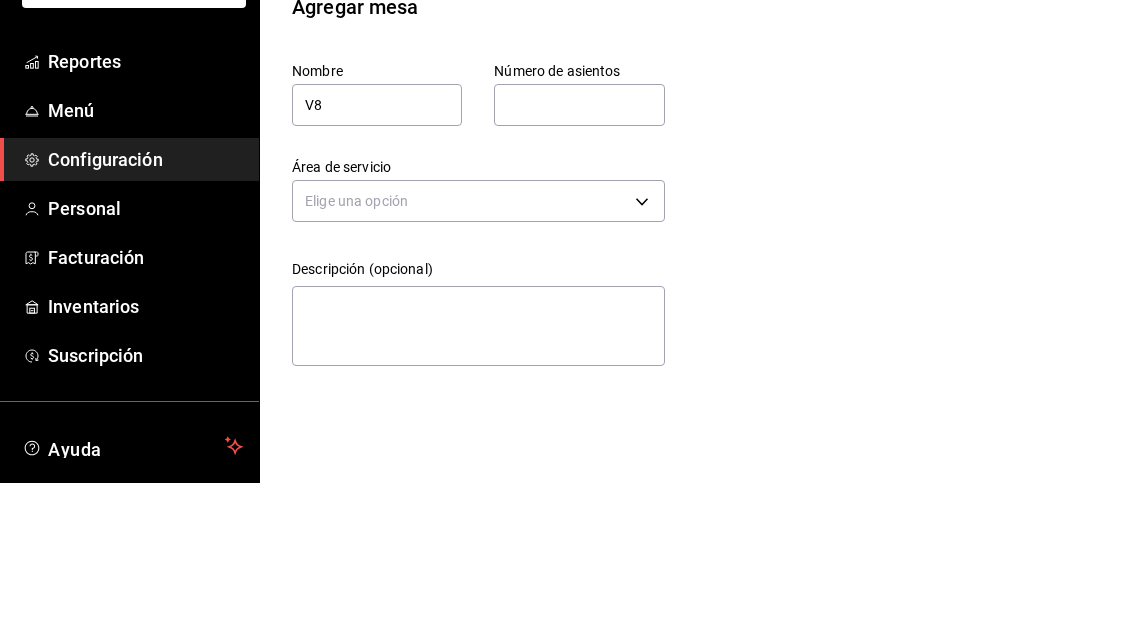 click at bounding box center (579, 259) 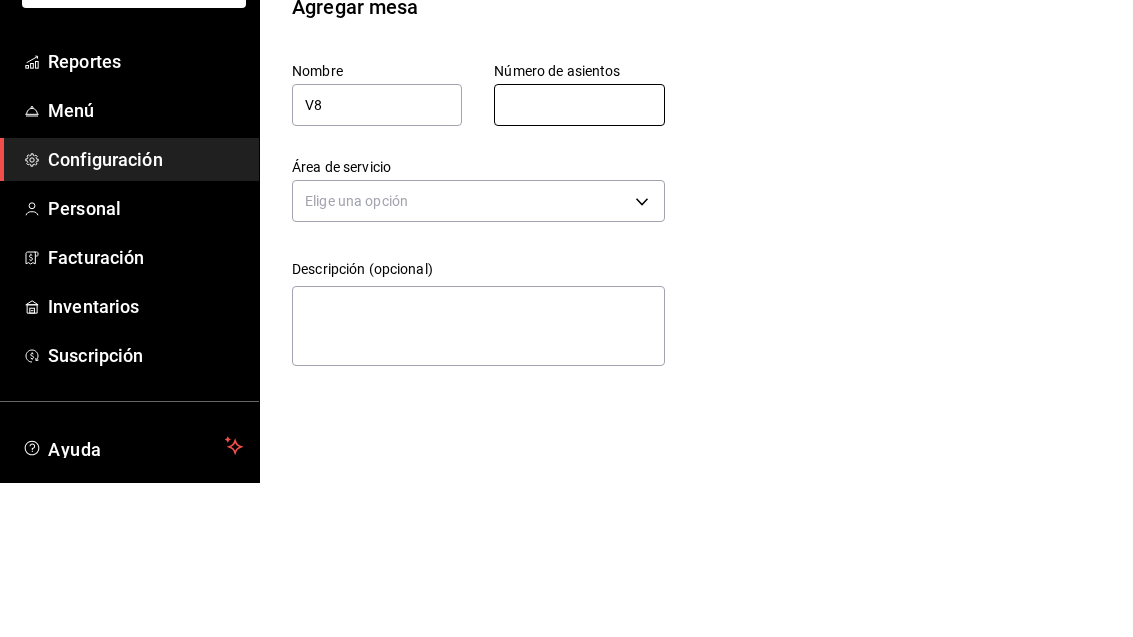 type on "1" 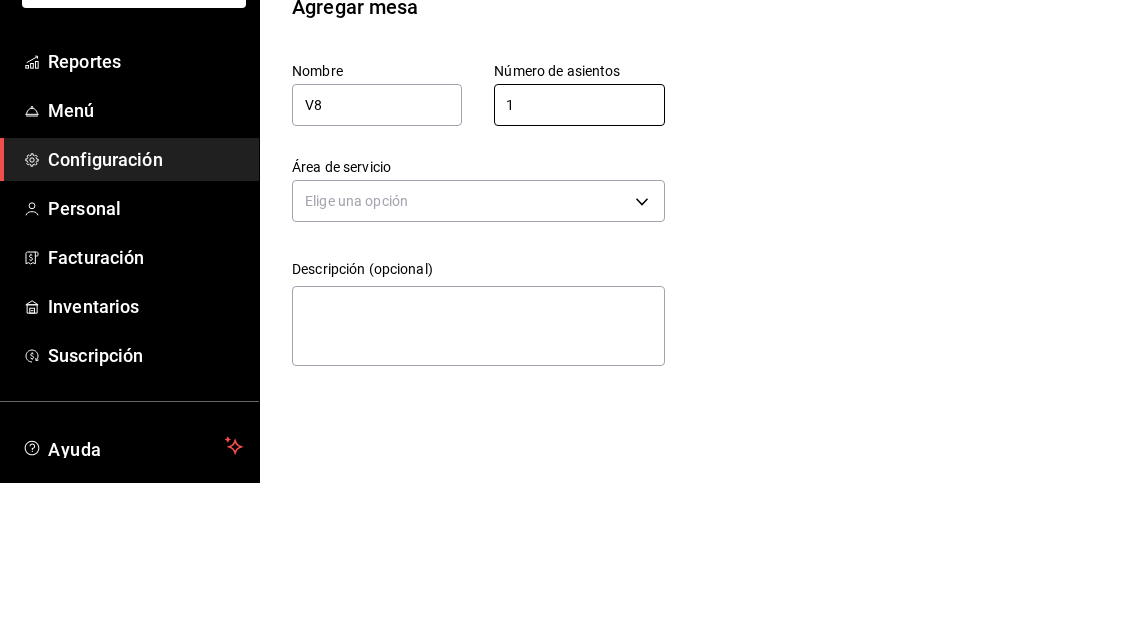 click on "Pregunta a Parrot AI Reportes   Menú   Configuración   Personal   Facturación   Inventarios   Suscripción   Ayuda Recomienda Parrot   Adolfo Flores   Sugerir nueva función   Sucursal: Casa Colibri Club (Mty) Regresar Guardar Agregar mesa Nombre V8 Número de asientos 1 Número de asientos Área de servicio Elige una opción Descripción (opcional) x GANA 1 MES GRATIS EN TU SUSCRIPCIÓN AQUÍ ¿Recuerdas cómo empezó tu restaurante?
Hoy puedes ayudar a un colega a tener el mismo cambio que tú viviste.
Recomienda Parrot directamente desde tu Portal Administrador.
Es fácil y rápido.
🎁 Por cada restaurante que se una, ganas 1 mes gratis. Ver video tutorial Ir a video Pregunta a Parrot AI Reportes   Menú   Configuración   Personal   Facturación   Inventarios   Suscripción   Ayuda Recomienda Parrot   Adolfo Flores   Sugerir nueva función   Visitar centro de ayuda (81) 2046 6363 soporte@parrotsoftware.io Visitar centro de ayuda (81) 2046 6363 soporte@parrotsoftware.io" at bounding box center (566, 318) 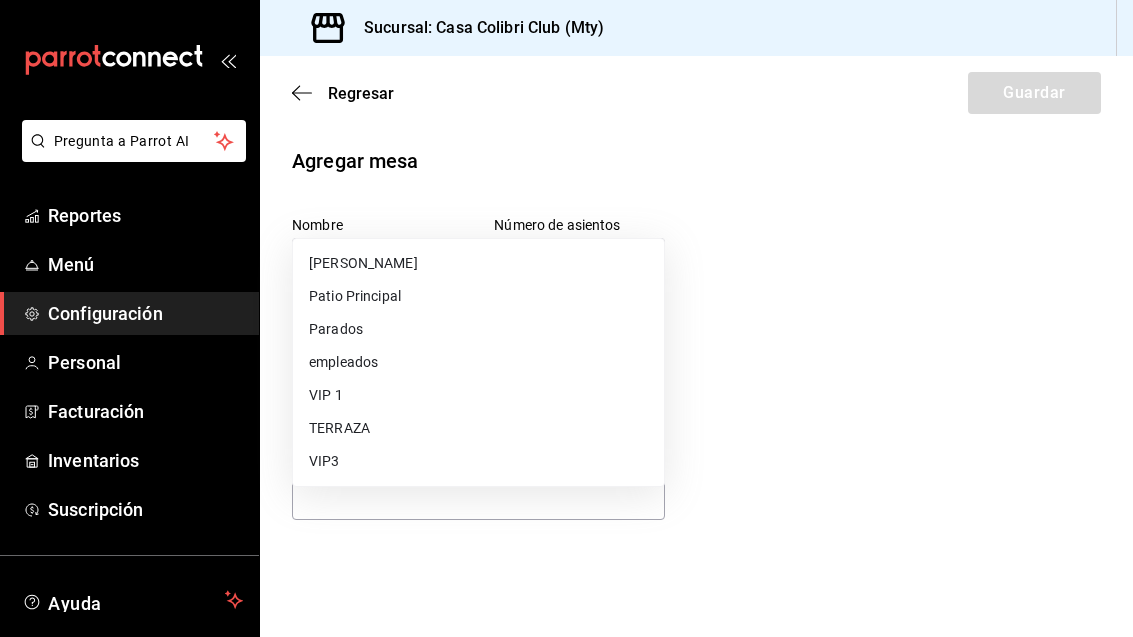 click on "VIP3" at bounding box center [478, 461] 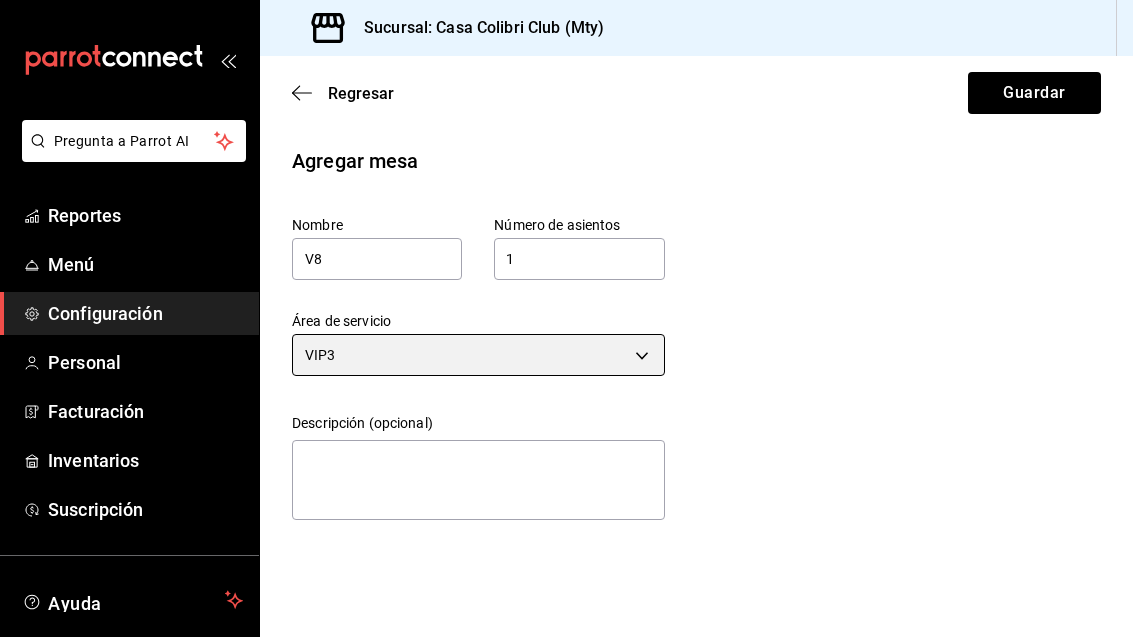 scroll, scrollTop: 0, scrollLeft: 0, axis: both 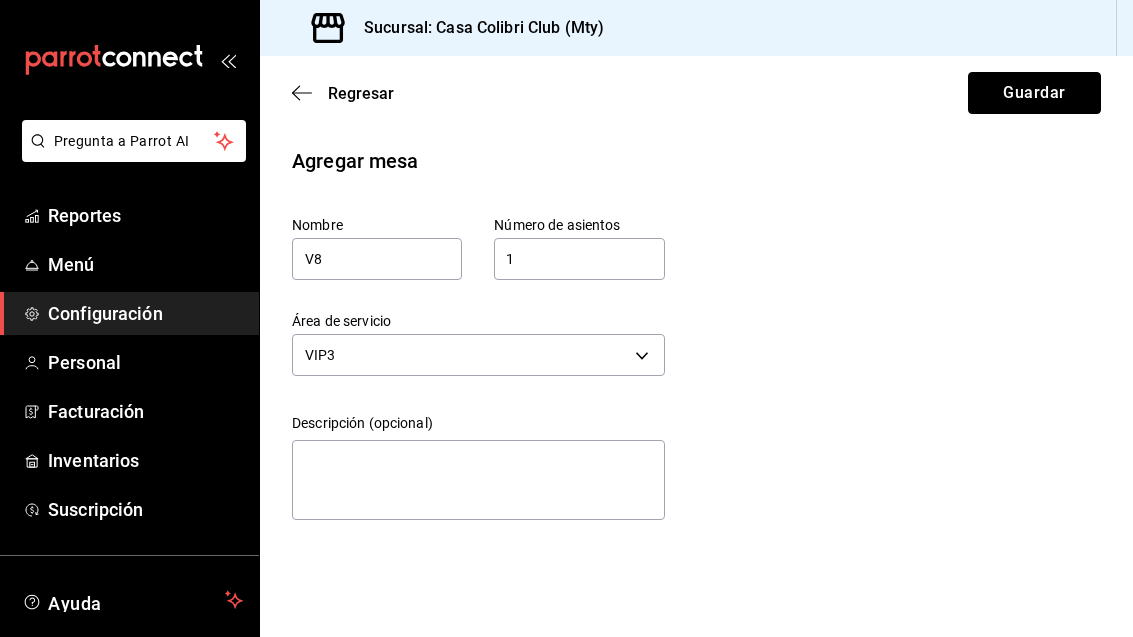 click on "Guardar" at bounding box center [1034, 93] 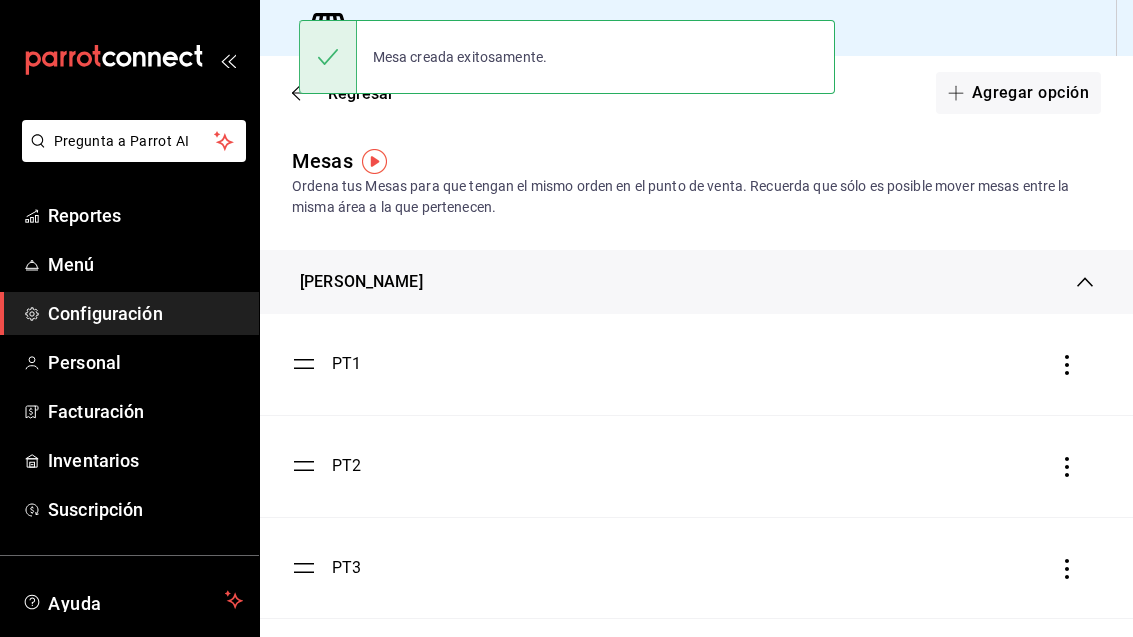 click on "Agregar opción" at bounding box center (1018, 93) 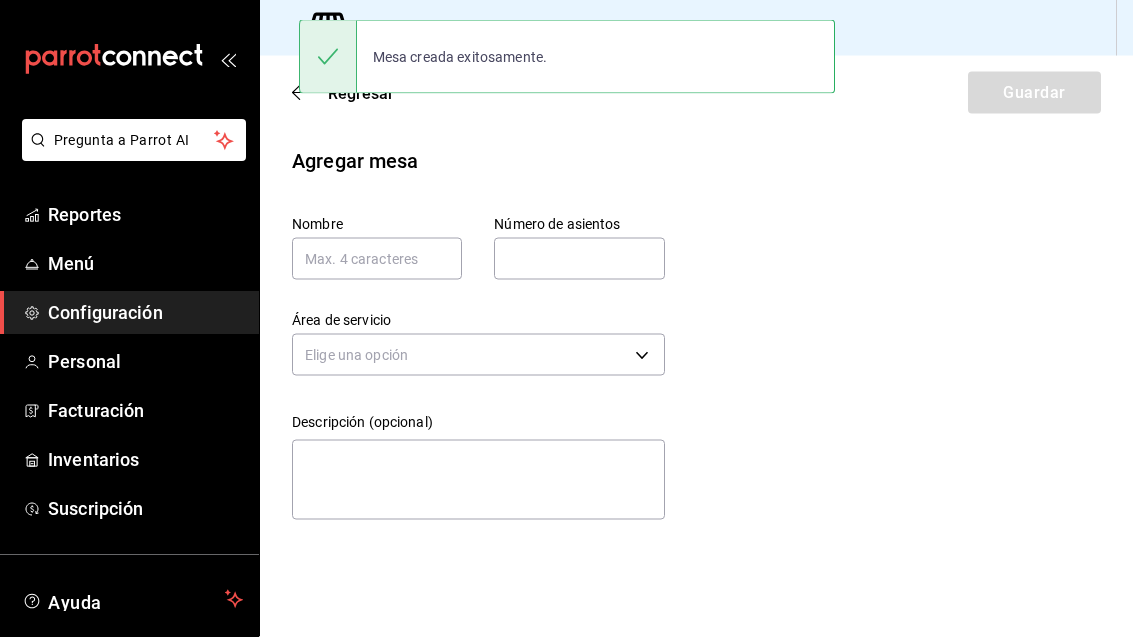scroll, scrollTop: 64, scrollLeft: 0, axis: vertical 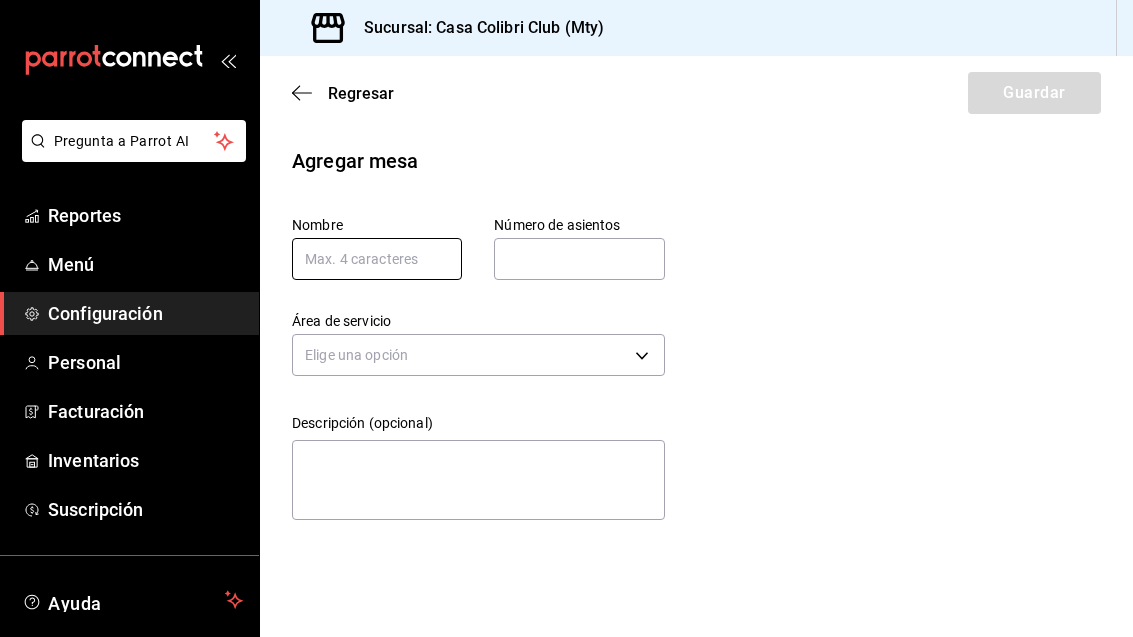 click at bounding box center [377, 259] 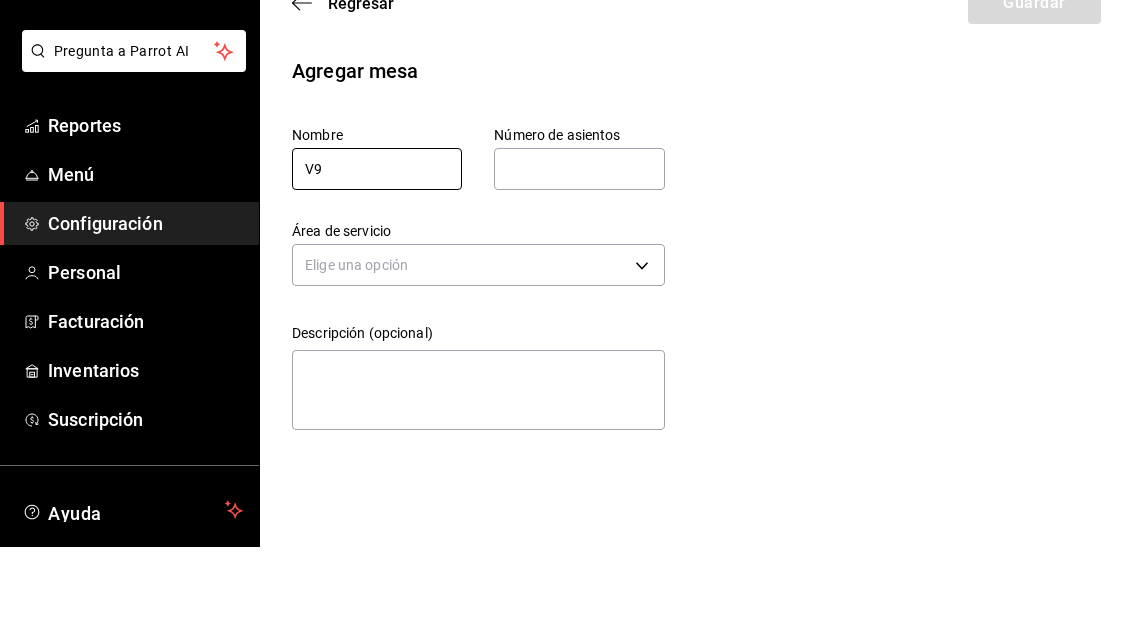 type on "V9" 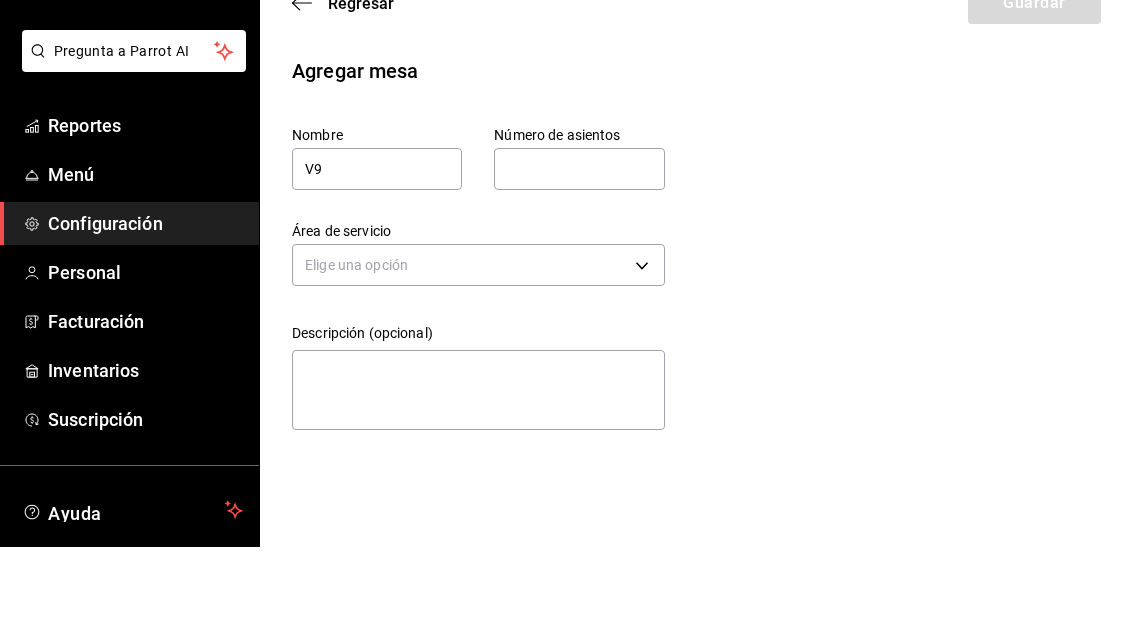 click at bounding box center [579, 259] 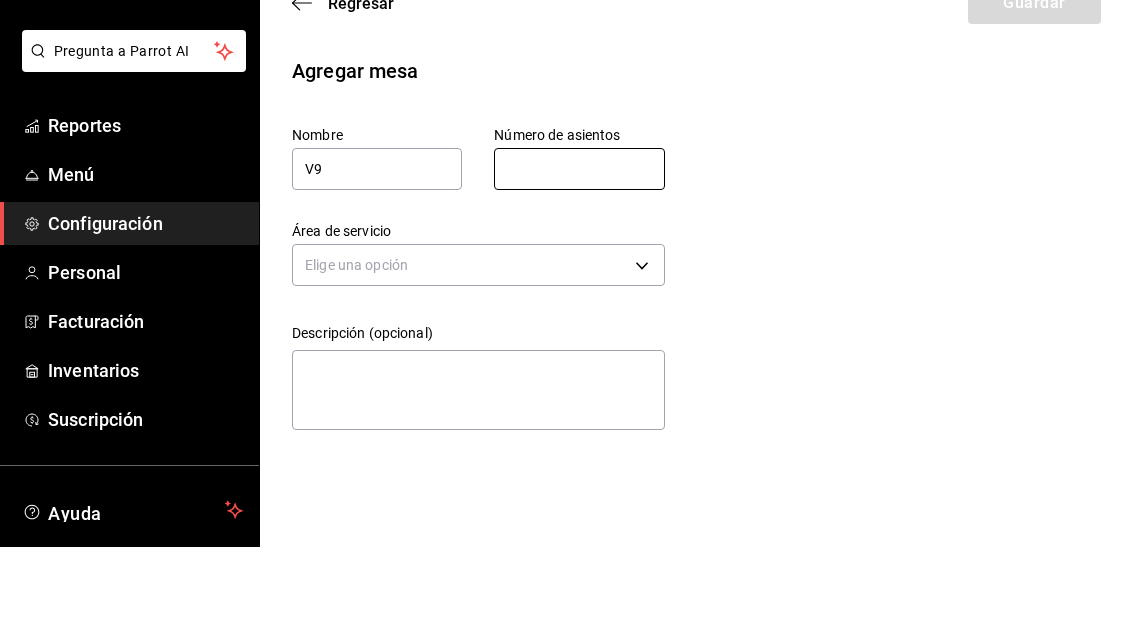 type on "1" 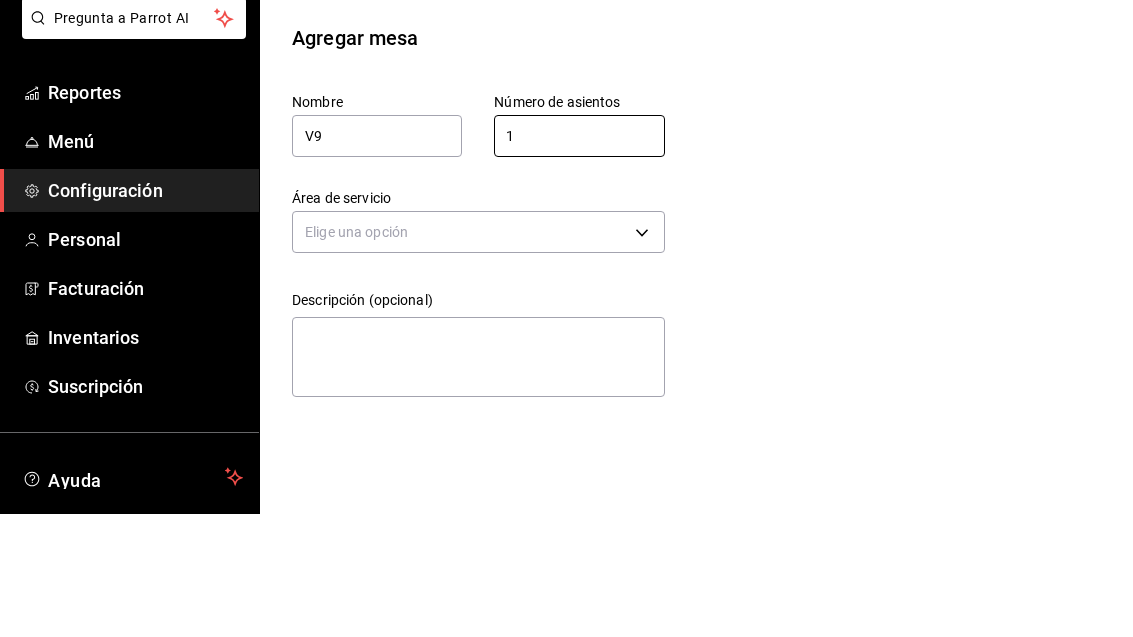 click on "Pregunta a Parrot AI Reportes   Menú   Configuración   Personal   Facturación   Inventarios   Suscripción   Ayuda Recomienda Parrot   Adolfo Flores   Sugerir nueva función   Sucursal: Casa Colibri Club (Mty) Regresar Guardar Agregar mesa Nombre V9 Número de asientos 1 Número de asientos Área de servicio Elige una opción Descripción (opcional) x GANA 1 MES GRATIS EN TU SUSCRIPCIÓN AQUÍ ¿Recuerdas cómo empezó tu restaurante?
Hoy puedes ayudar a un colega a tener el mismo cambio que tú viviste.
Recomienda Parrot directamente desde tu Portal Administrador.
Es fácil y rápido.
🎁 Por cada restaurante que se una, ganas 1 mes gratis. Ver video tutorial Ir a video Pregunta a Parrot AI Reportes   Menú   Configuración   Personal   Facturación   Inventarios   Suscripción   Ayuda Recomienda Parrot   Adolfo Flores   Sugerir nueva función   Visitar centro de ayuda (81) 2046 6363 soporte@parrotsoftware.io Visitar centro de ayuda (81) 2046 6363 soporte@parrotsoftware.io" at bounding box center [566, 318] 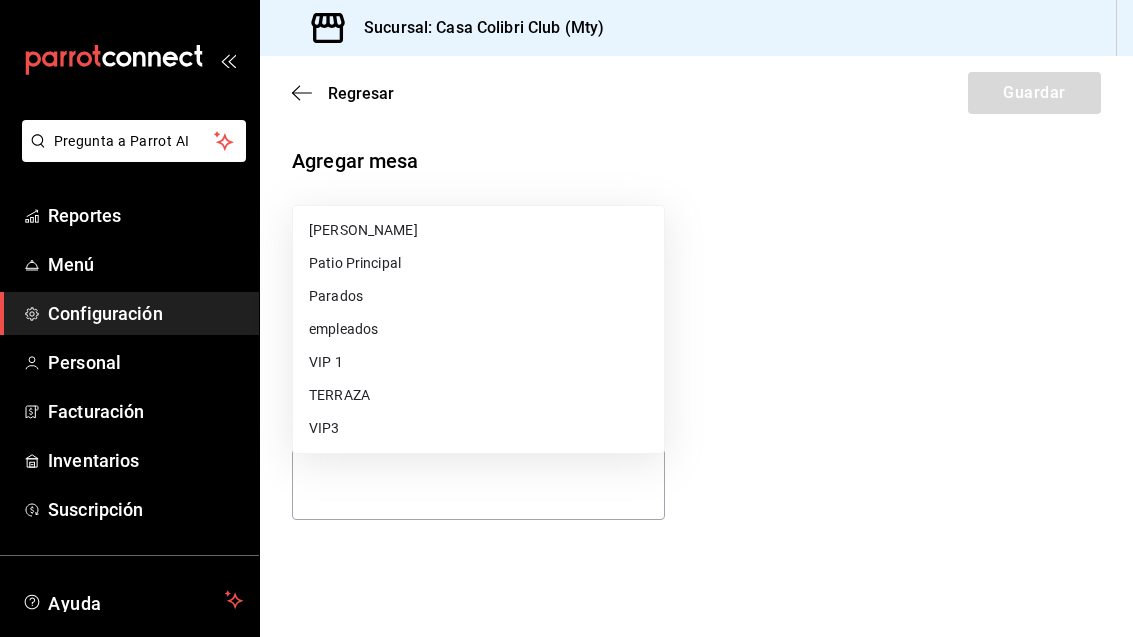 click on "VIP3" at bounding box center (478, 428) 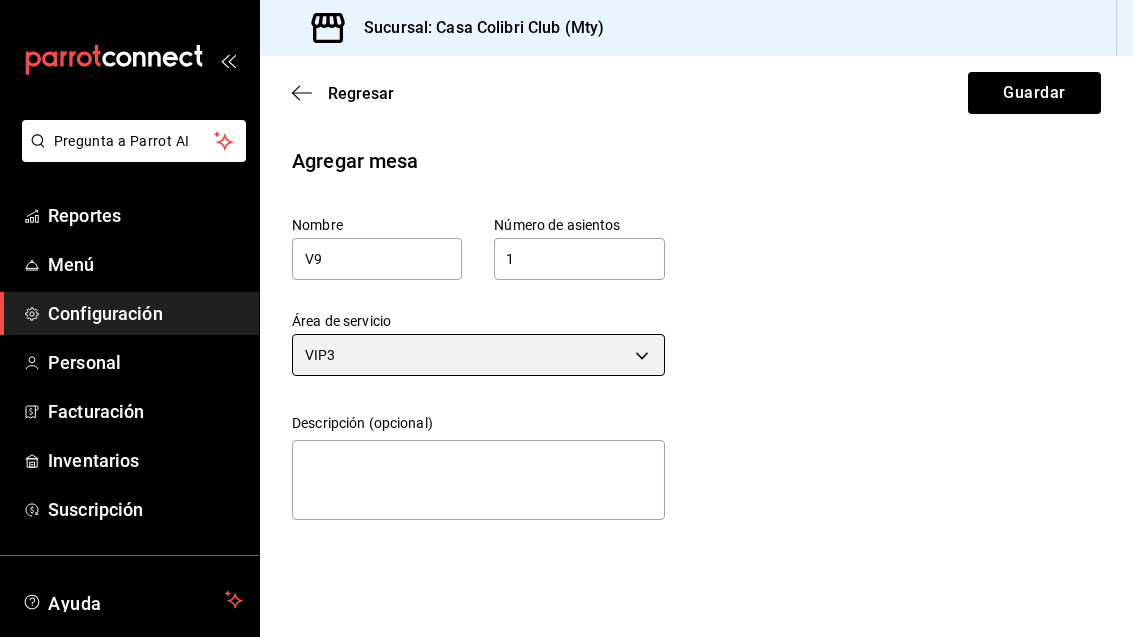 scroll, scrollTop: 0, scrollLeft: 0, axis: both 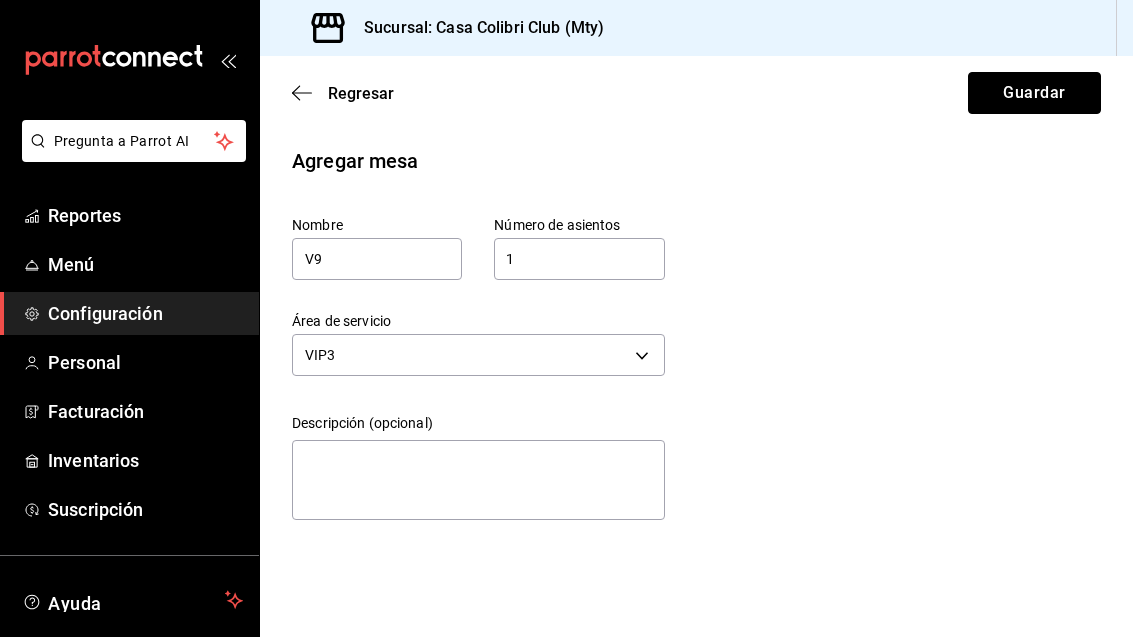 click on "Guardar" at bounding box center (1034, 93) 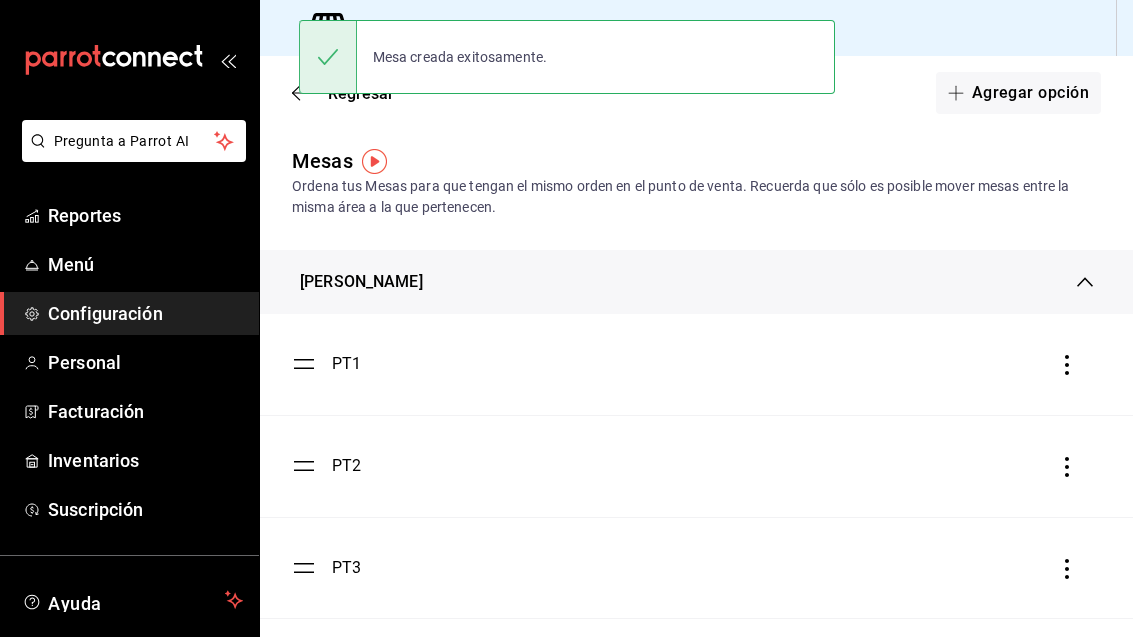 click on "Agregar opción" at bounding box center [1018, 93] 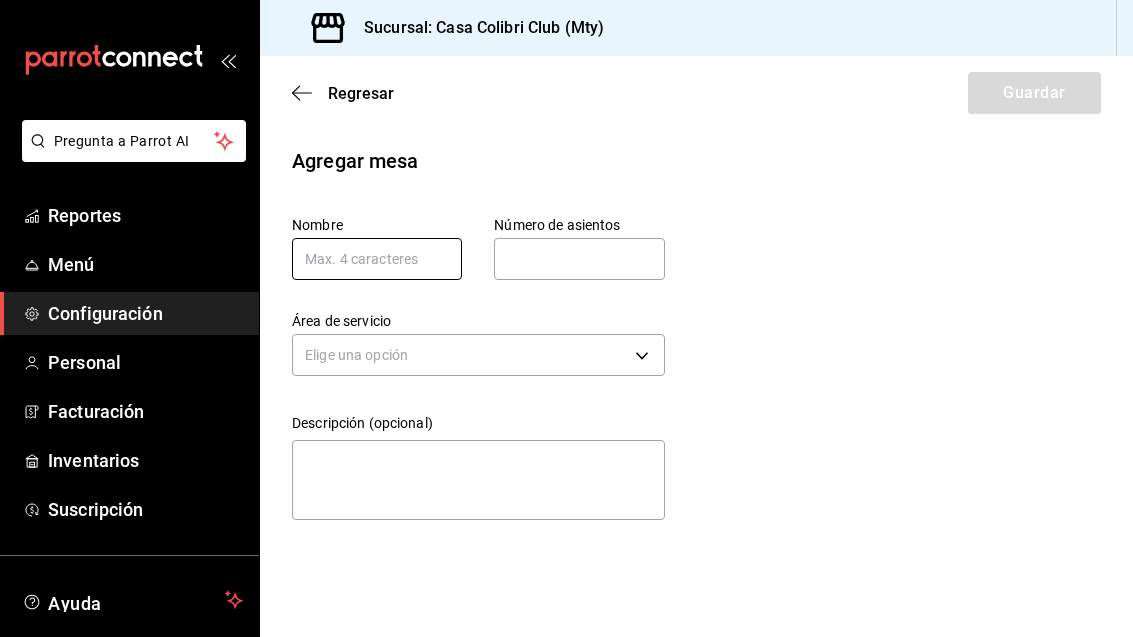 click at bounding box center [377, 259] 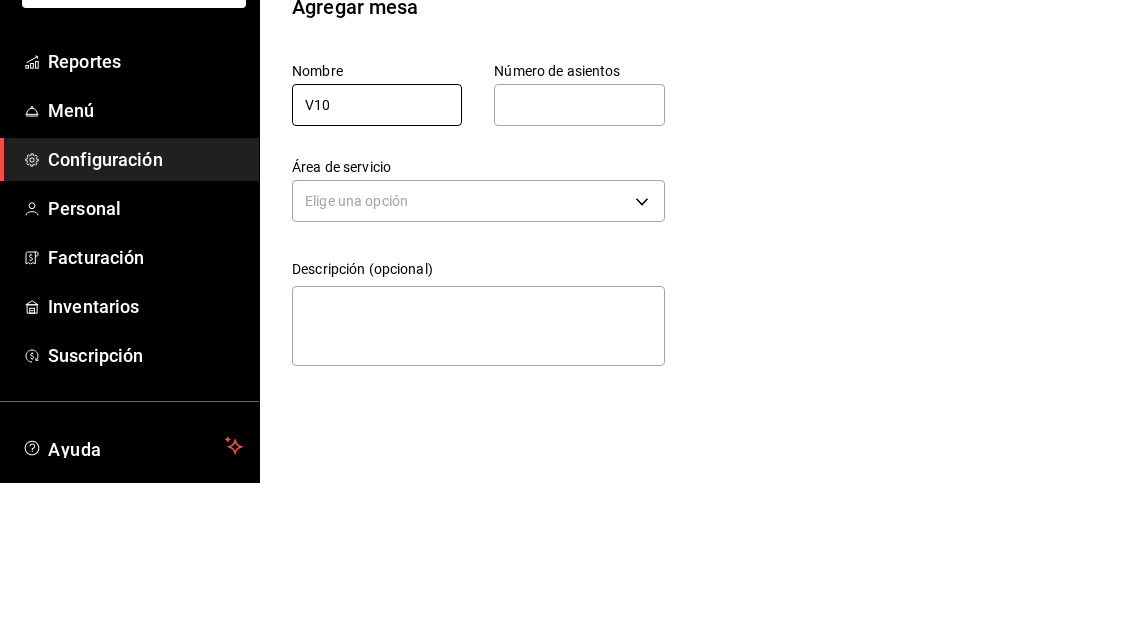 type on "V10" 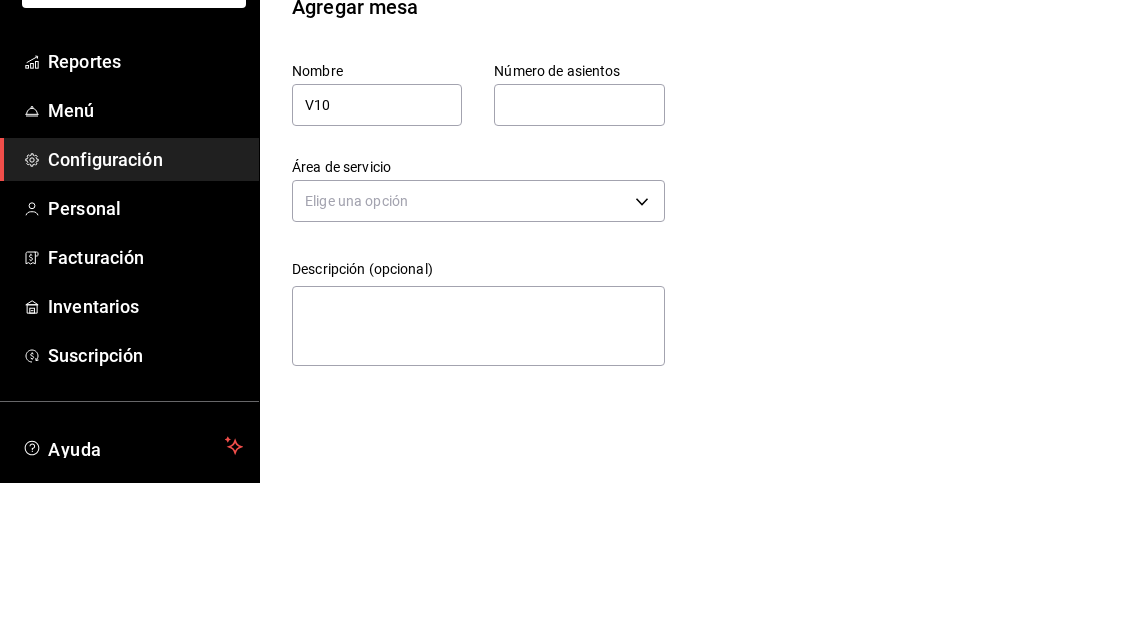 click at bounding box center (579, 259) 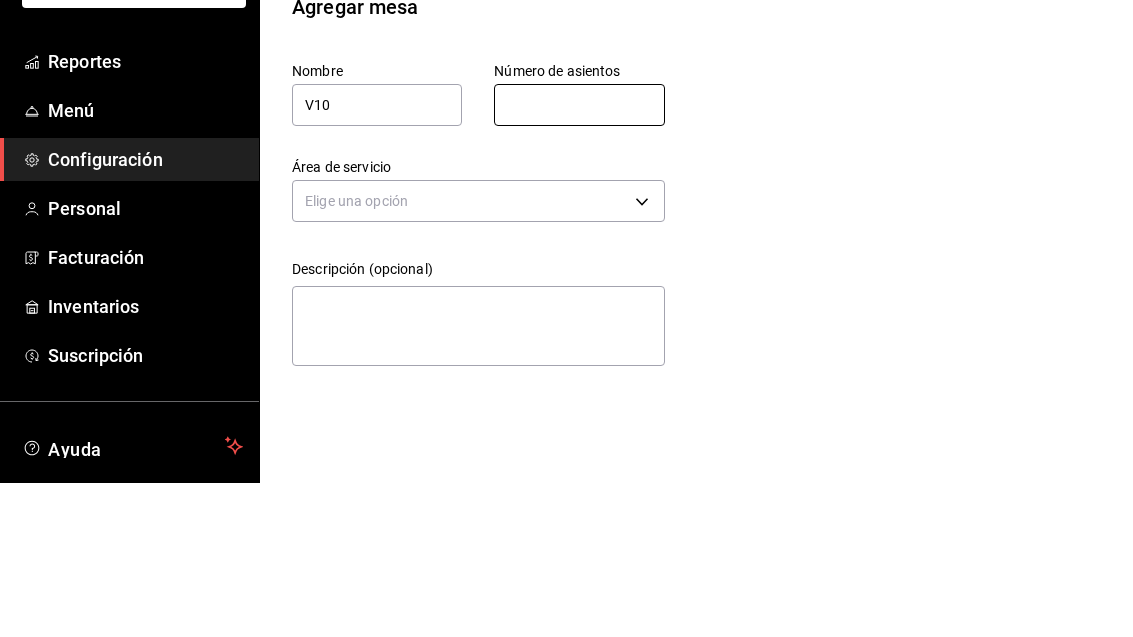 type on "1" 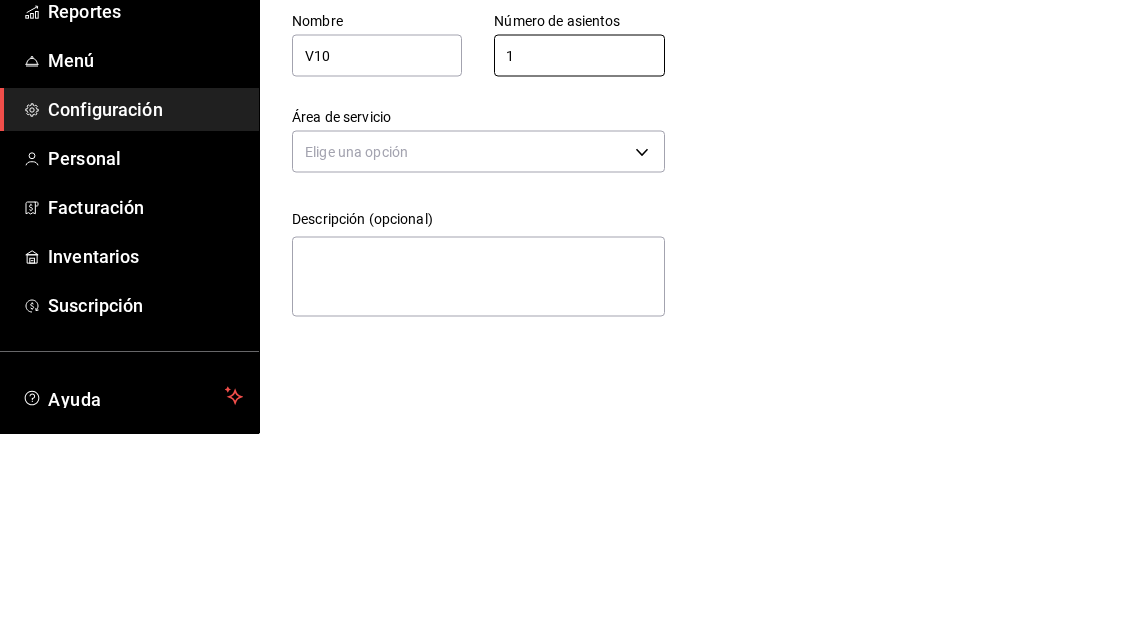 click on "Pregunta a Parrot AI Reportes   Menú   Configuración   Personal   Facturación   Inventarios   Suscripción   Ayuda Recomienda Parrot   Adolfo Flores   Sugerir nueva función   Sucursal: Casa Colibri Club (Mty) Regresar Guardar Agregar mesa Nombre V10 Número de asientos 1 Número de asientos Área de servicio Elige una opción Descripción (opcional) x GANA 1 MES GRATIS EN TU SUSCRIPCIÓN AQUÍ ¿Recuerdas cómo empezó tu restaurante?
Hoy puedes ayudar a un colega a tener el mismo cambio que tú viviste.
Recomienda Parrot directamente desde tu Portal Administrador.
Es fácil y rápido.
🎁 Por cada restaurante que se una, ganas 1 mes gratis. Ver video tutorial Ir a video Pregunta a Parrot AI Reportes   Menú   Configuración   Personal   Facturación   Inventarios   Suscripción   Ayuda Recomienda Parrot   Adolfo Flores   Sugerir nueva función   Visitar centro de ayuda (81) 2046 6363 soporte@parrotsoftware.io Visitar centro de ayuda (81) 2046 6363 soporte@parrotsoftware.io" at bounding box center (566, 318) 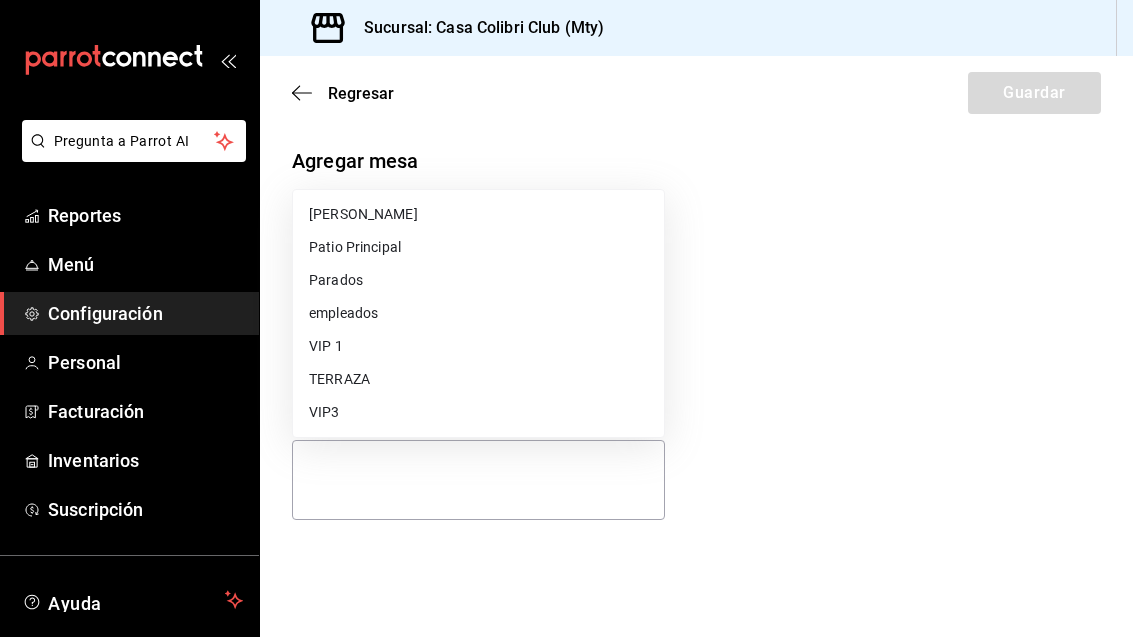 click on "VIP3" at bounding box center [478, 412] 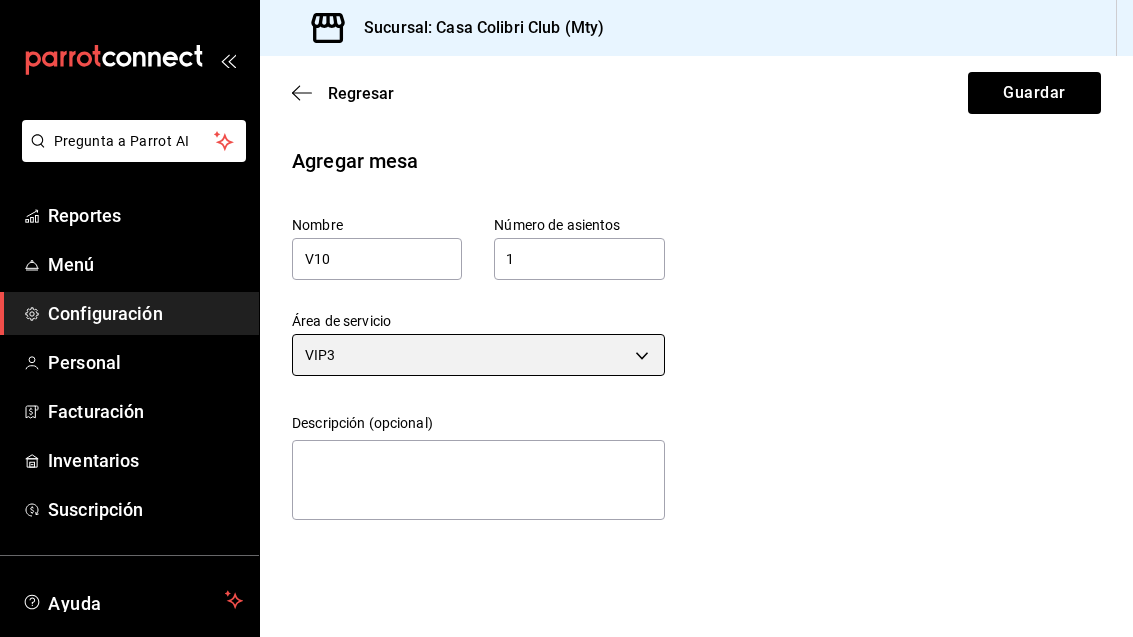 scroll, scrollTop: 0, scrollLeft: 0, axis: both 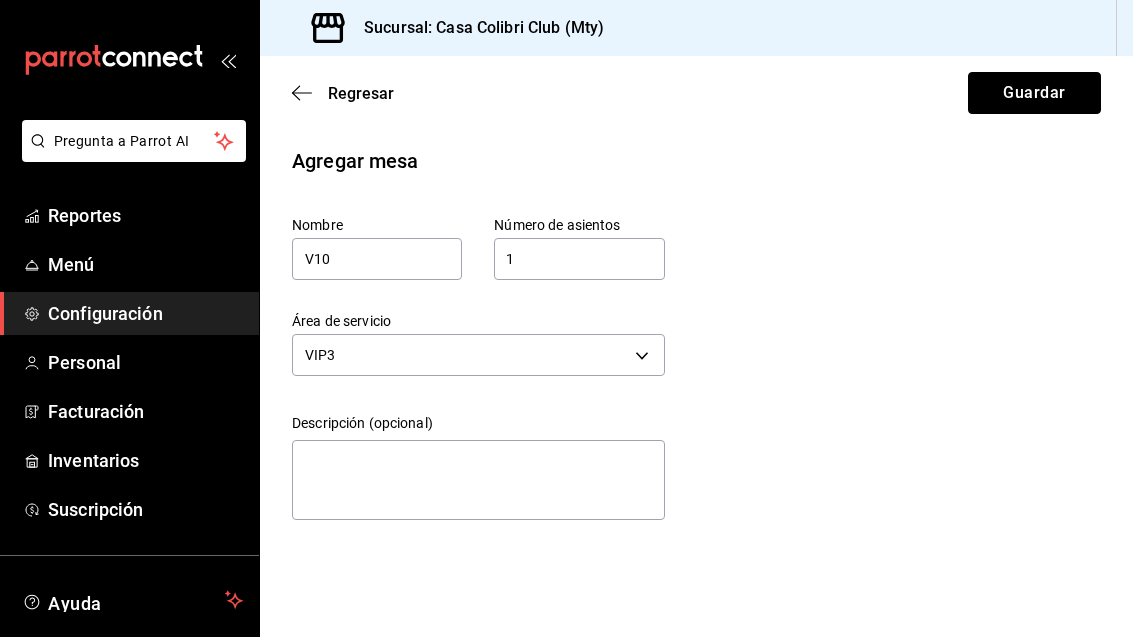 click on "Guardar" at bounding box center (1034, 93) 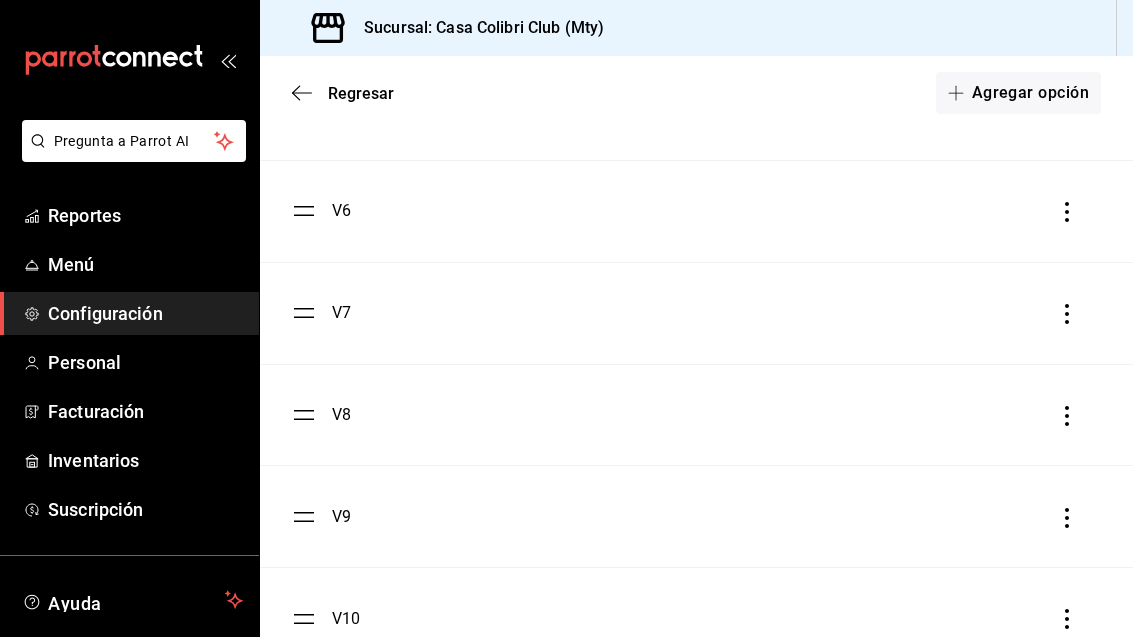 scroll, scrollTop: 7961, scrollLeft: 0, axis: vertical 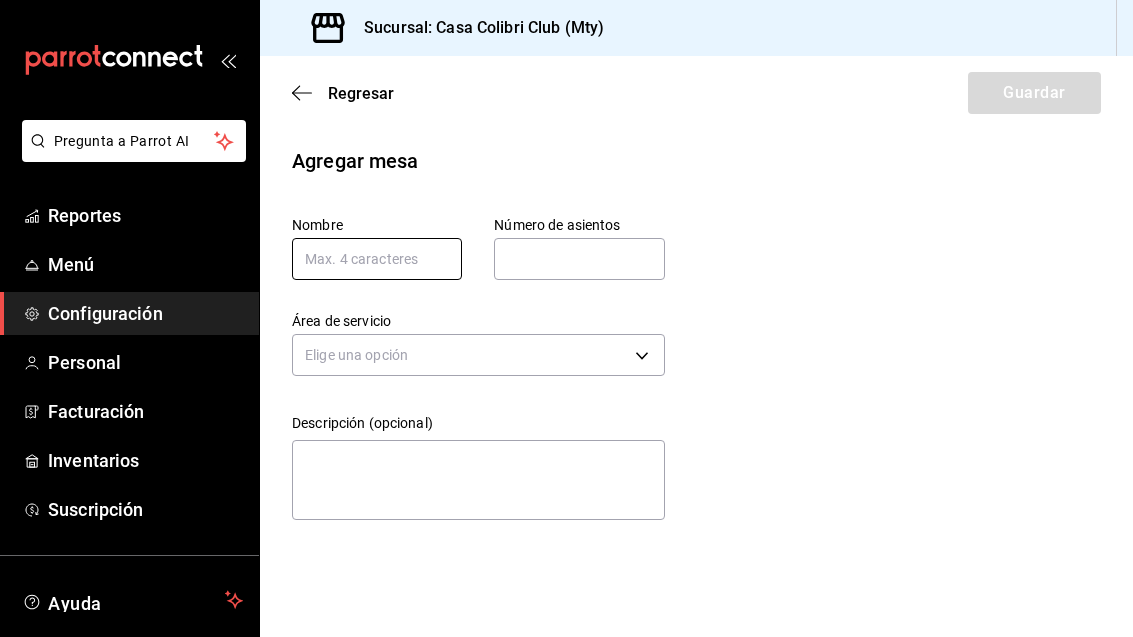 click at bounding box center [377, 259] 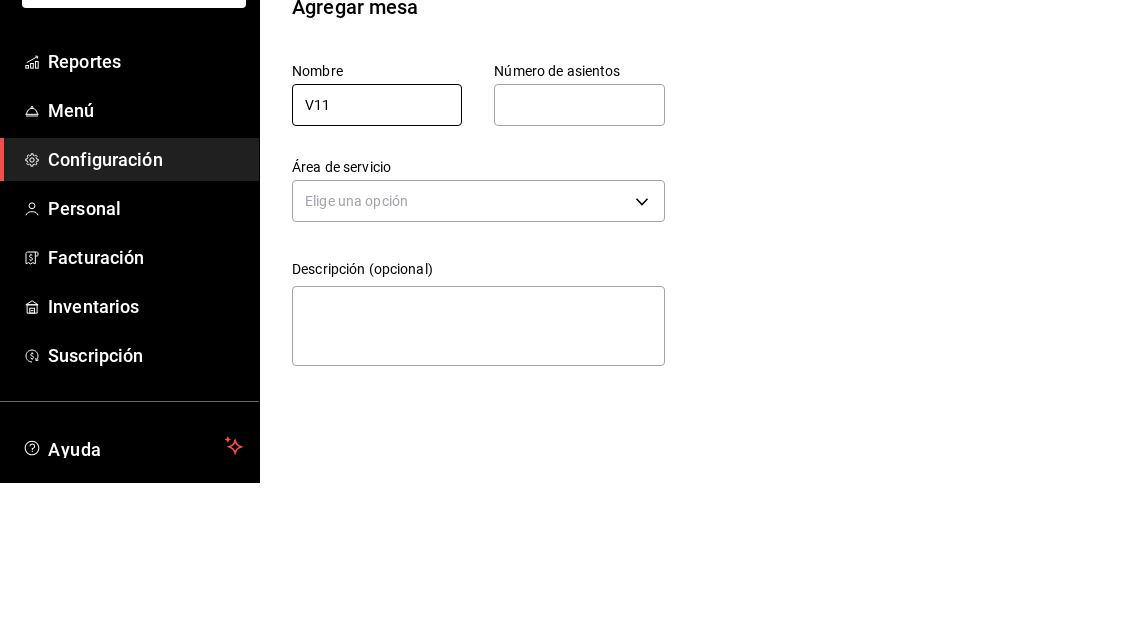 type on "V11" 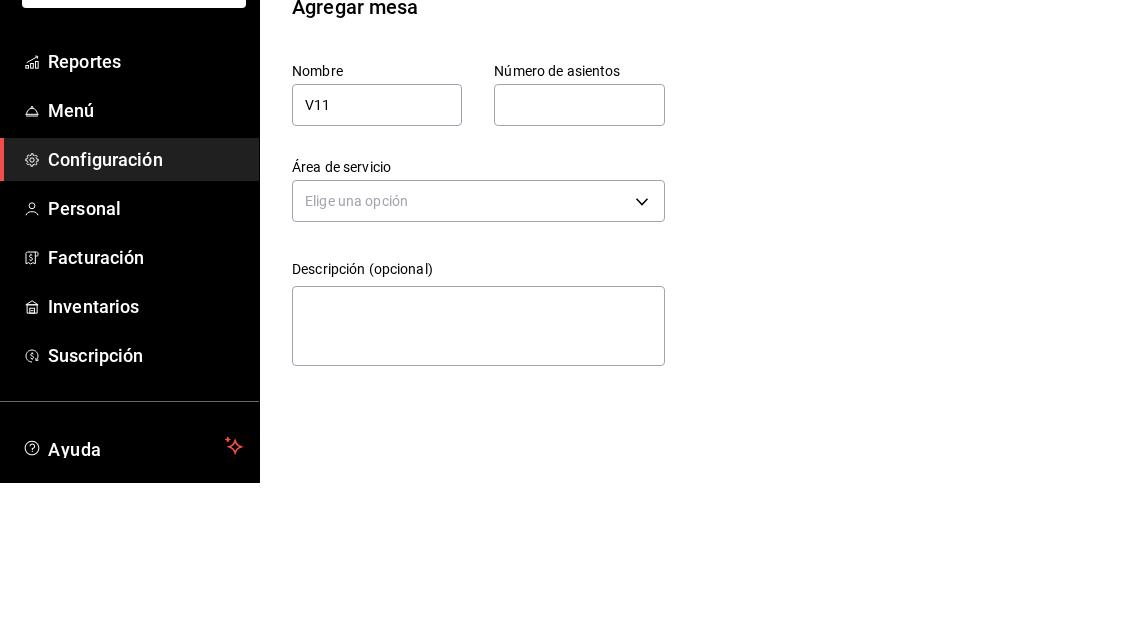 click at bounding box center [579, 259] 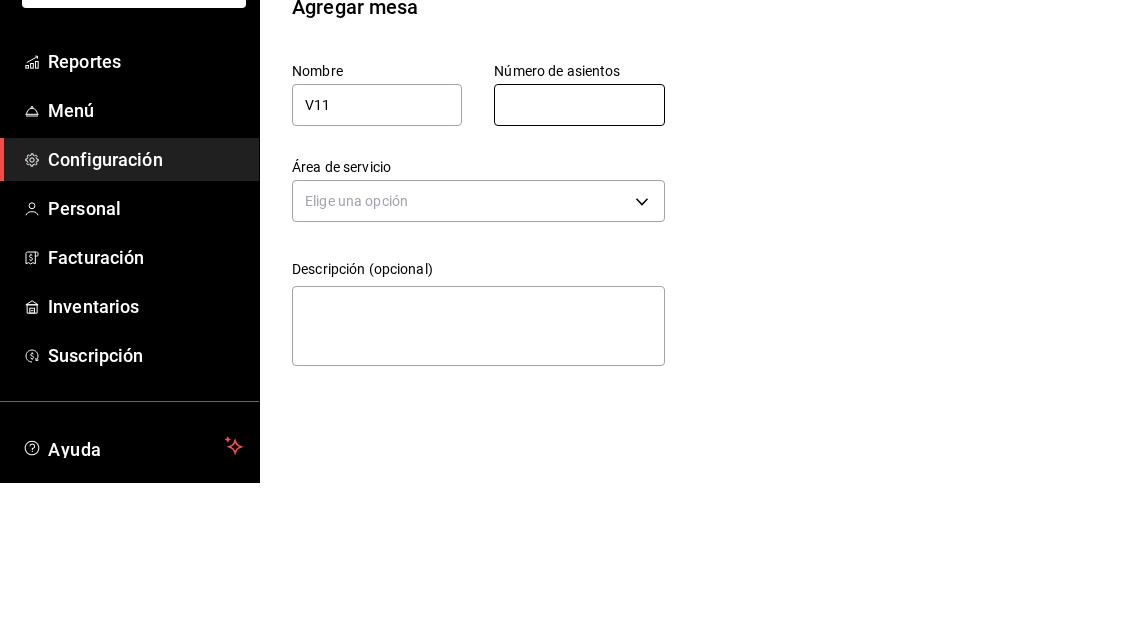 type on "1" 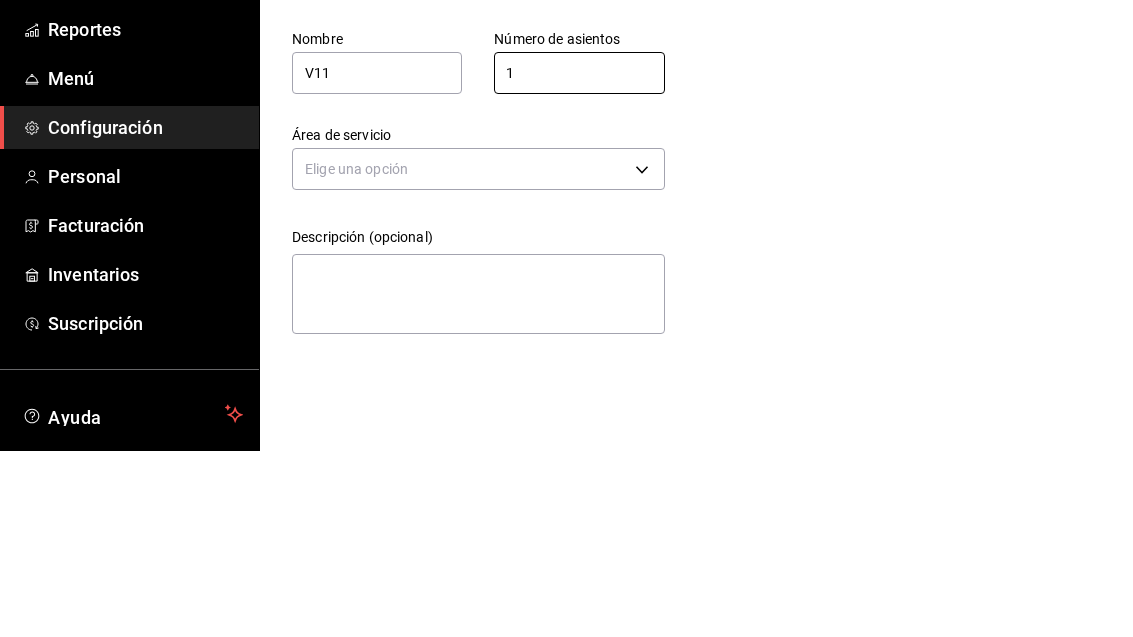 click on "Pregunta a Parrot AI Reportes   Menú   Configuración   Personal   Facturación   Inventarios   Suscripción   Ayuda Recomienda Parrot   Adolfo Flores   Sugerir nueva función   Sucursal: Casa Colibri Club (Mty) Regresar Guardar Agregar mesa Nombre V11 Número de asientos 1 Número de asientos Área de servicio Elige una opción Descripción (opcional) x GANA 1 MES GRATIS EN TU SUSCRIPCIÓN AQUÍ ¿Recuerdas cómo empezó tu restaurante?
Hoy puedes ayudar a un colega a tener el mismo cambio que tú viviste.
Recomienda Parrot directamente desde tu Portal Administrador.
Es fácil y rápido.
🎁 Por cada restaurante que se una, ganas 1 mes gratis. Ver video tutorial Ir a video Pregunta a Parrot AI Reportes   Menú   Configuración   Personal   Facturación   Inventarios   Suscripción   Ayuda Recomienda Parrot   Adolfo Flores   Sugerir nueva función   Visitar centro de ayuda (81) 2046 6363 soporte@parrotsoftware.io Visitar centro de ayuda (81) 2046 6363 soporte@parrotsoftware.io" at bounding box center (566, 318) 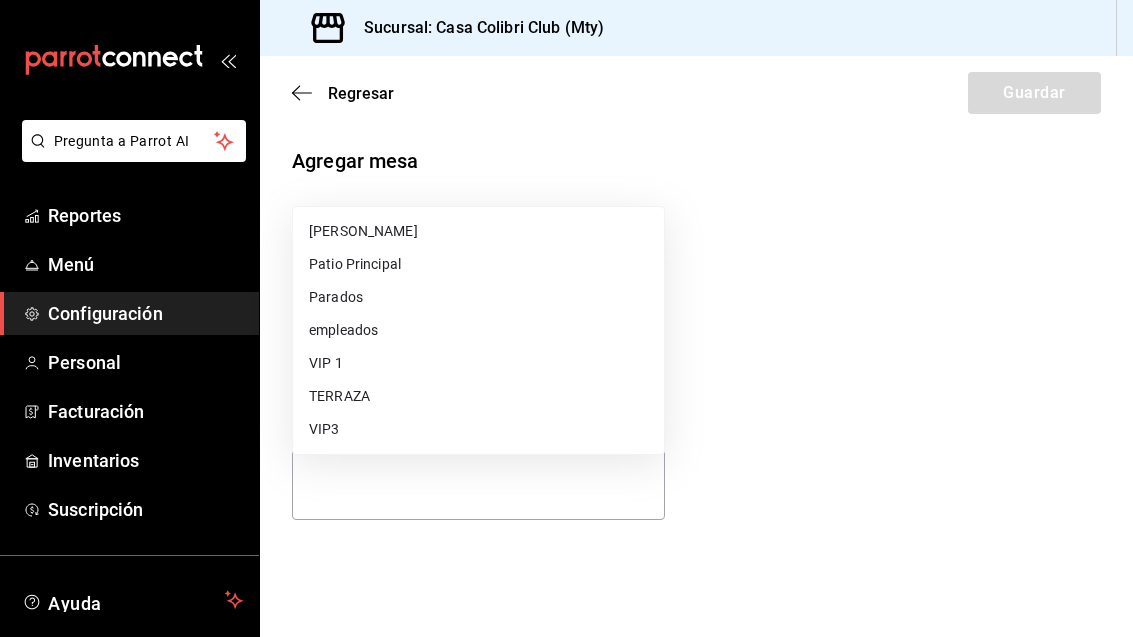 click on "VIP3" at bounding box center (478, 429) 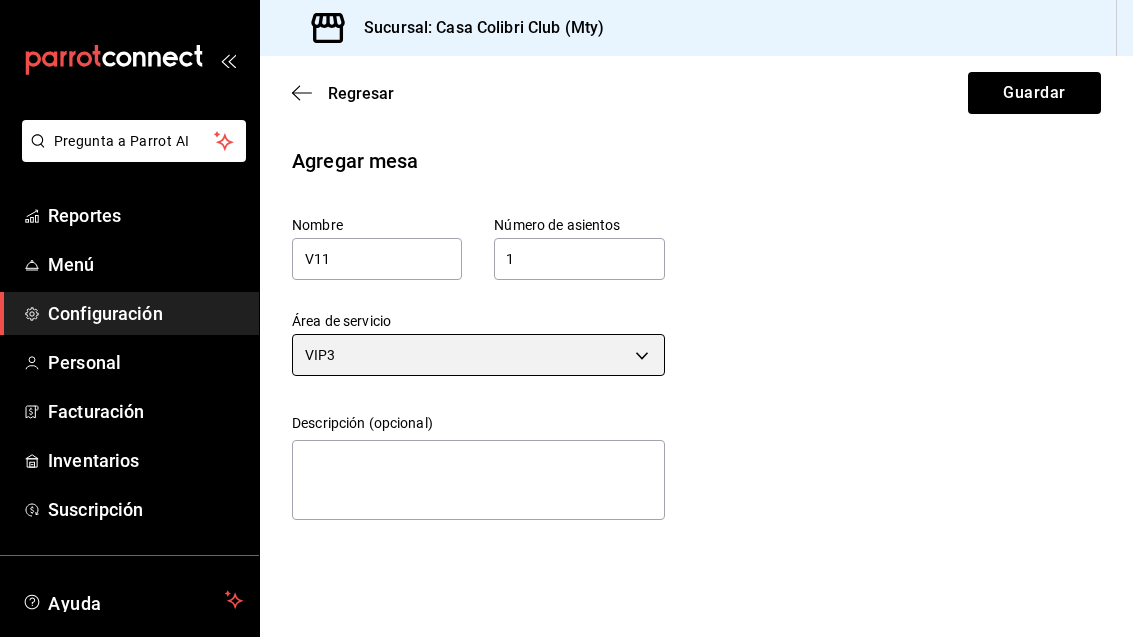 scroll, scrollTop: 0, scrollLeft: 0, axis: both 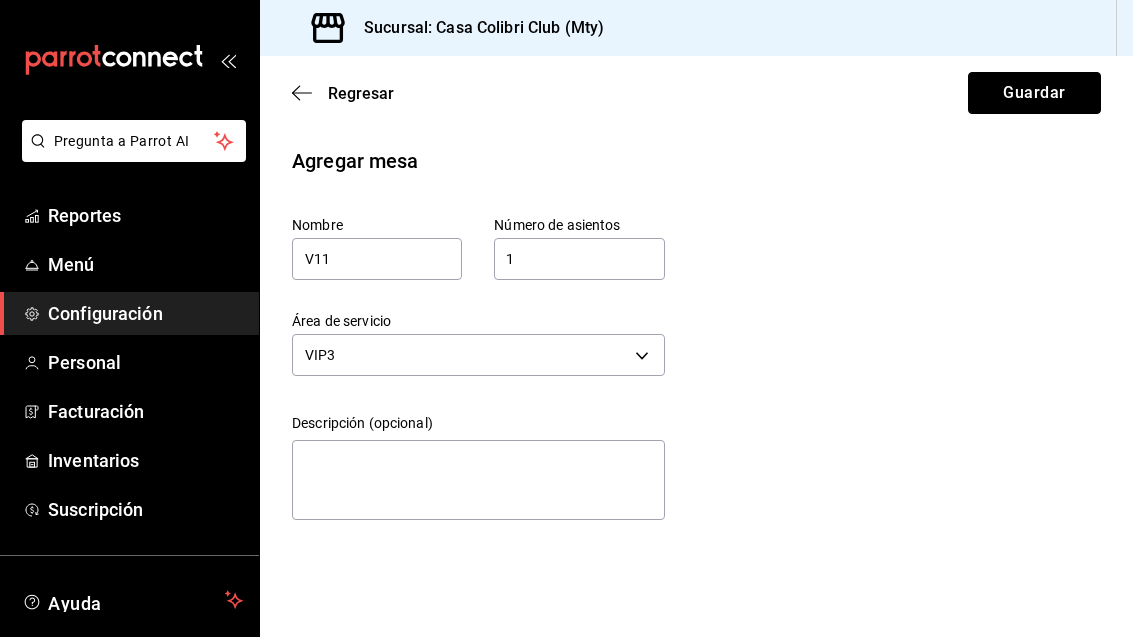 click on "Guardar" at bounding box center (1034, 93) 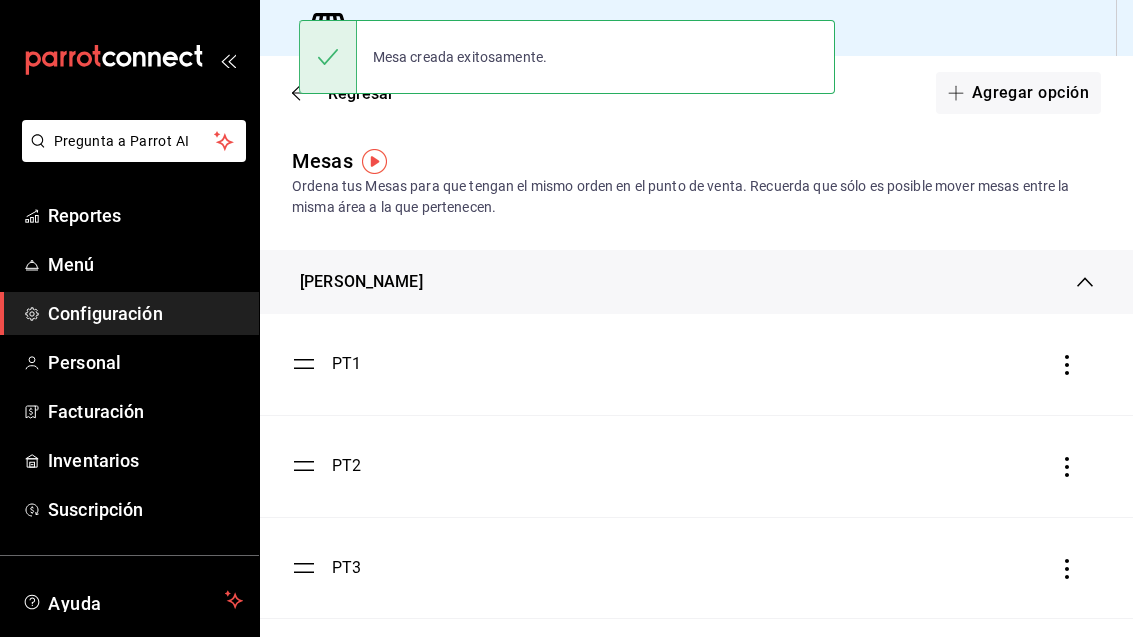 click on "Agregar opción" at bounding box center [1018, 93] 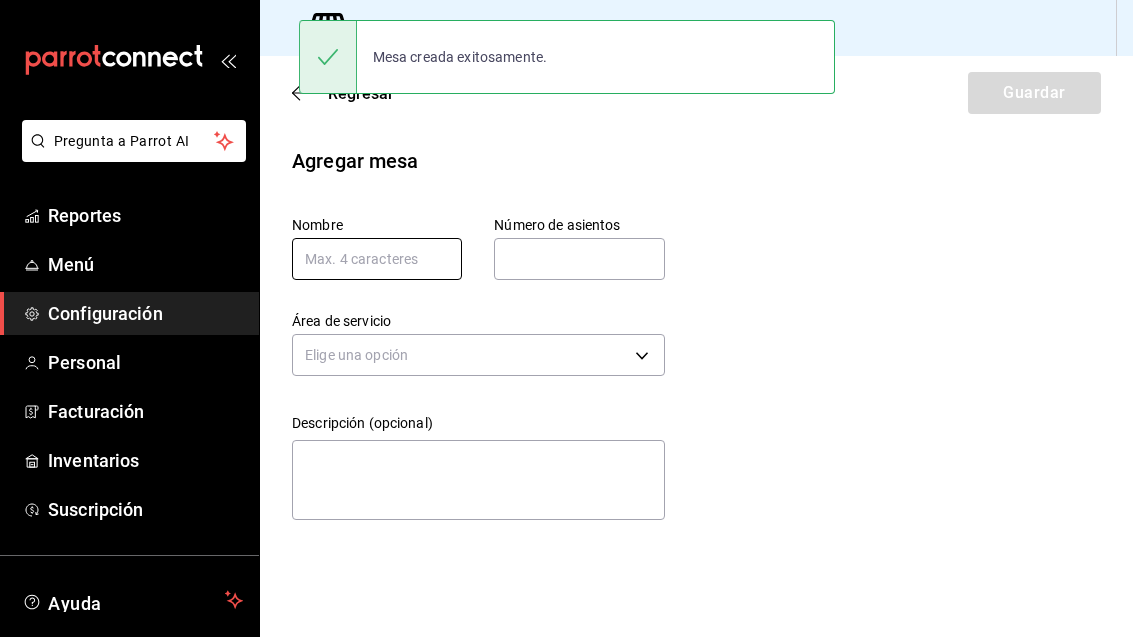 click at bounding box center [377, 259] 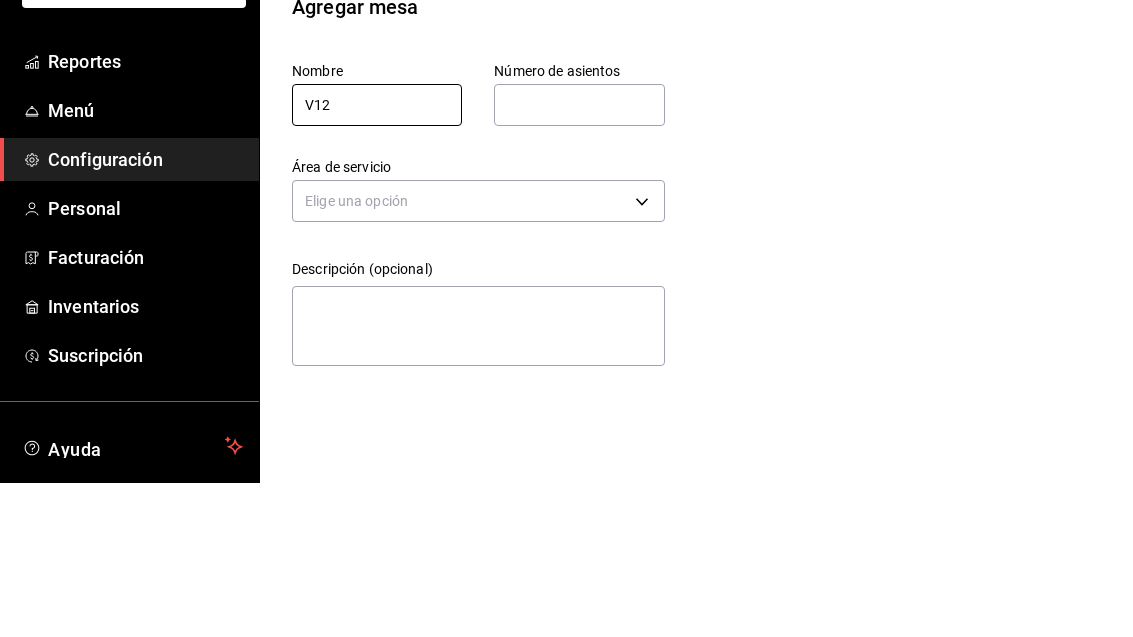 type on "V12" 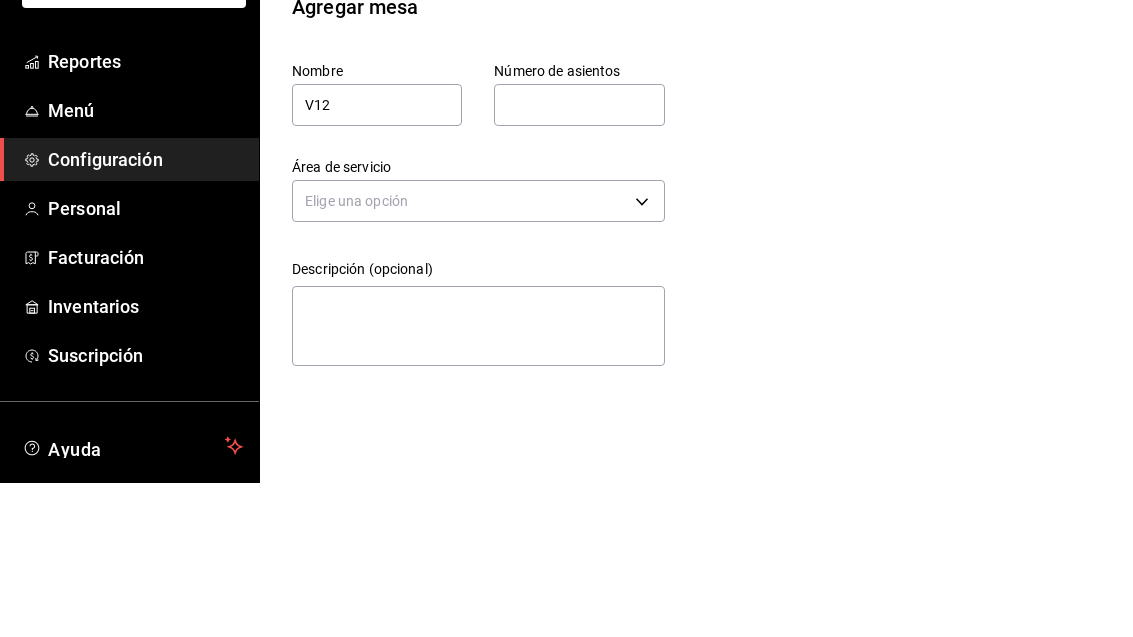 click at bounding box center [579, 259] 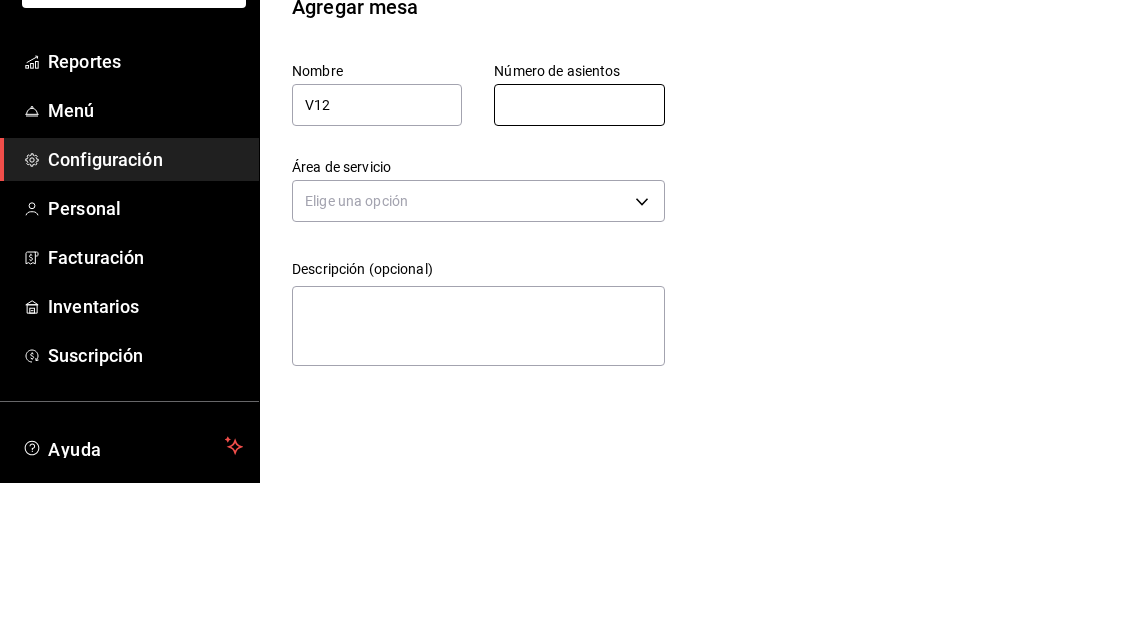 type on "1" 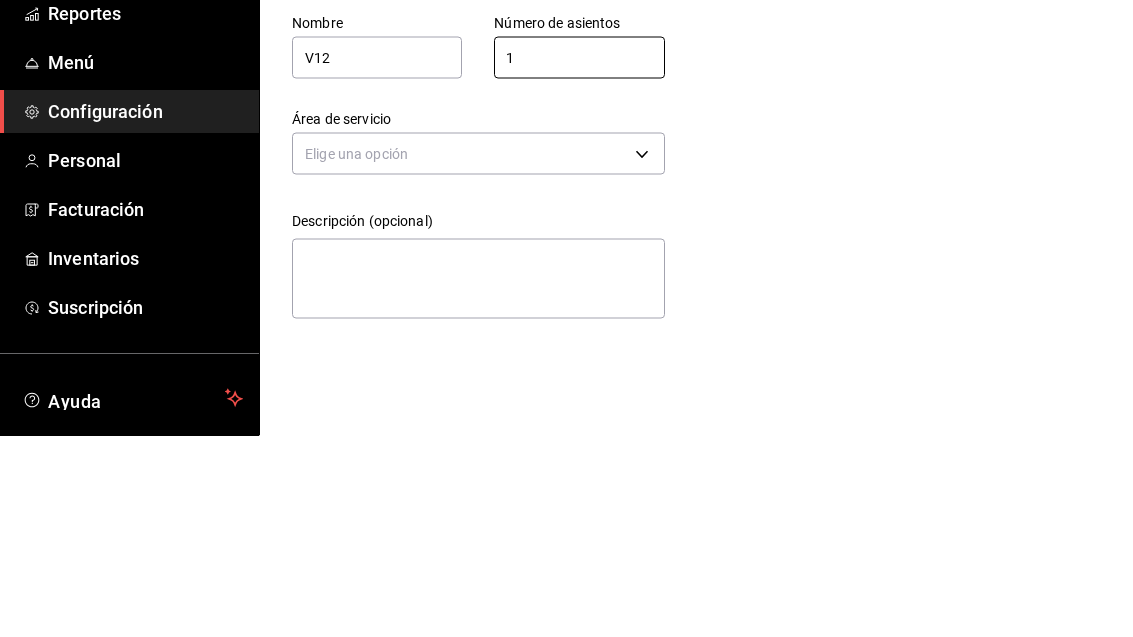 click on "Pregunta a Parrot AI Reportes   Menú   Configuración   Personal   Facturación   Inventarios   Suscripción   Ayuda Recomienda Parrot   Adolfo Flores   Sugerir nueva función   Sucursal: Casa Colibri Club (Mty) Regresar Guardar Agregar mesa Nombre V12 Número de asientos 1 Número de asientos Área de servicio Elige una opción Descripción (opcional) x GANA 1 MES GRATIS EN TU SUSCRIPCIÓN AQUÍ ¿Recuerdas cómo empezó tu restaurante?
Hoy puedes ayudar a un colega a tener el mismo cambio que tú viviste.
Recomienda Parrot directamente desde tu Portal Administrador.
Es fácil y rápido.
🎁 Por cada restaurante que se una, ganas 1 mes gratis. Ver video tutorial Ir a video Pregunta a Parrot AI Reportes   Menú   Configuración   Personal   Facturación   Inventarios   Suscripción   Ayuda Recomienda Parrot   Adolfo Flores   Sugerir nueva función   Visitar centro de ayuda (81) 2046 6363 soporte@parrotsoftware.io Visitar centro de ayuda (81) 2046 6363 soporte@parrotsoftware.io" at bounding box center [566, 318] 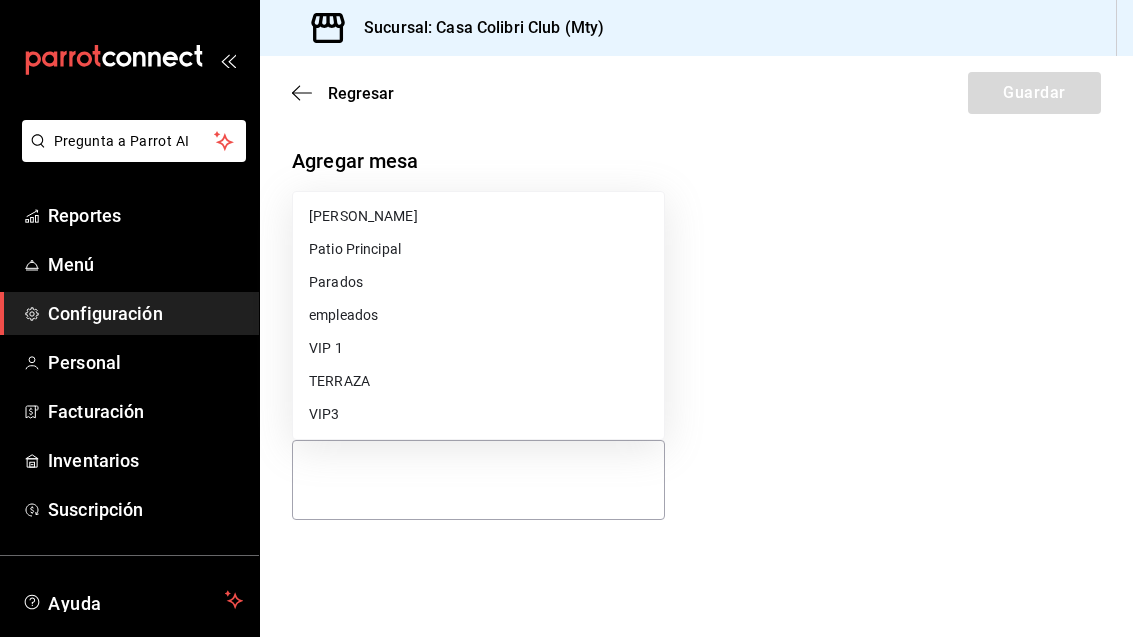 click on "VIP3" at bounding box center (478, 414) 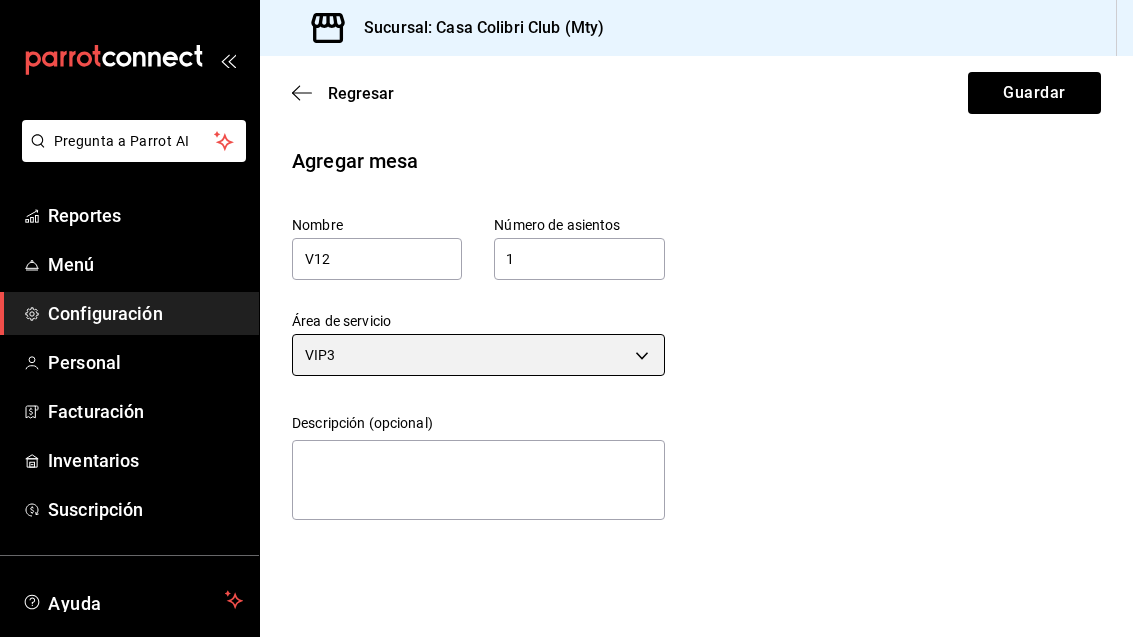 scroll, scrollTop: 0, scrollLeft: 0, axis: both 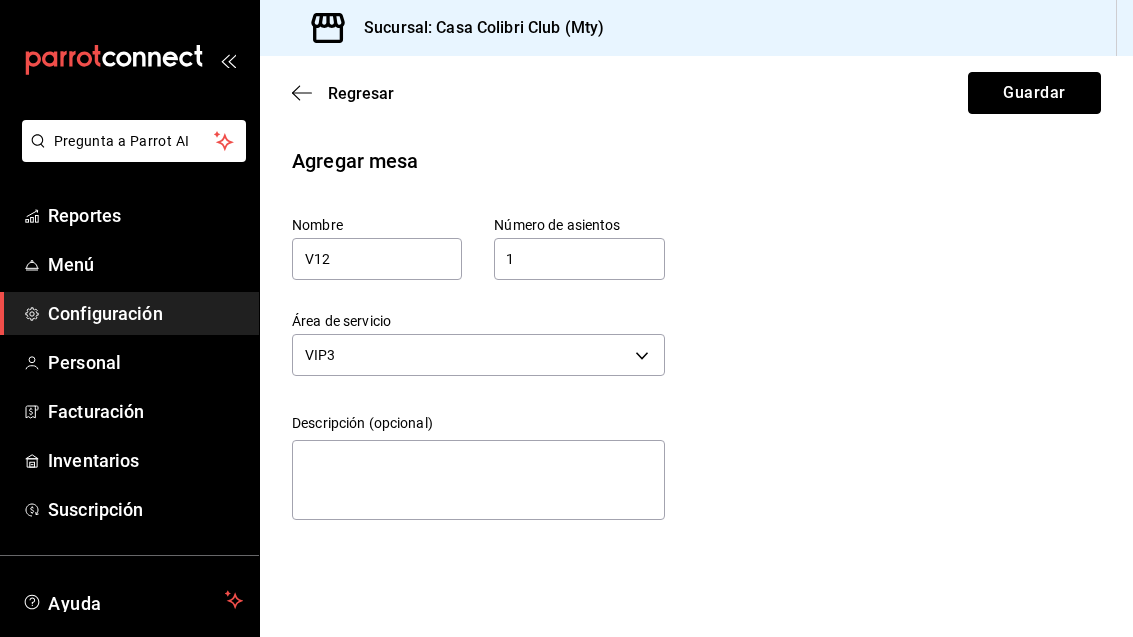 click on "Guardar" at bounding box center (1034, 93) 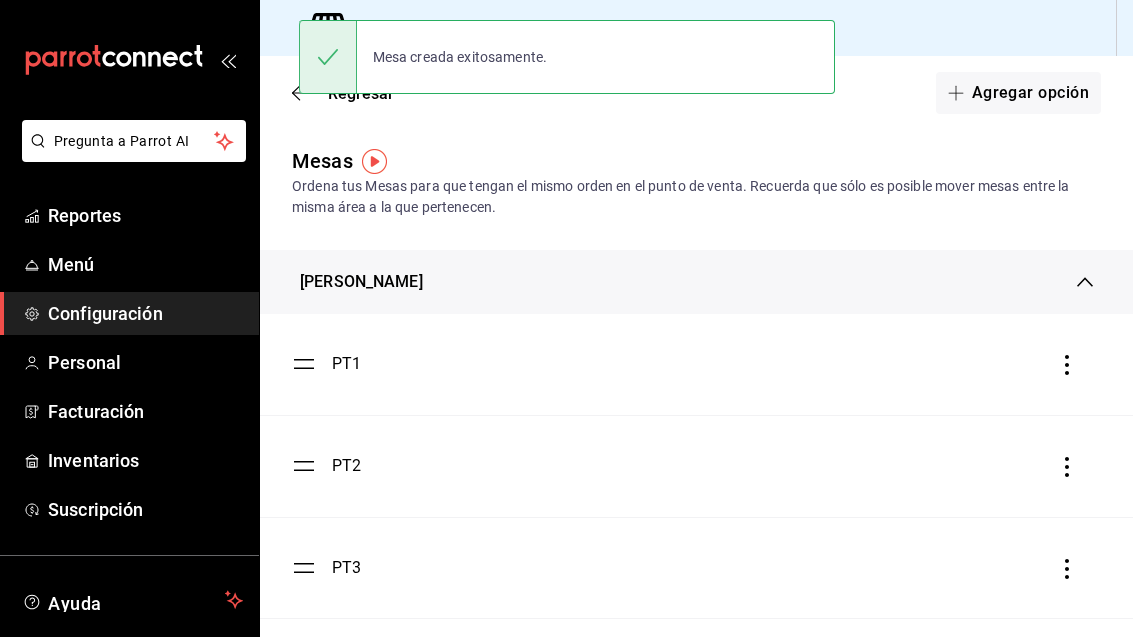 click on "Agregar opción" at bounding box center (1018, 93) 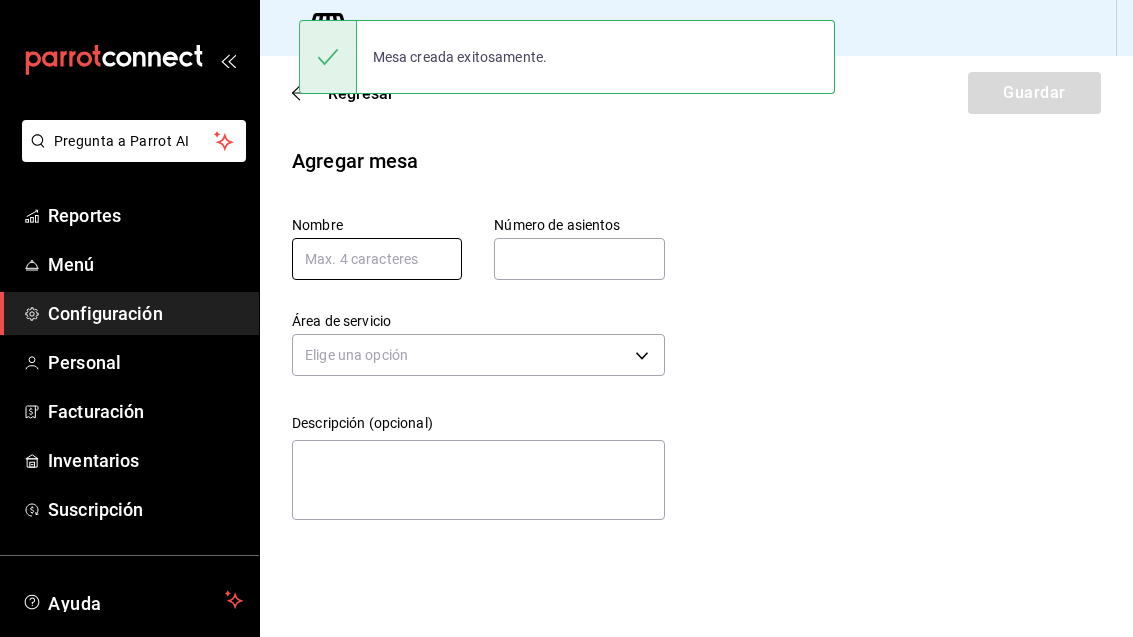 click at bounding box center (377, 259) 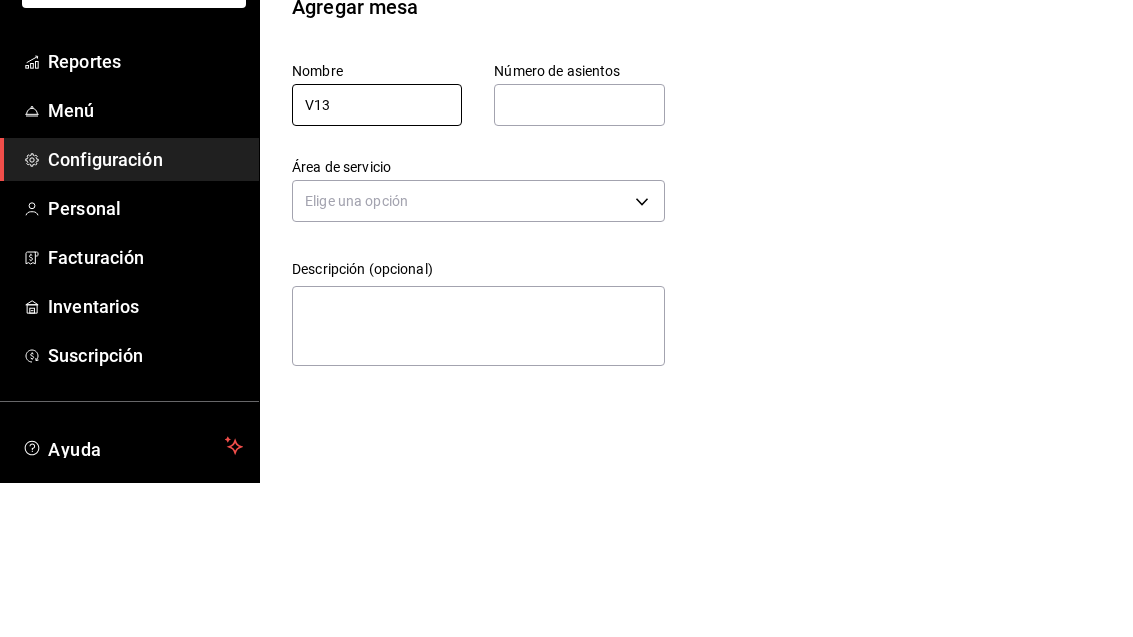 type on "V13" 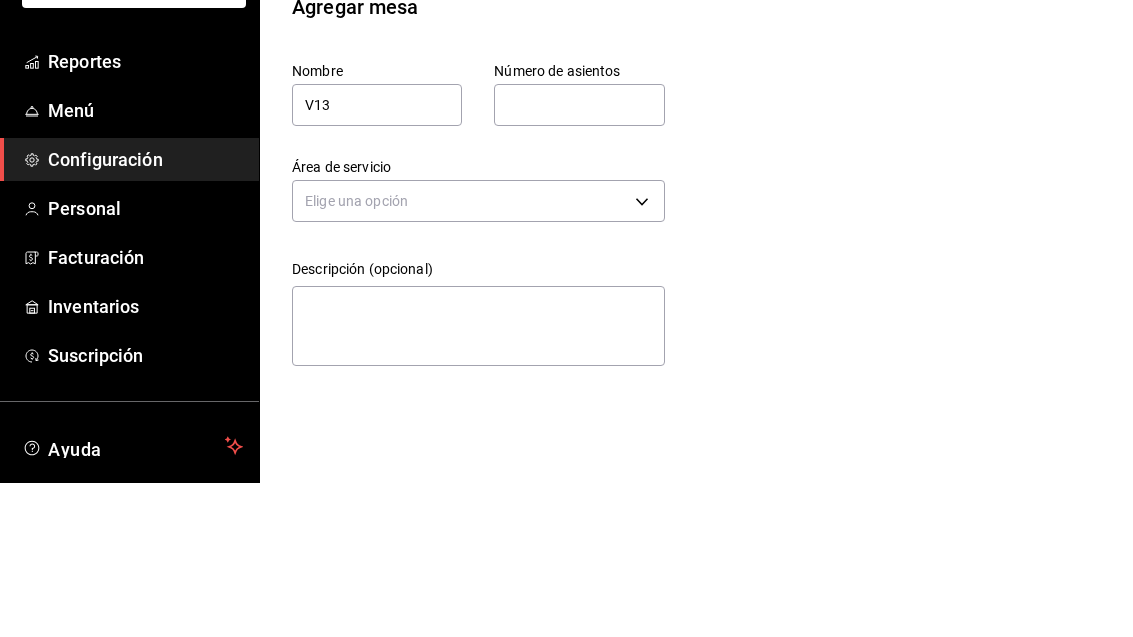 click at bounding box center (579, 259) 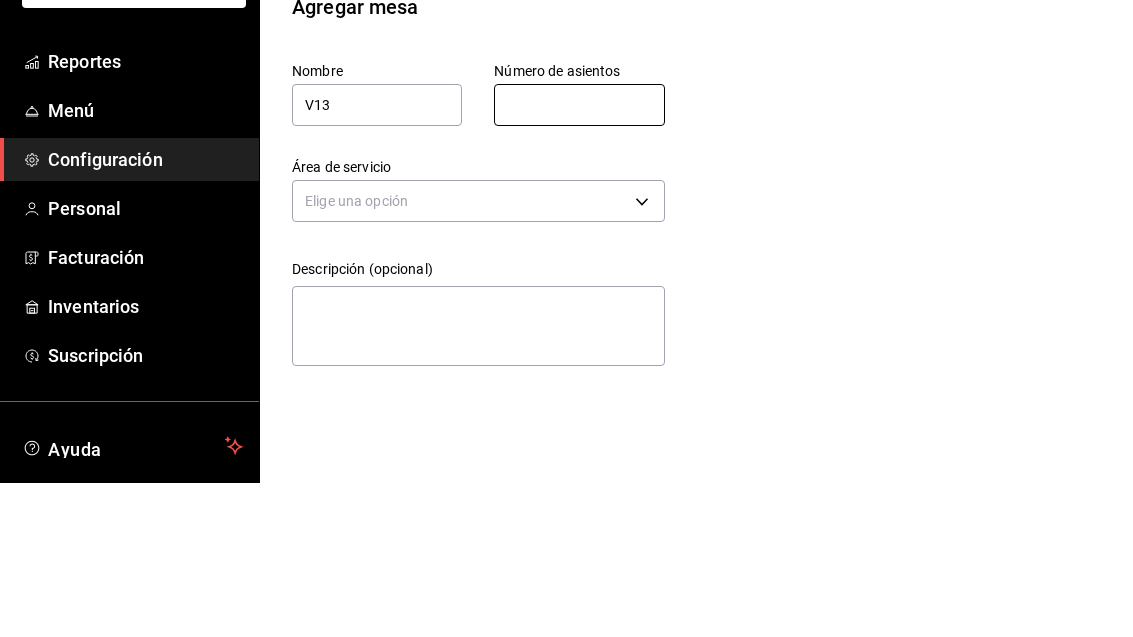 type on "1" 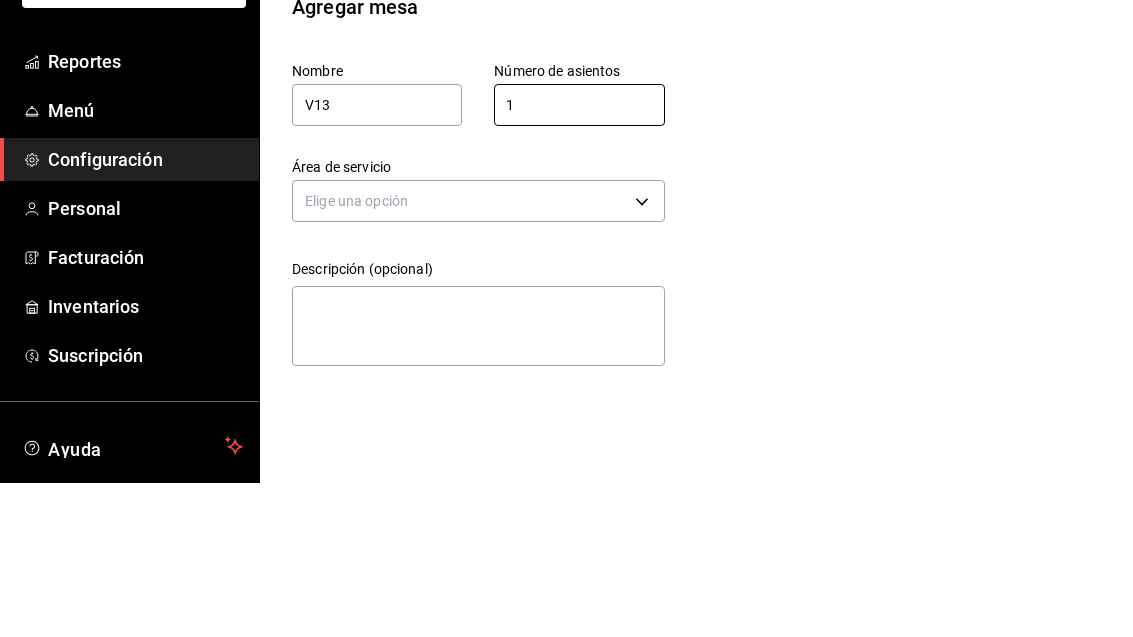 click on "Pregunta a Parrot AI Reportes   Menú   Configuración   Personal   Facturación   Inventarios   Suscripción   Ayuda Recomienda Parrot   Adolfo Flores   Sugerir nueva función   Sucursal: Casa Colibri Club (Mty) Regresar Guardar Agregar mesa Nombre V13 Número de asientos 1 Número de asientos Área de servicio Elige una opción Descripción (opcional) x GANA 1 MES GRATIS EN TU SUSCRIPCIÓN AQUÍ ¿Recuerdas cómo empezó tu restaurante?
Hoy puedes ayudar a un colega a tener el mismo cambio que tú viviste.
Recomienda Parrot directamente desde tu Portal Administrador.
Es fácil y rápido.
🎁 Por cada restaurante que se una, ganas 1 mes gratis. Ver video tutorial Ir a video Pregunta a Parrot AI Reportes   Menú   Configuración   Personal   Facturación   Inventarios   Suscripción   Ayuda Recomienda Parrot   Adolfo Flores   Sugerir nueva función   Visitar centro de ayuda (81) 2046 6363 soporte@parrotsoftware.io Visitar centro de ayuda (81) 2046 6363 soporte@parrotsoftware.io" at bounding box center [566, 318] 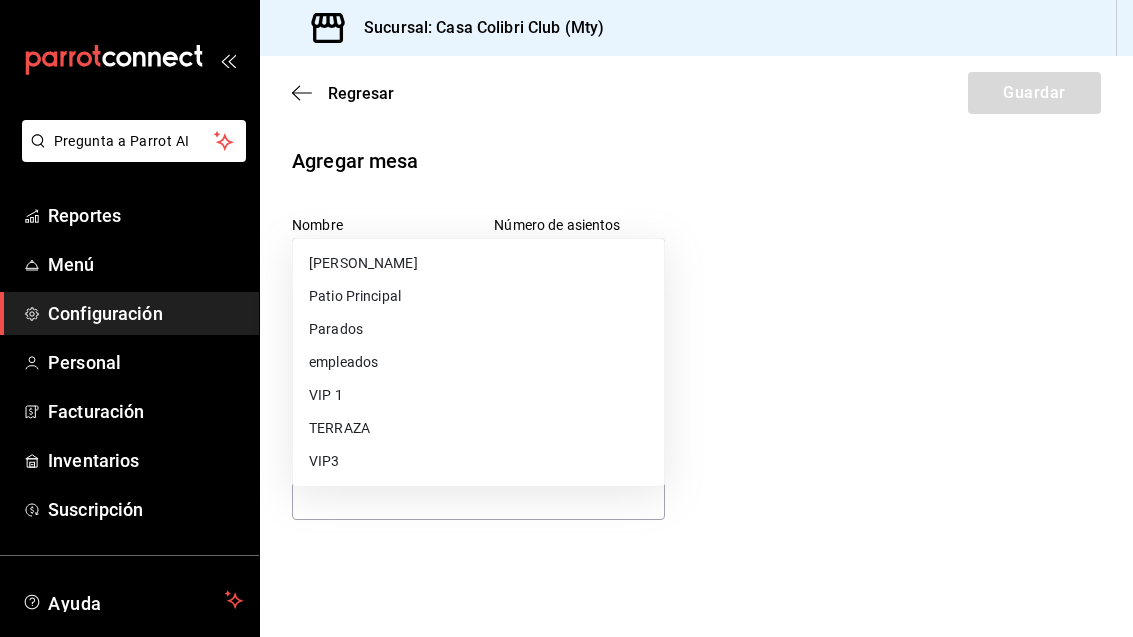 click on "VIP3" at bounding box center (478, 461) 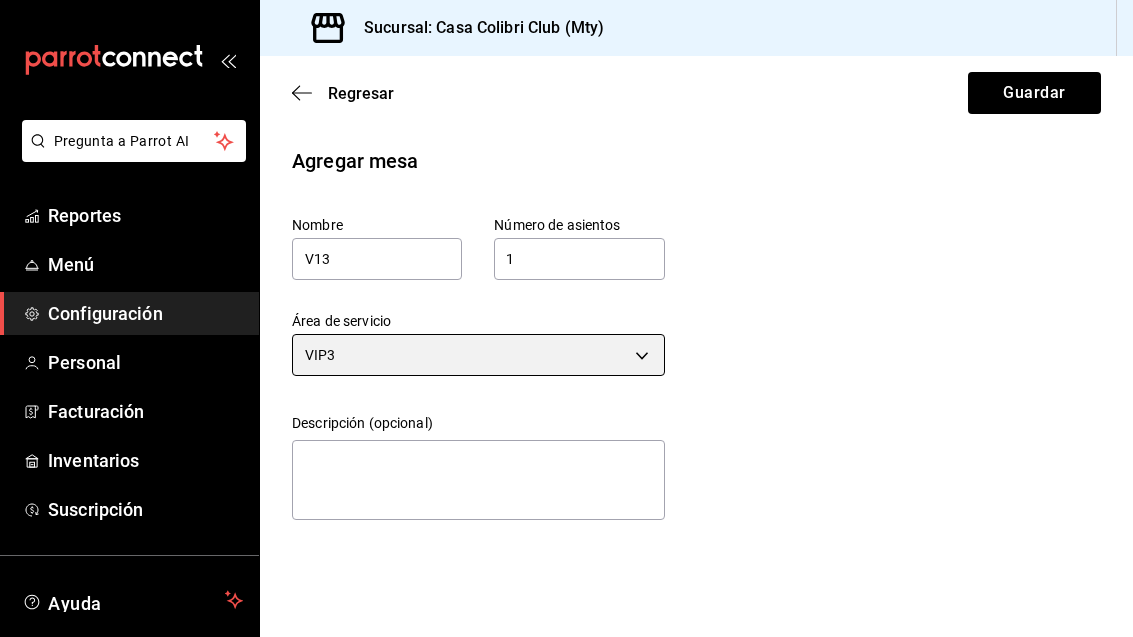 scroll, scrollTop: 0, scrollLeft: 0, axis: both 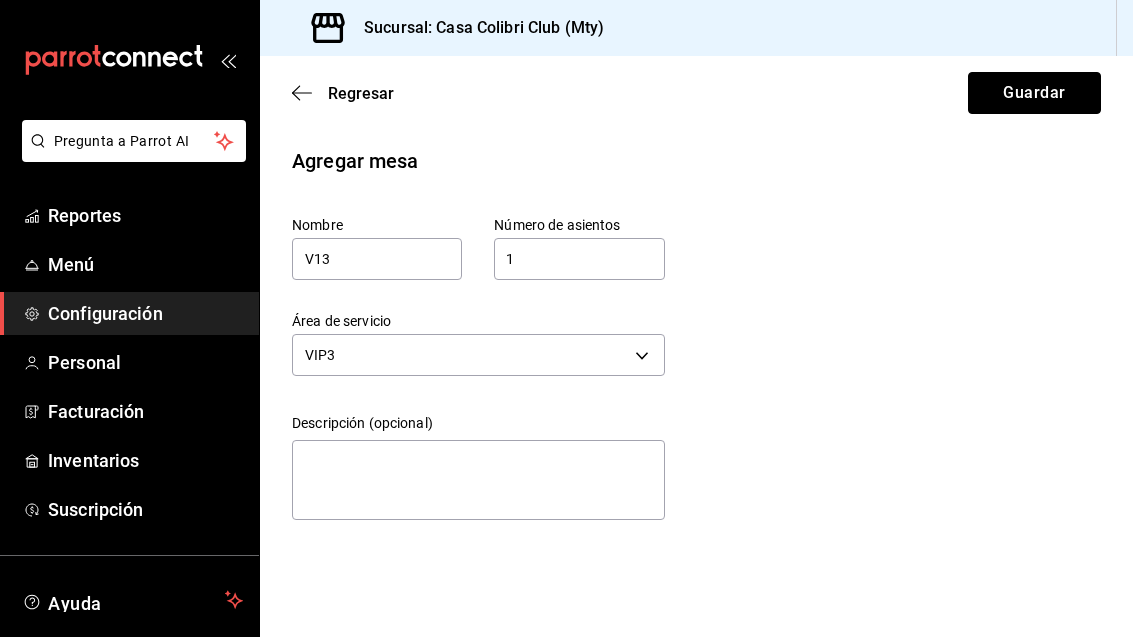 click on "Guardar" at bounding box center [1034, 93] 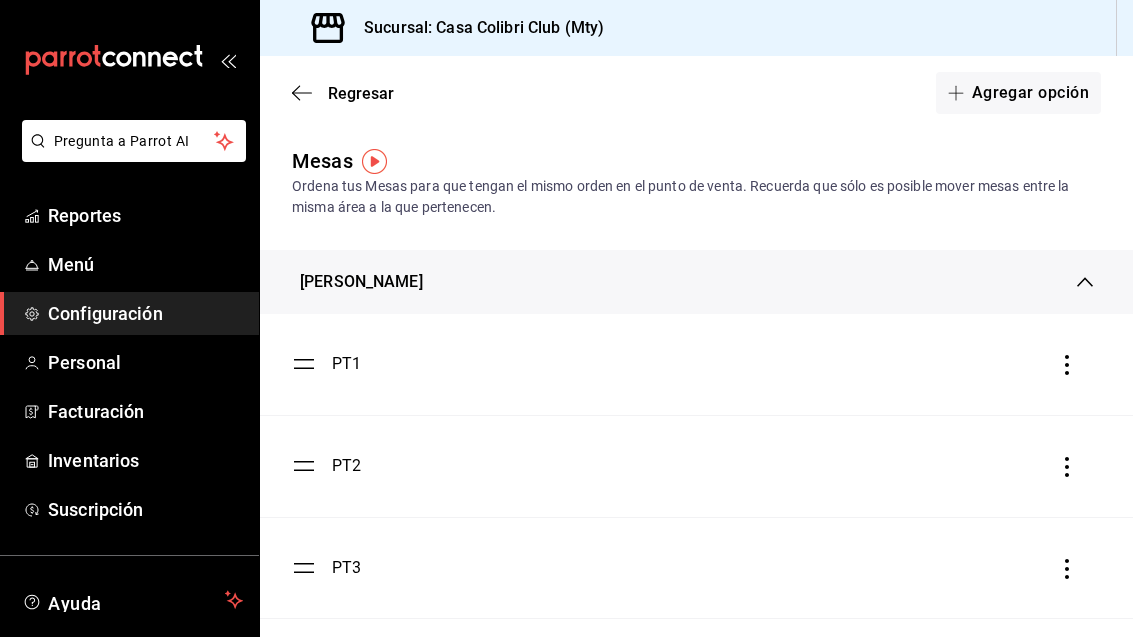 click 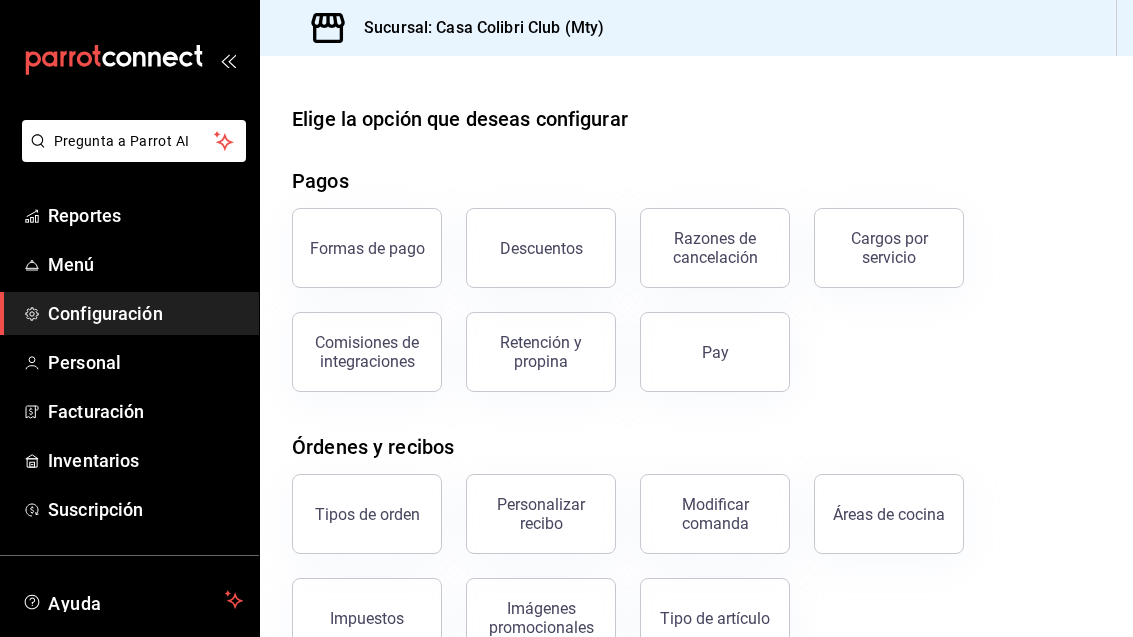 click on "Reportes" at bounding box center (129, 215) 